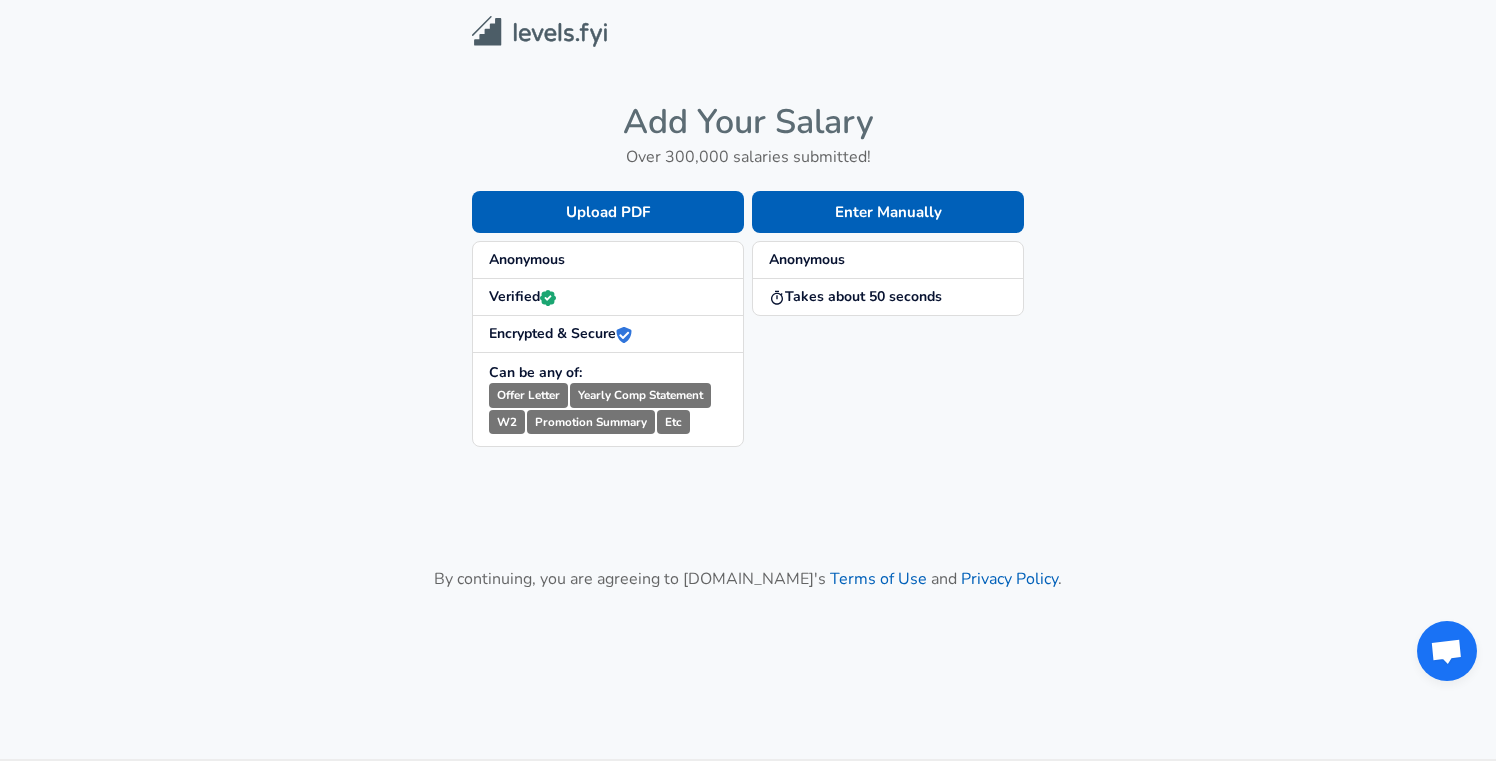 scroll, scrollTop: 0, scrollLeft: 0, axis: both 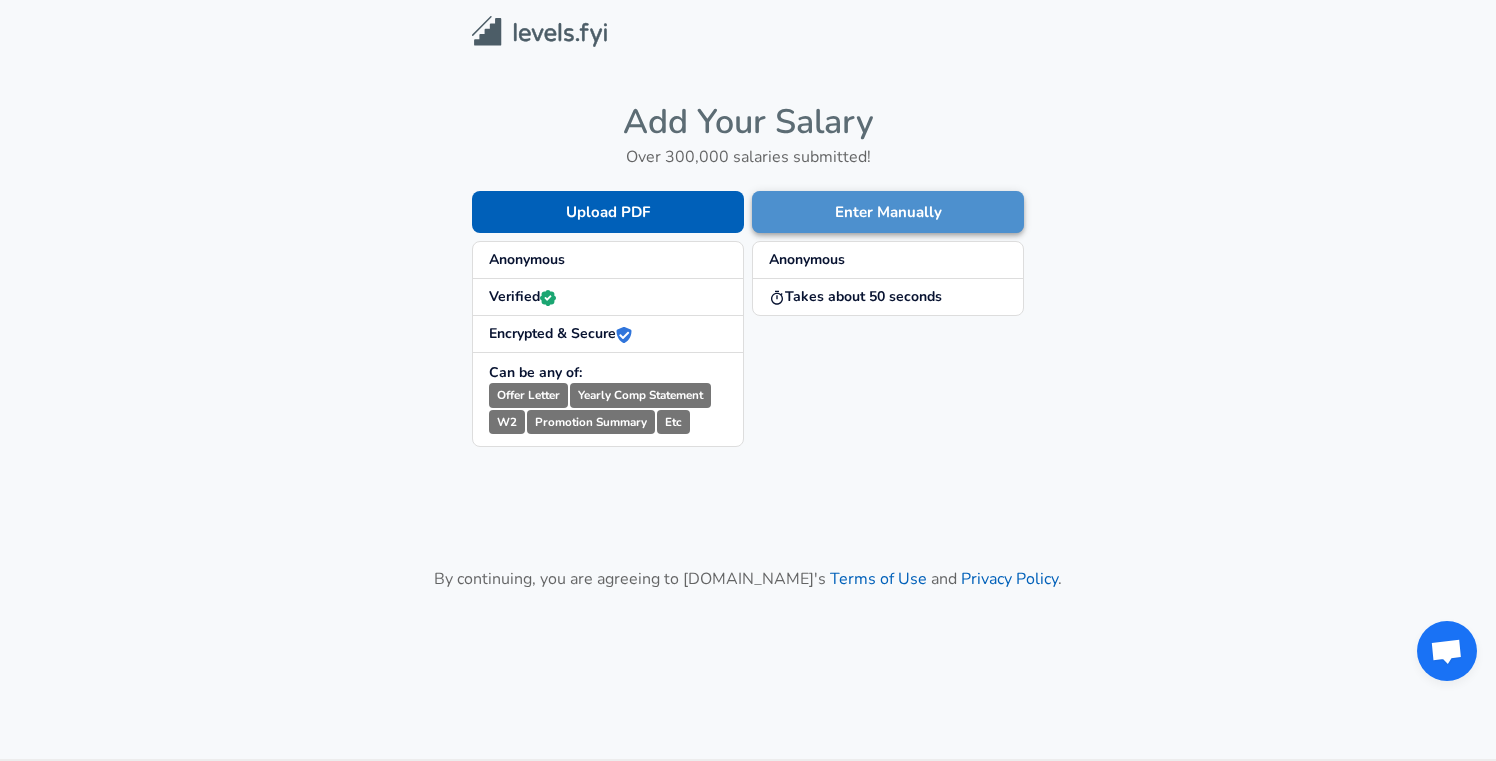 click on "Enter Manually" at bounding box center [888, 212] 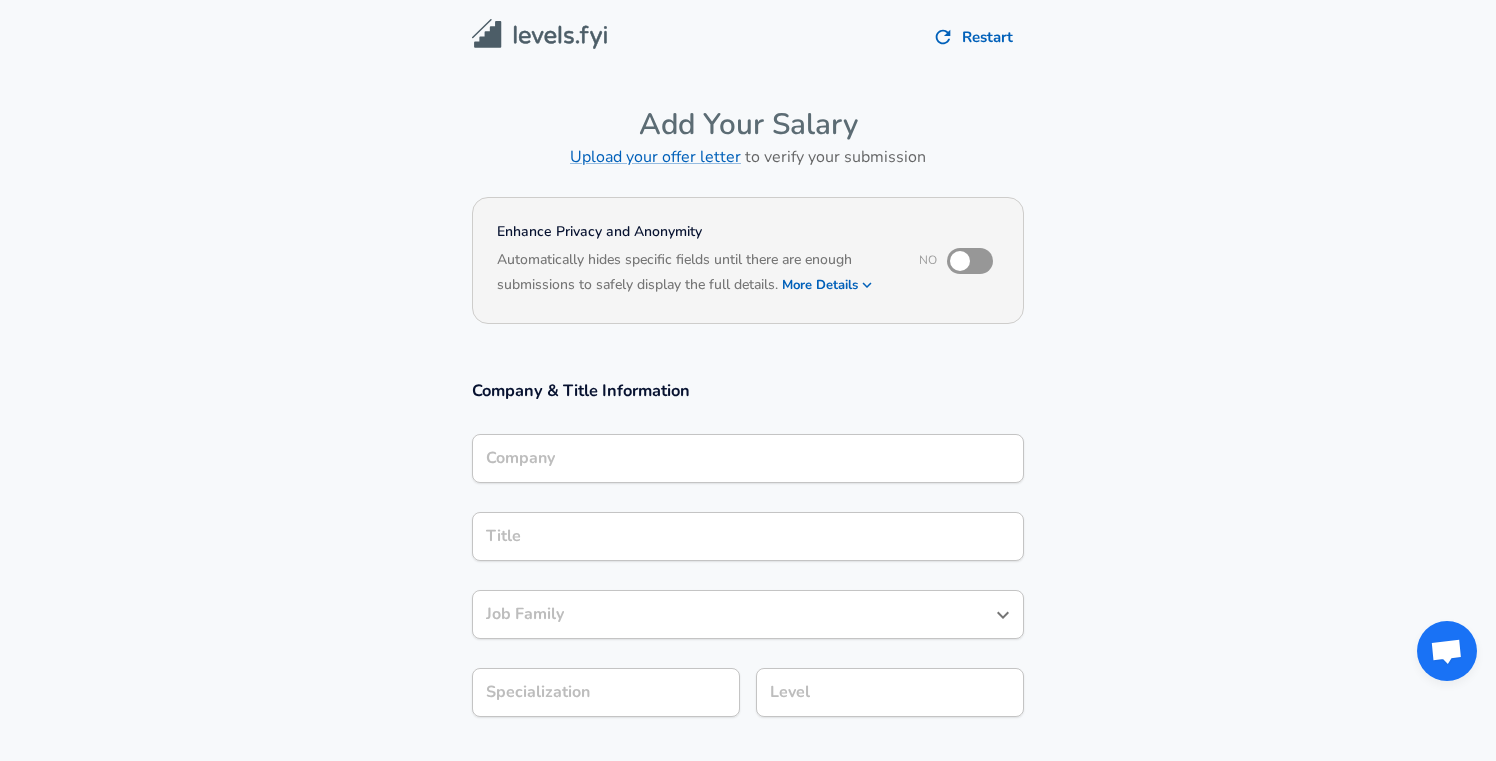 scroll, scrollTop: 20, scrollLeft: 0, axis: vertical 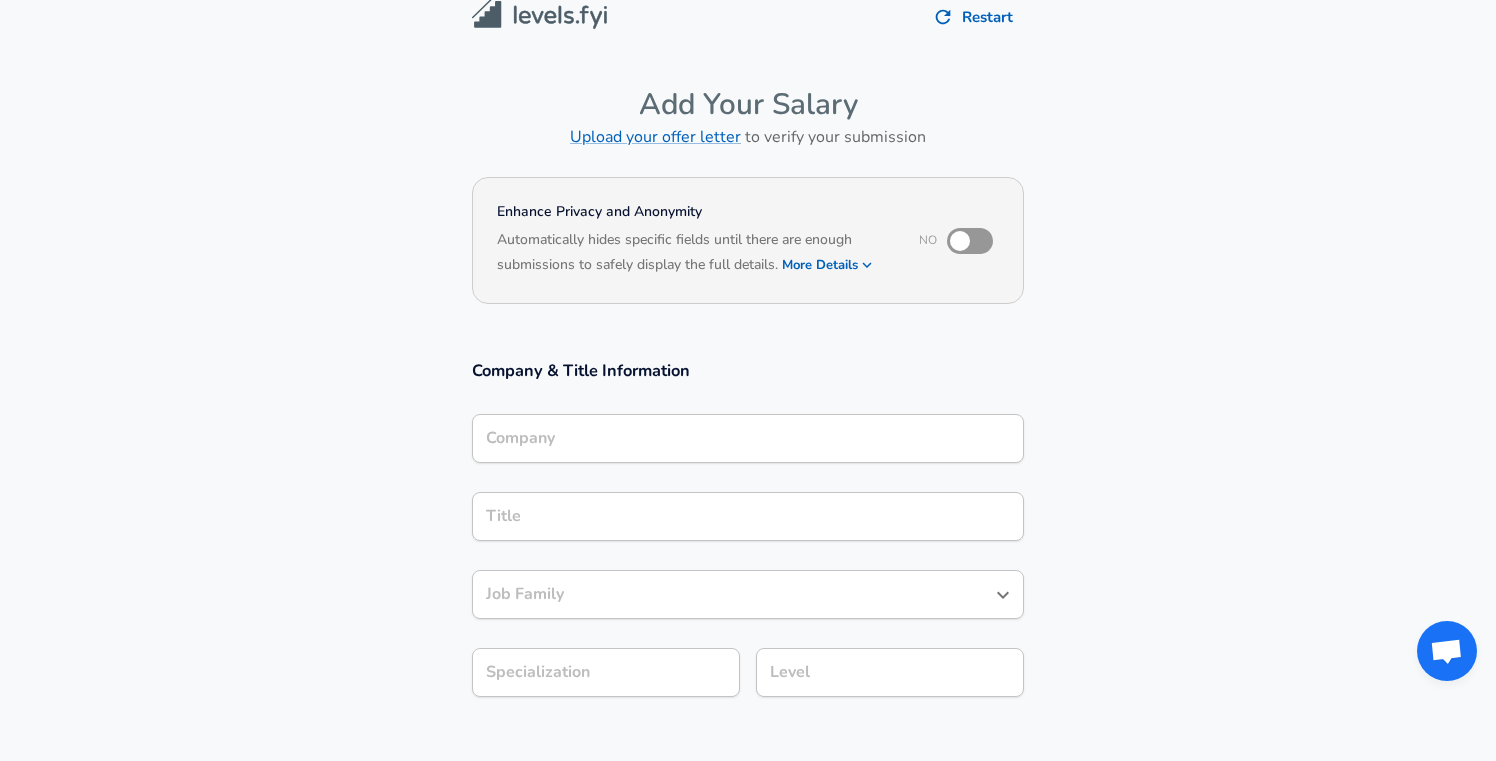 click on "Company" at bounding box center (748, 438) 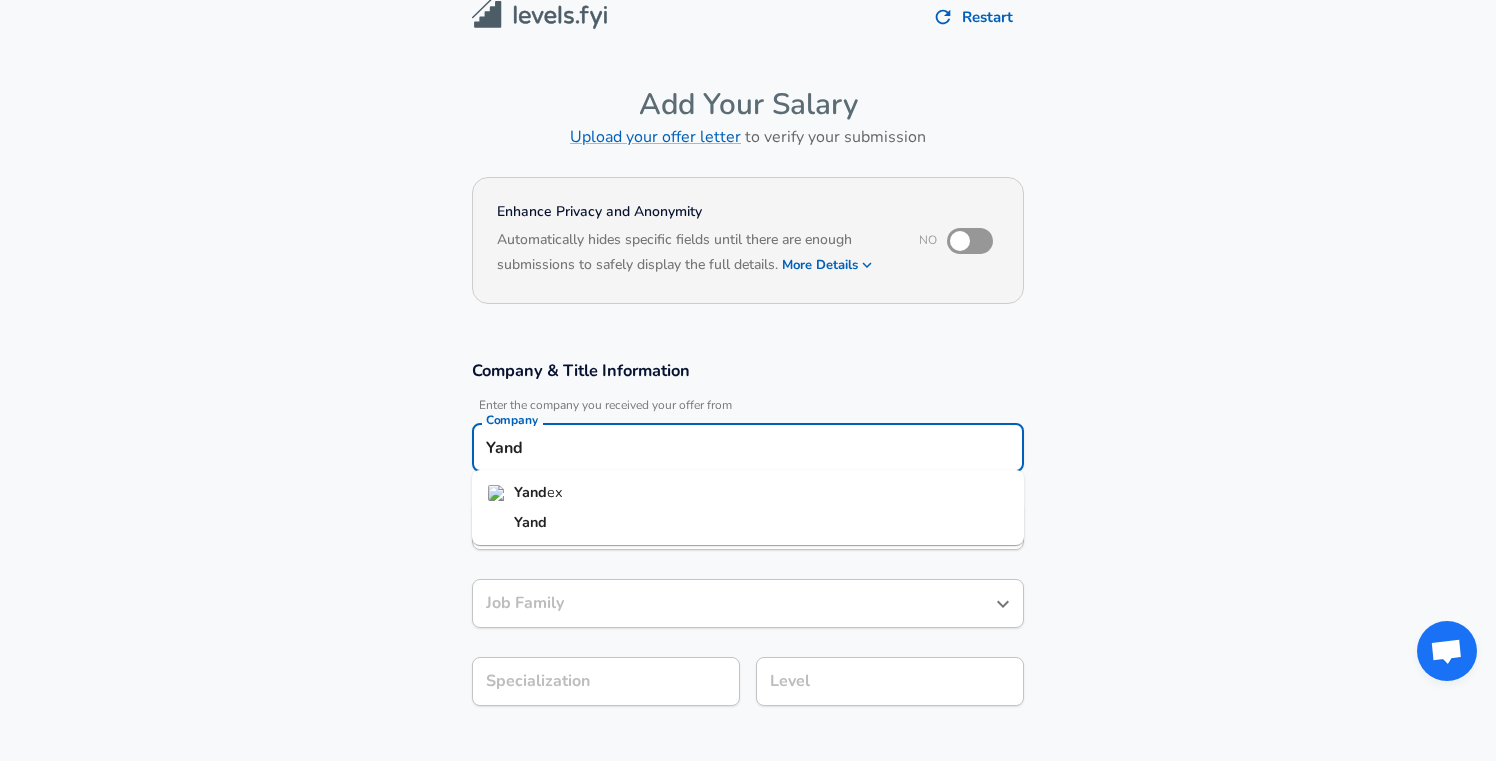 click on "Yand ex" at bounding box center (748, 493) 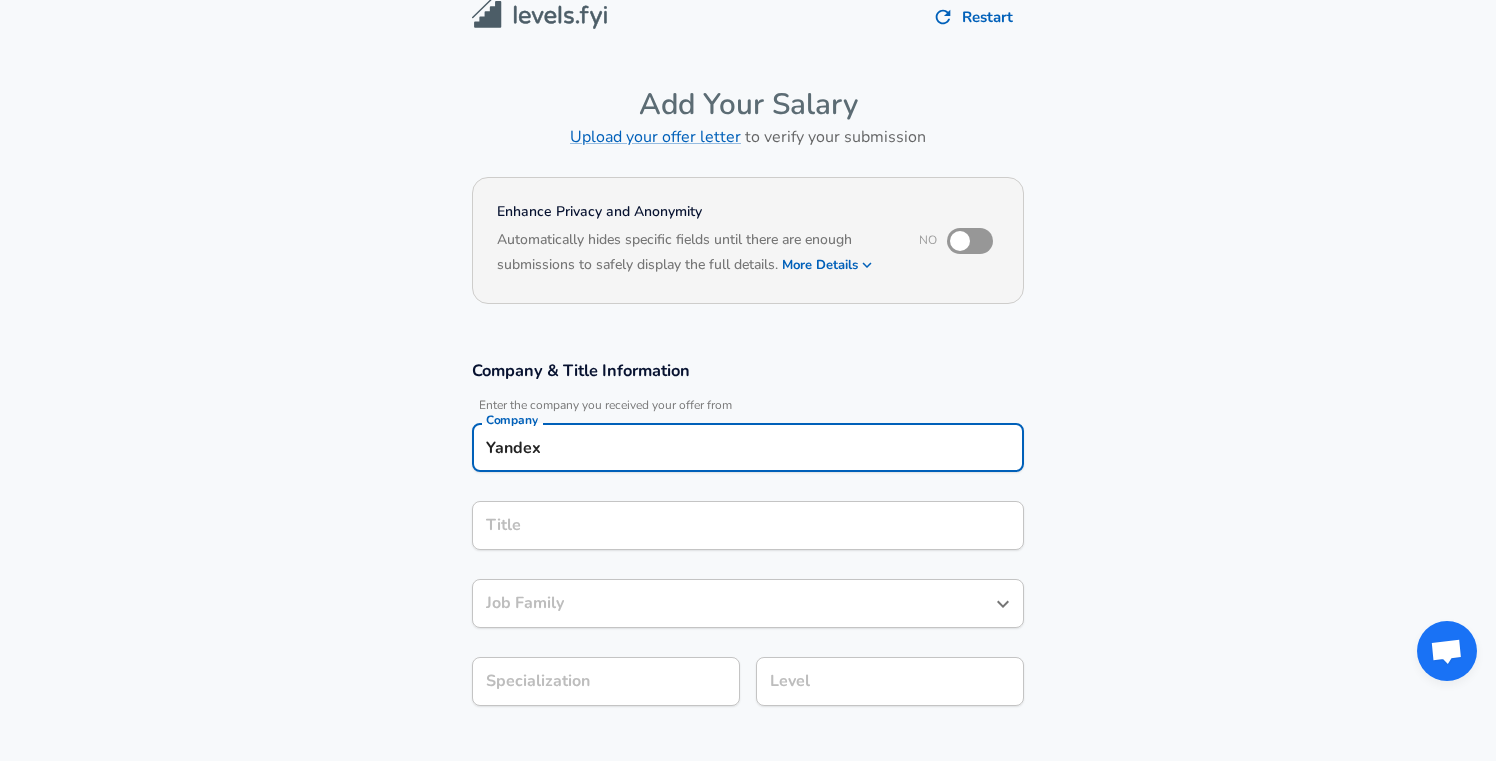 click on "Title" at bounding box center (748, 525) 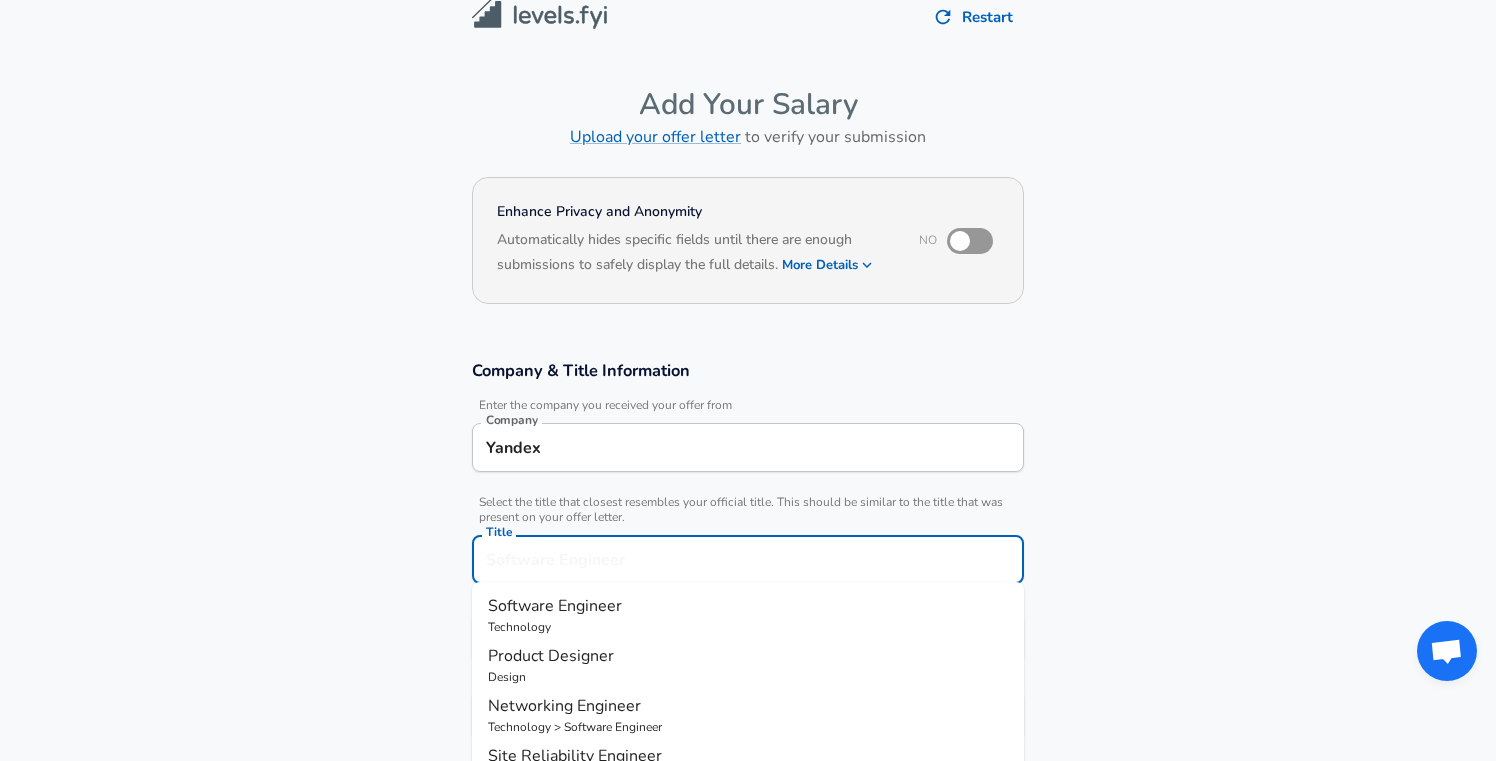 scroll, scrollTop: 60, scrollLeft: 0, axis: vertical 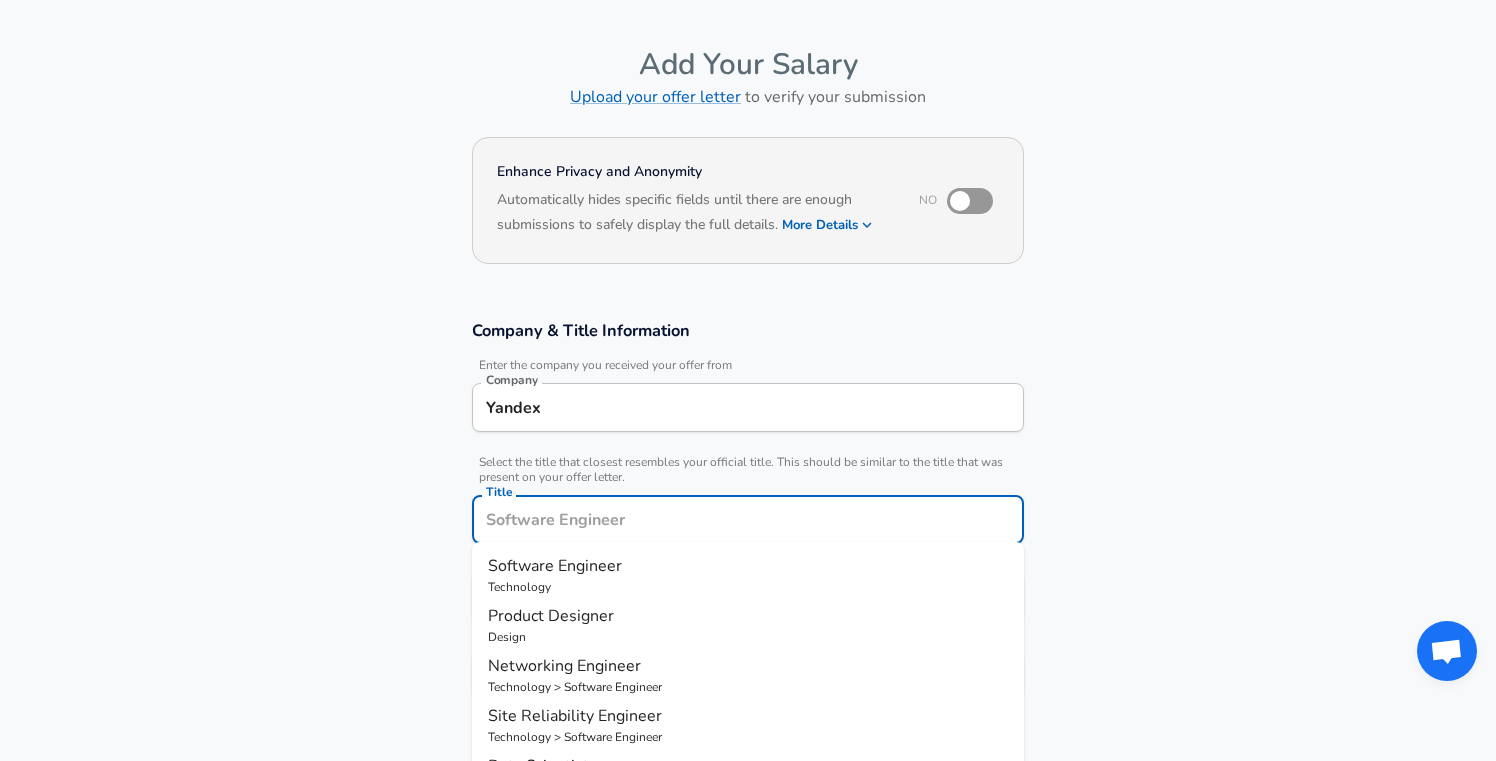 click on "Software Engineer" at bounding box center (555, 566) 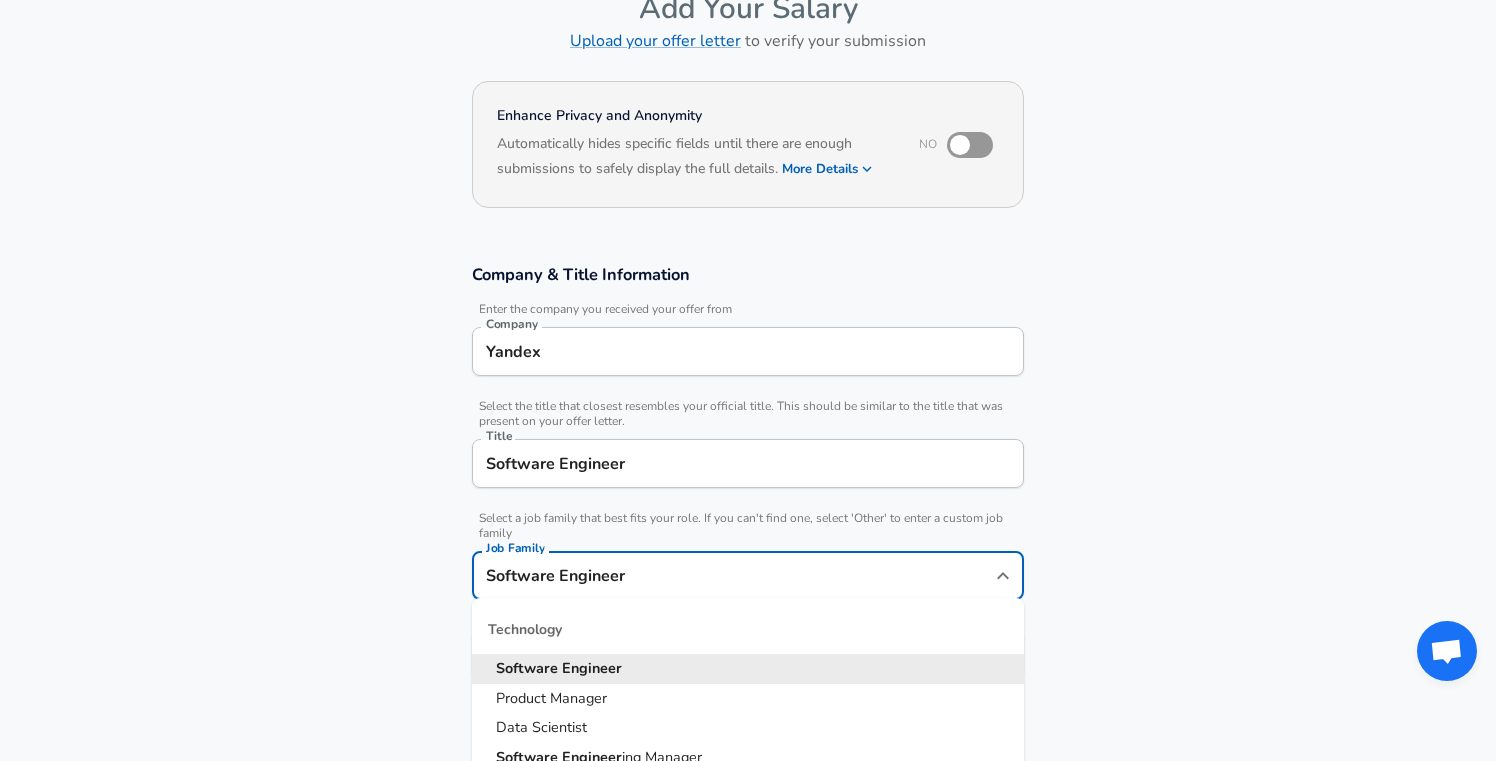 click on "Software Engineer" at bounding box center [733, 575] 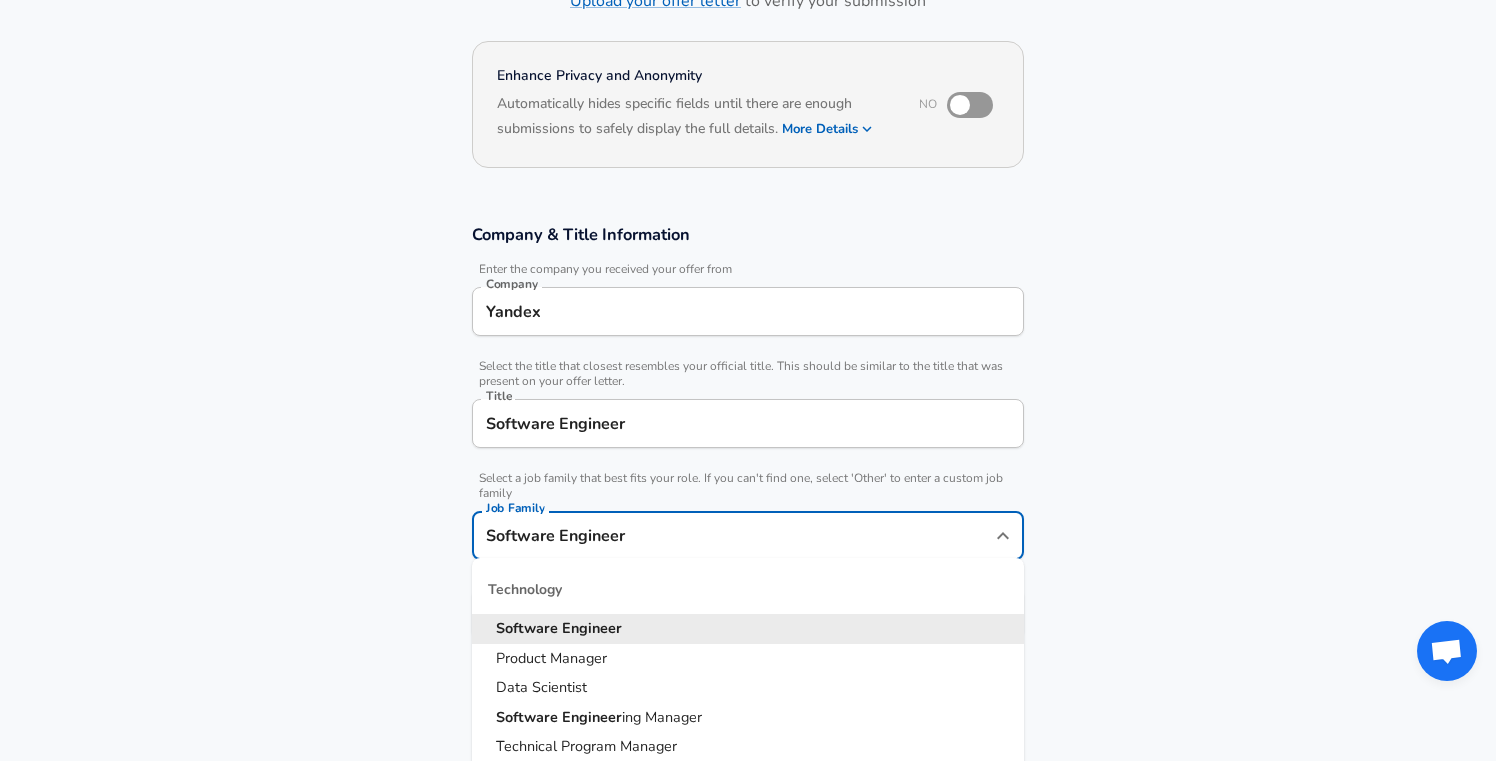 click on "Company & Title Information   Enter the company you received your offer from Company Yandex Company   Select the title that closest resembles your official title. This should be similar to the title that was present on your offer letter. Title Software Engineer Title   Select a job family that best fits your role. If you can't find one, select 'Other' to enter a custom job family Job Family Software Engineer Job Family Technology Software     Engineer Product Manager Data Scientist Software     Engineer ing Manager Technical Program Manager Solution Architect Program Manager Project Manager Data Science Manager Technical Writer Engineering Biomedical  Engineer Civil  Engineer Hardware  Engineer Mechanical  Engineer Geological  Engineer Electrical  Engineer Controls  Engineer Chemical  Engineer Aerospace  Engineer Materials  Engineer Optical  Engineer MEP  Engineer Prompt  Engineer Business Management Consultant Business Development Sales Sales Legal Legal Sales Sales  Engineer Legal Regulatory Affairs Sales" at bounding box center [748, 441] 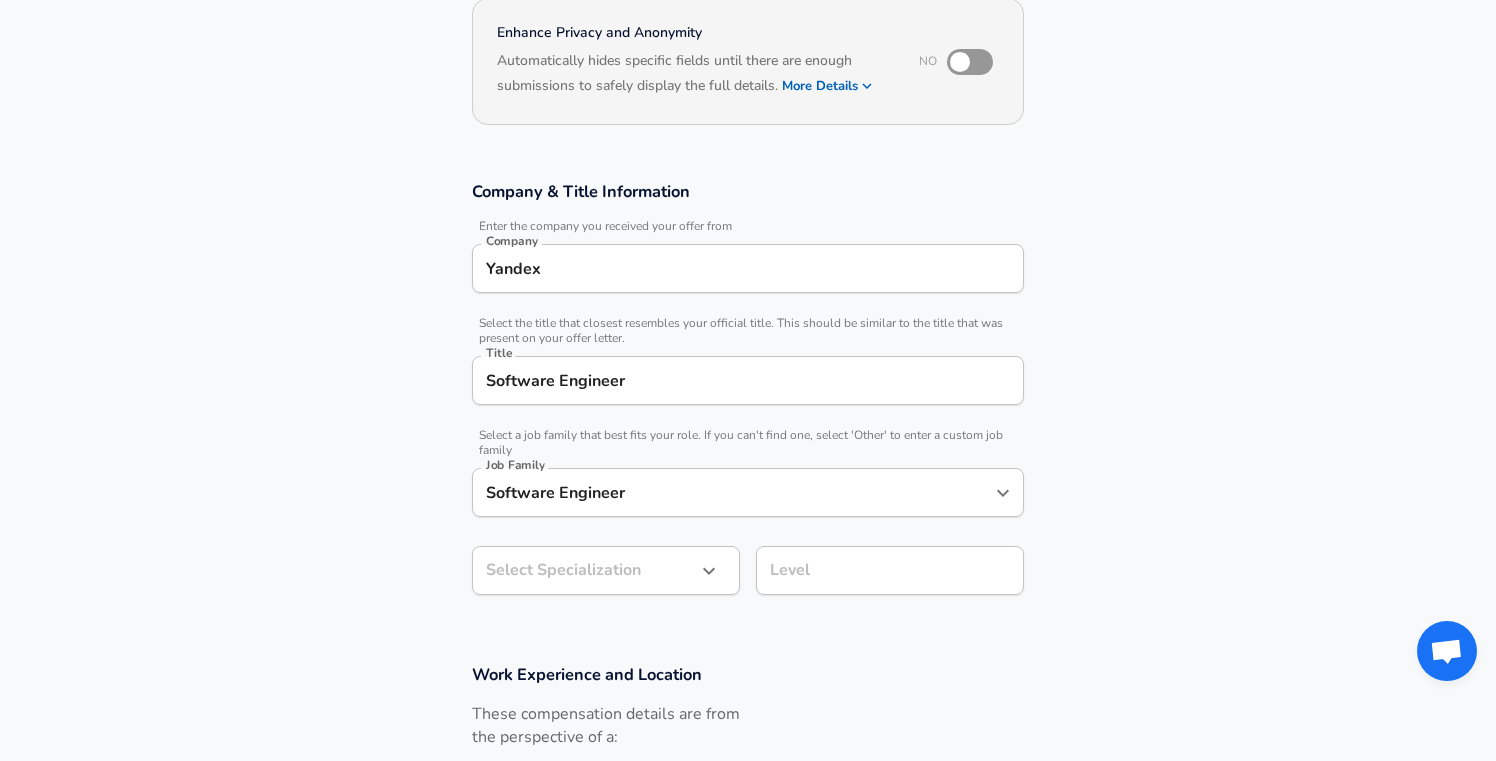 scroll, scrollTop: 211, scrollLeft: 0, axis: vertical 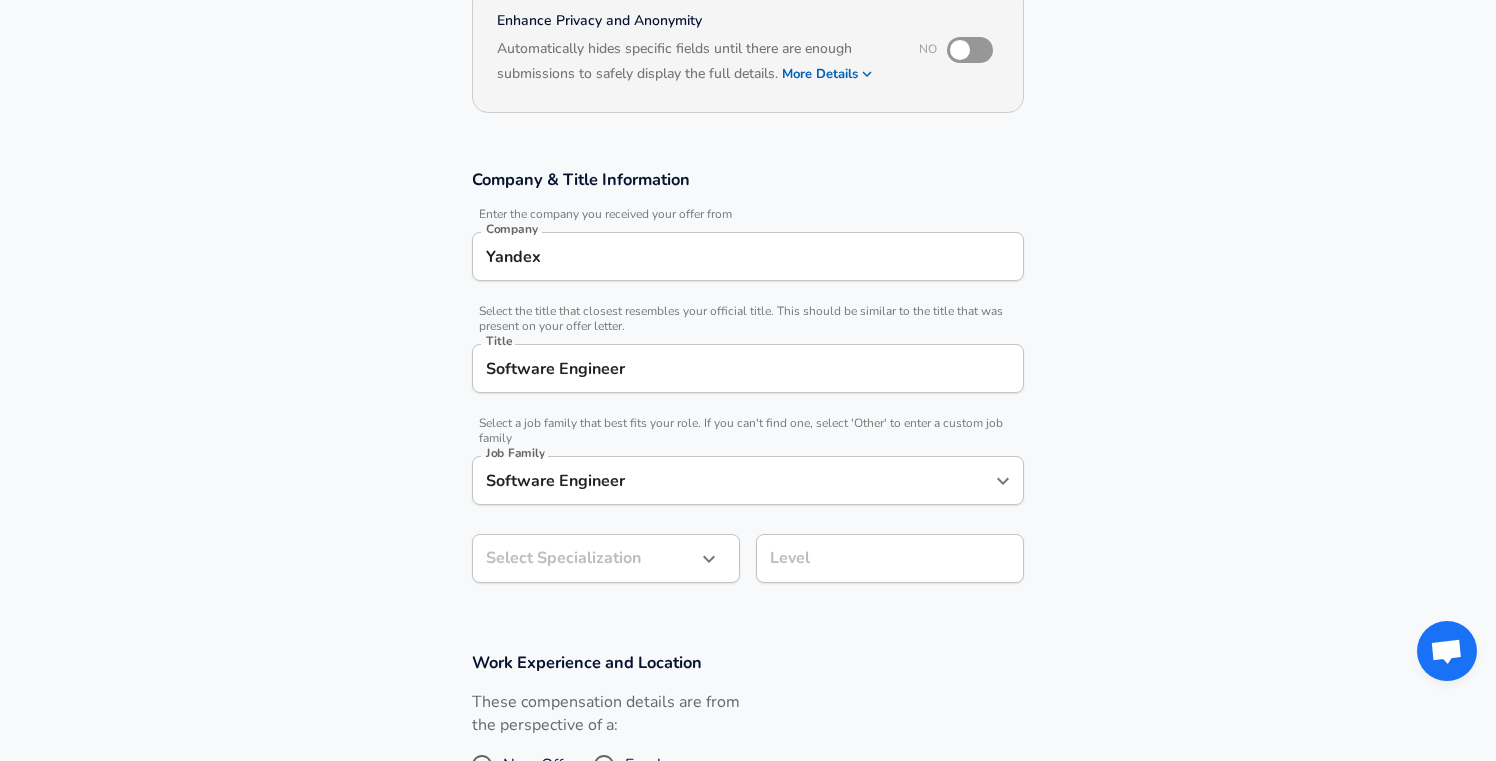 click on "Software Engineer" at bounding box center (733, 480) 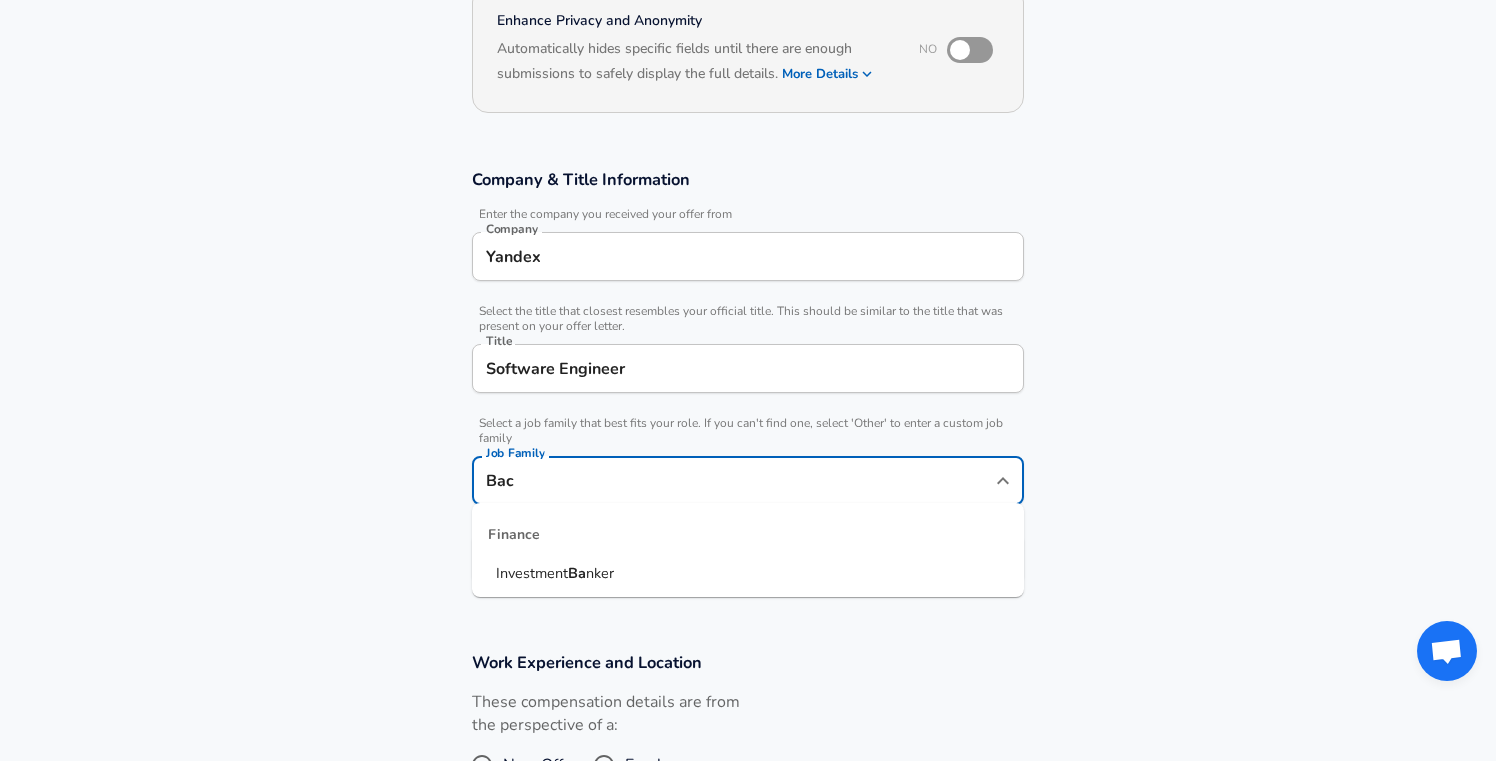 type on "Back" 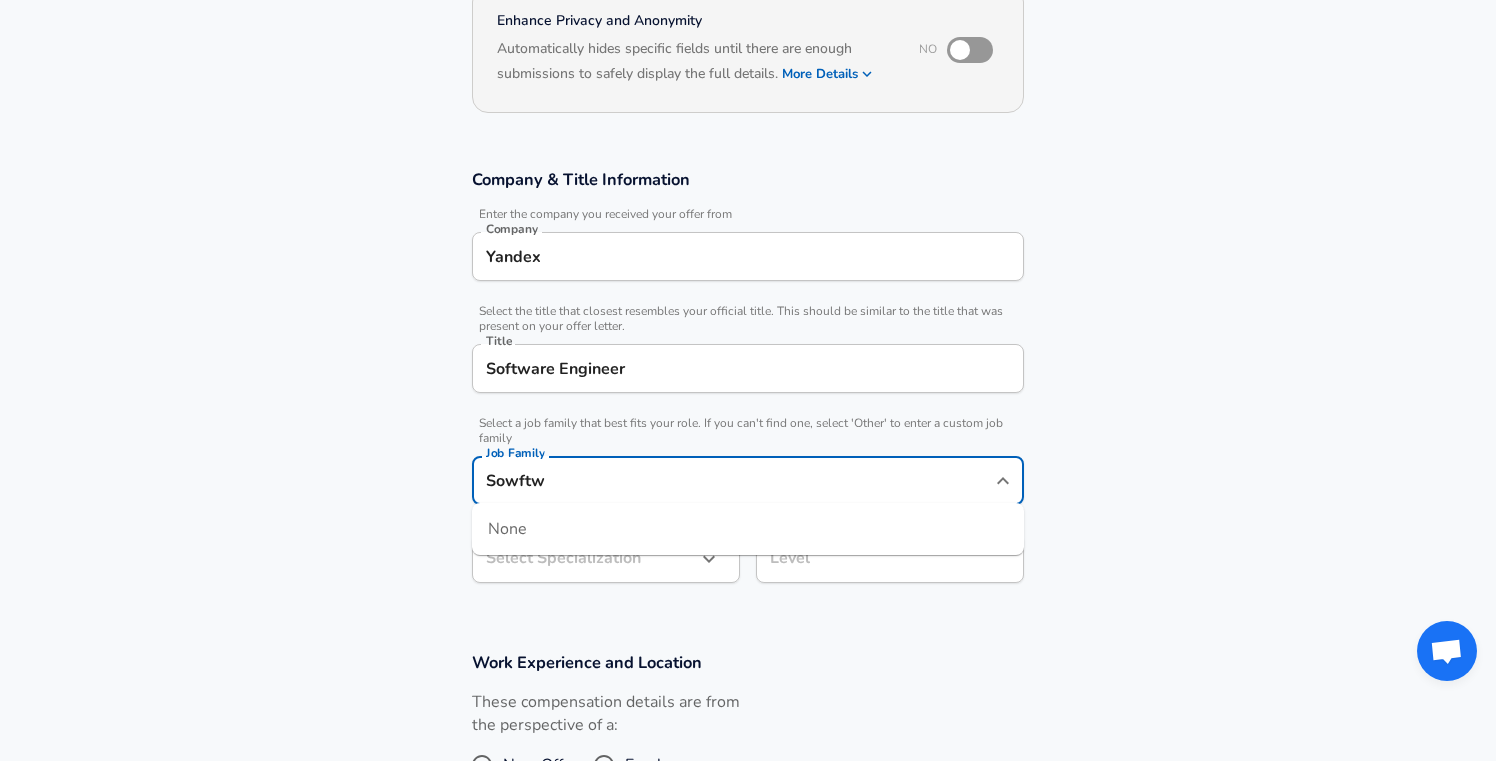 type on "Sowftw" 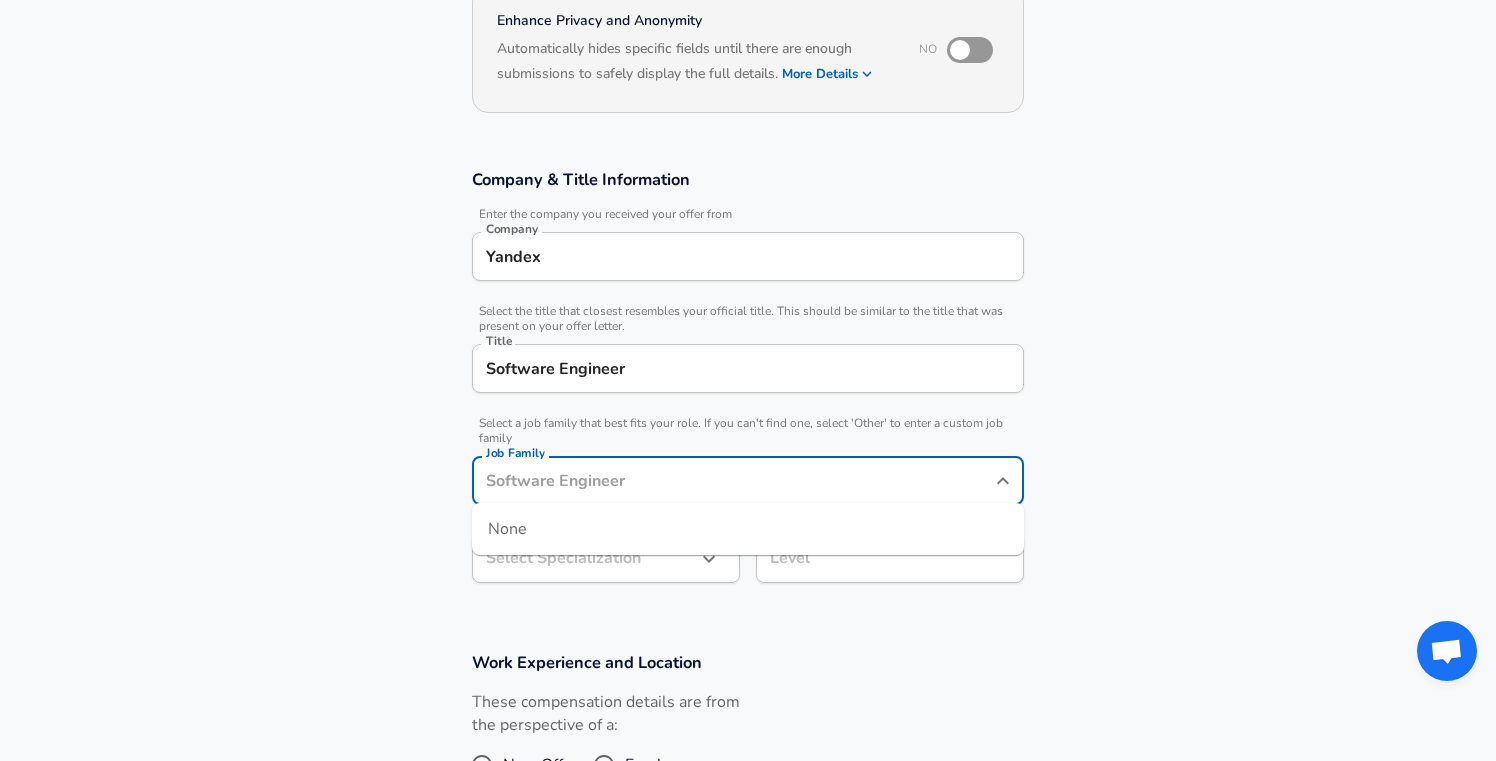 click on "Software Engineer" at bounding box center [748, 368] 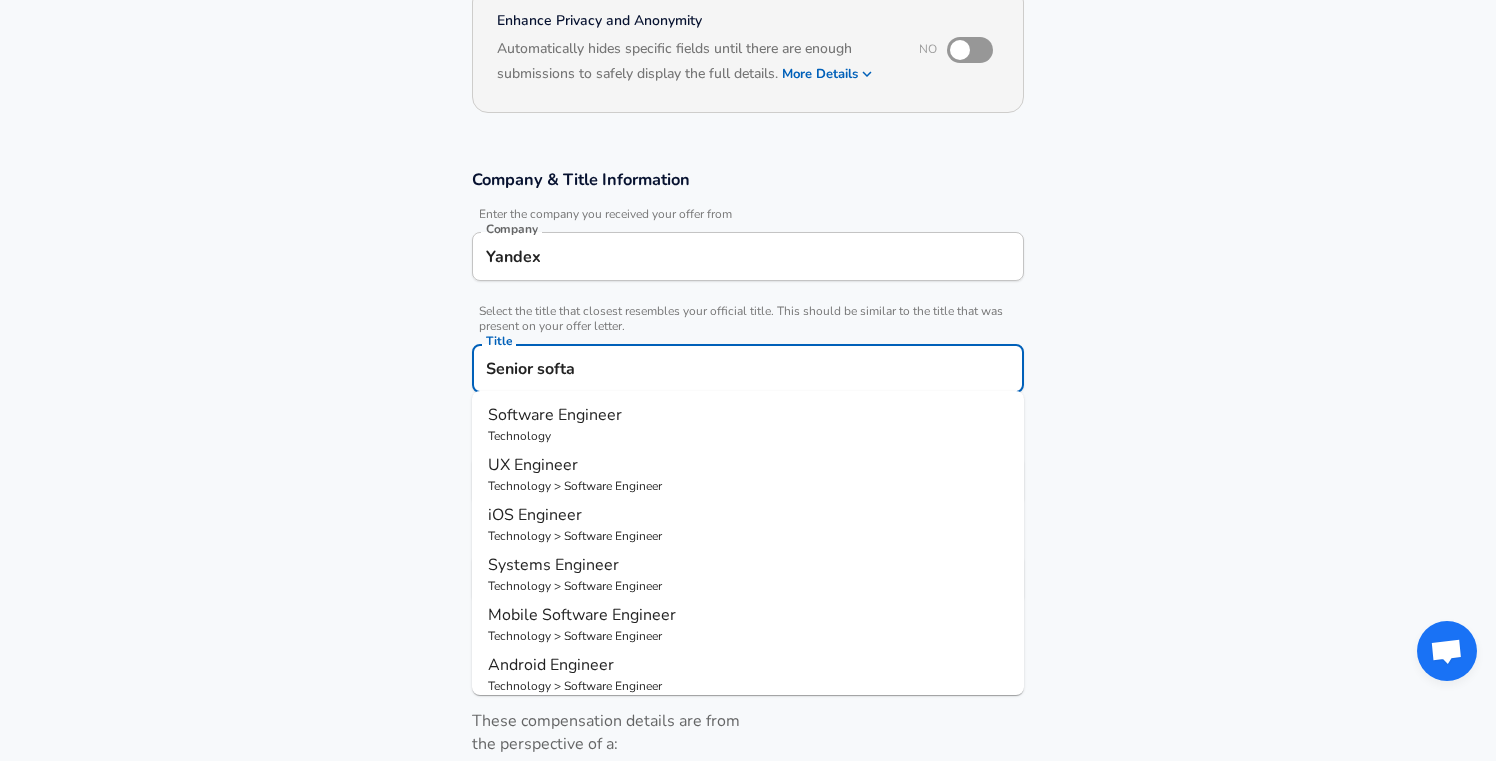 click on "Software Engineer" at bounding box center [748, 415] 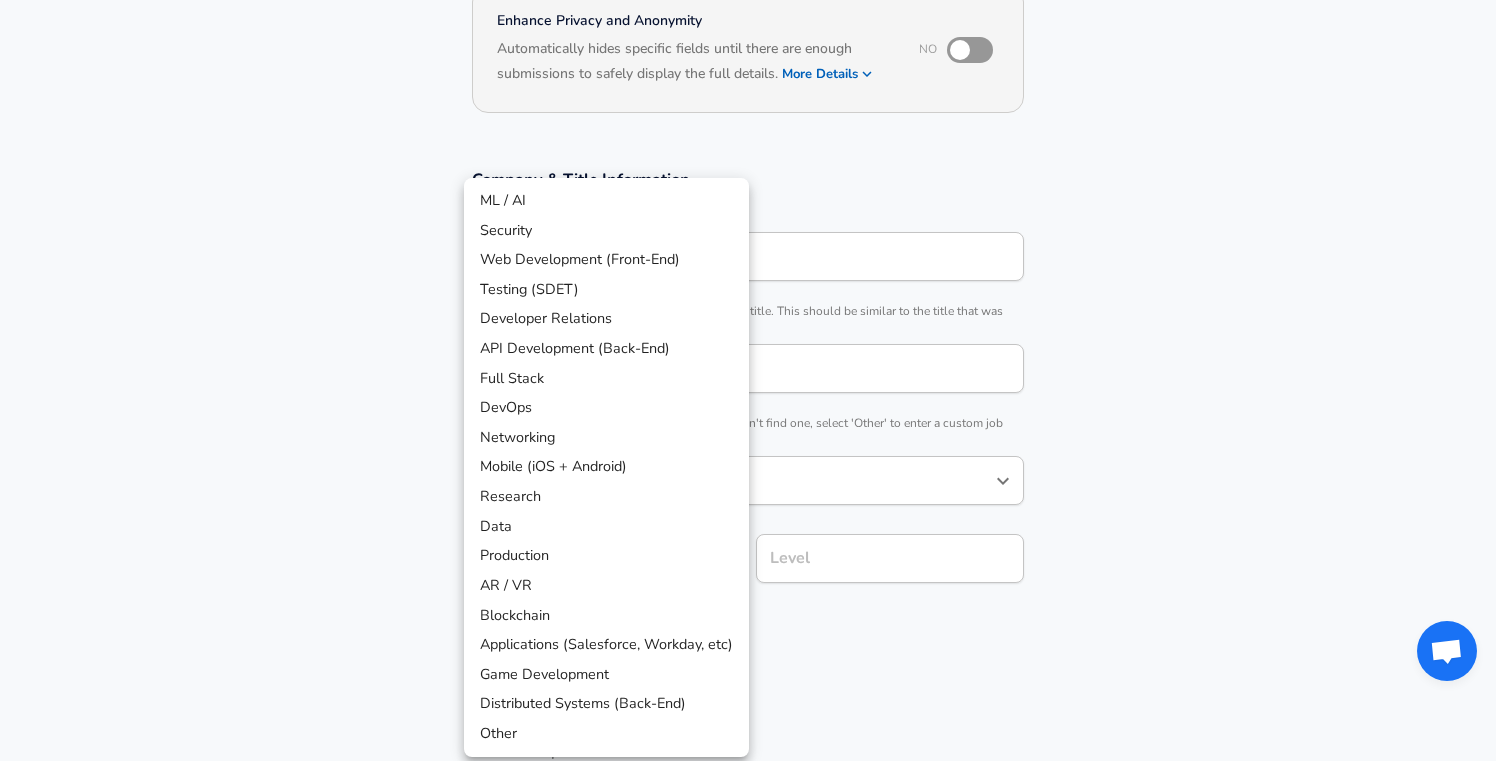 click on "Restart Add Your Salary Upload your offer letter   to verify your submission Enhance Privacy and Anonymity No Automatically hides specific fields until there are enough submissions to safely display the full details.   More Details Based on your submission and the data points that we have already collected, we will automatically hide and anonymize specific fields if there aren't enough data points to remain sufficiently anonymous. Company & Title Information   Enter the company you received your offer from Company Yandex Company   Select the title that closest resembles your official title. This should be similar to the title that was present on your offer letter. Title Software Engineer Title   Select a job family that best fits your role. If you can't find one, select 'Other' to enter a custom job family Job Family Software Engineer Job Family   Select a Specialization that best fits your role. If you can't find one, select 'Other' to enter a custom specialization Select Specialization ​ Level Level" at bounding box center [748, 169] 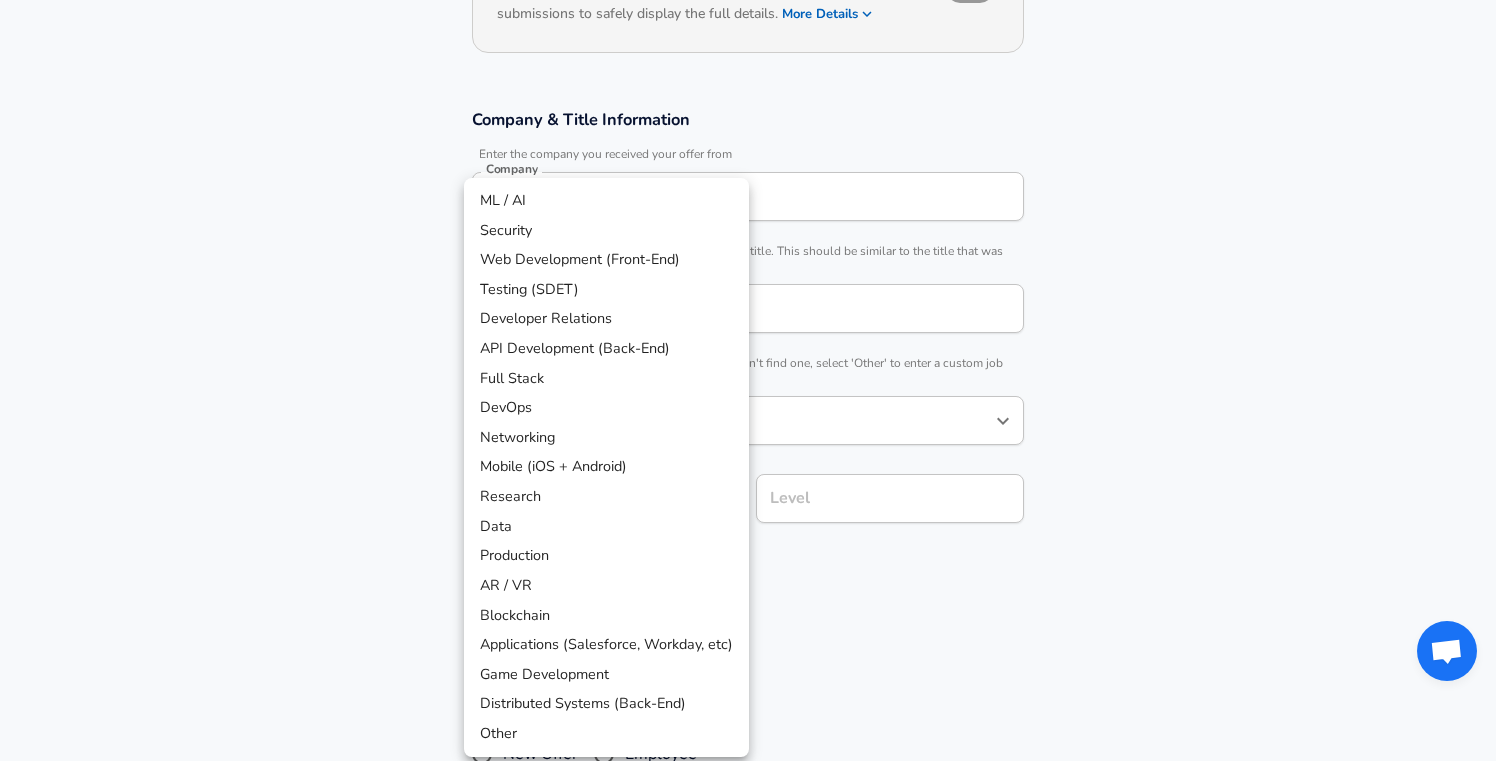 type 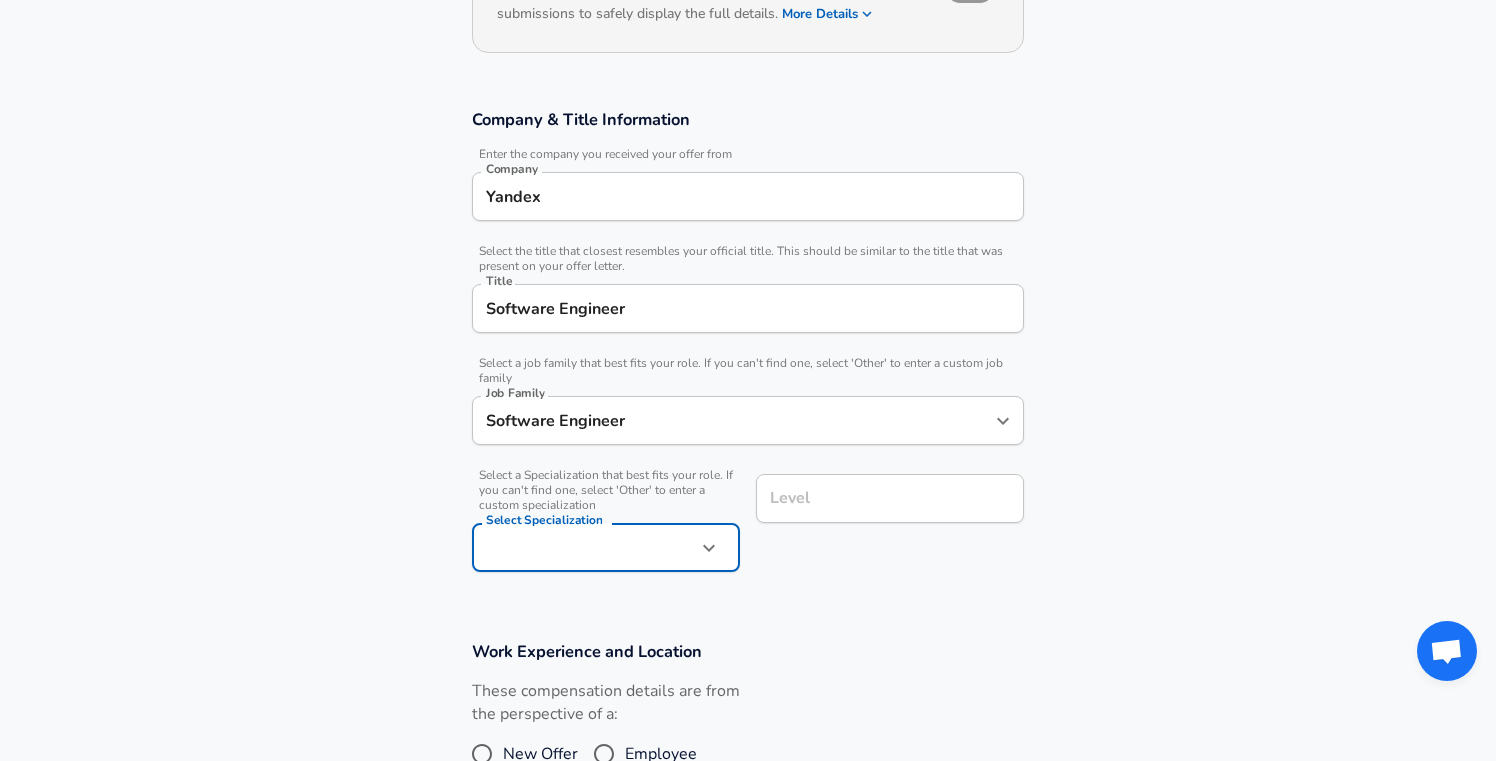 click on "Restart Add Your Salary Upload your offer letter   to verify your submission Enhance Privacy and Anonymity No Automatically hides specific fields until there are enough submissions to safely display the full details.   More Details Based on your submission and the data points that we have already collected, we will automatically hide and anonymize specific fields if there aren't enough data points to remain sufficiently anonymous. Company & Title Information   Enter the company you received your offer from Company Yandex Company   Select the title that closest resembles your official title. This should be similar to the title that was present on your offer letter. Title Software Engineer Title   Select a job family that best fits your role. If you can't find one, select 'Other' to enter a custom job family Job Family Software Engineer Job Family   Select a Specialization that best fits your role. If you can't find one, select 'Other' to enter a custom specialization Select Specialization ​ Level Level" at bounding box center (748, 109) 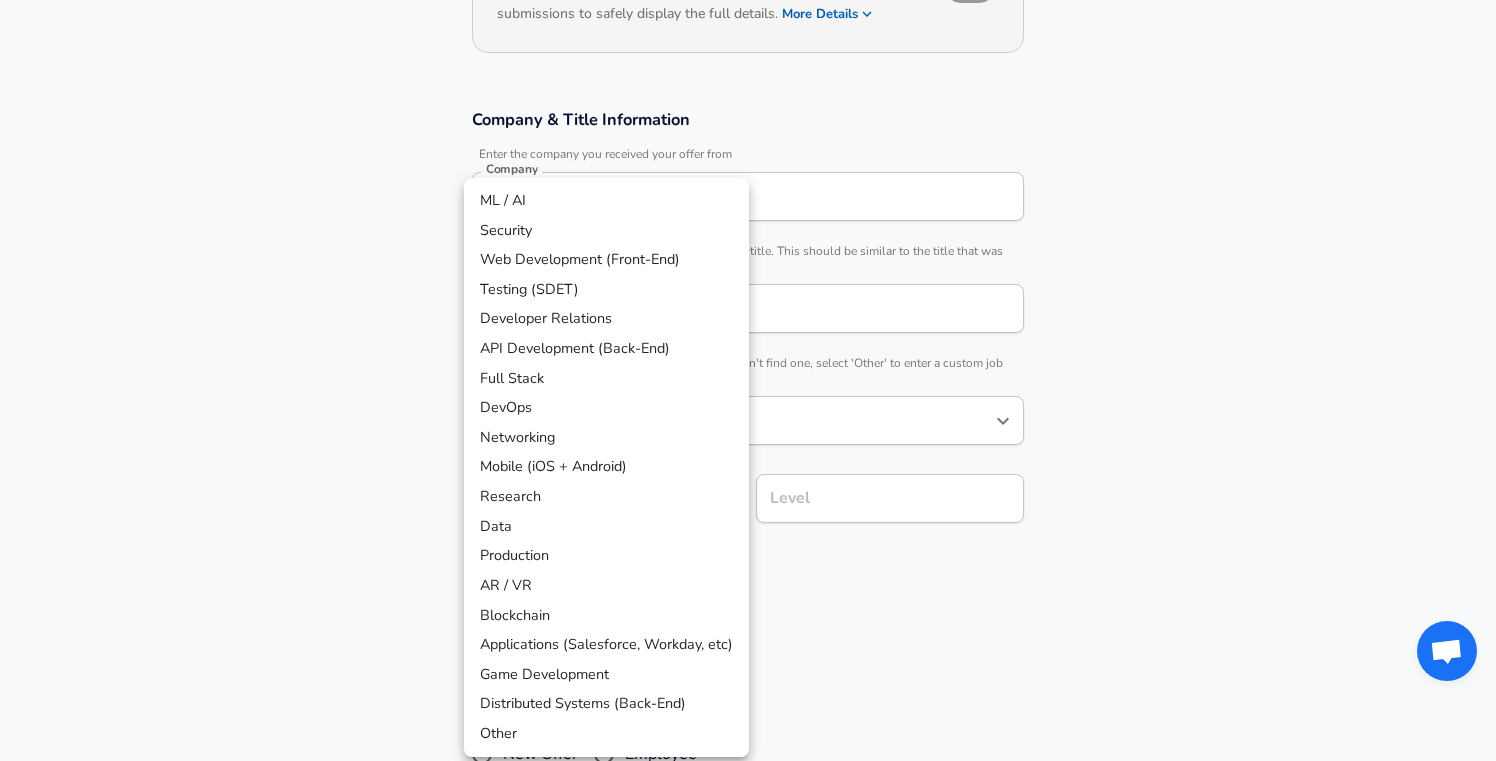 click at bounding box center [748, 380] 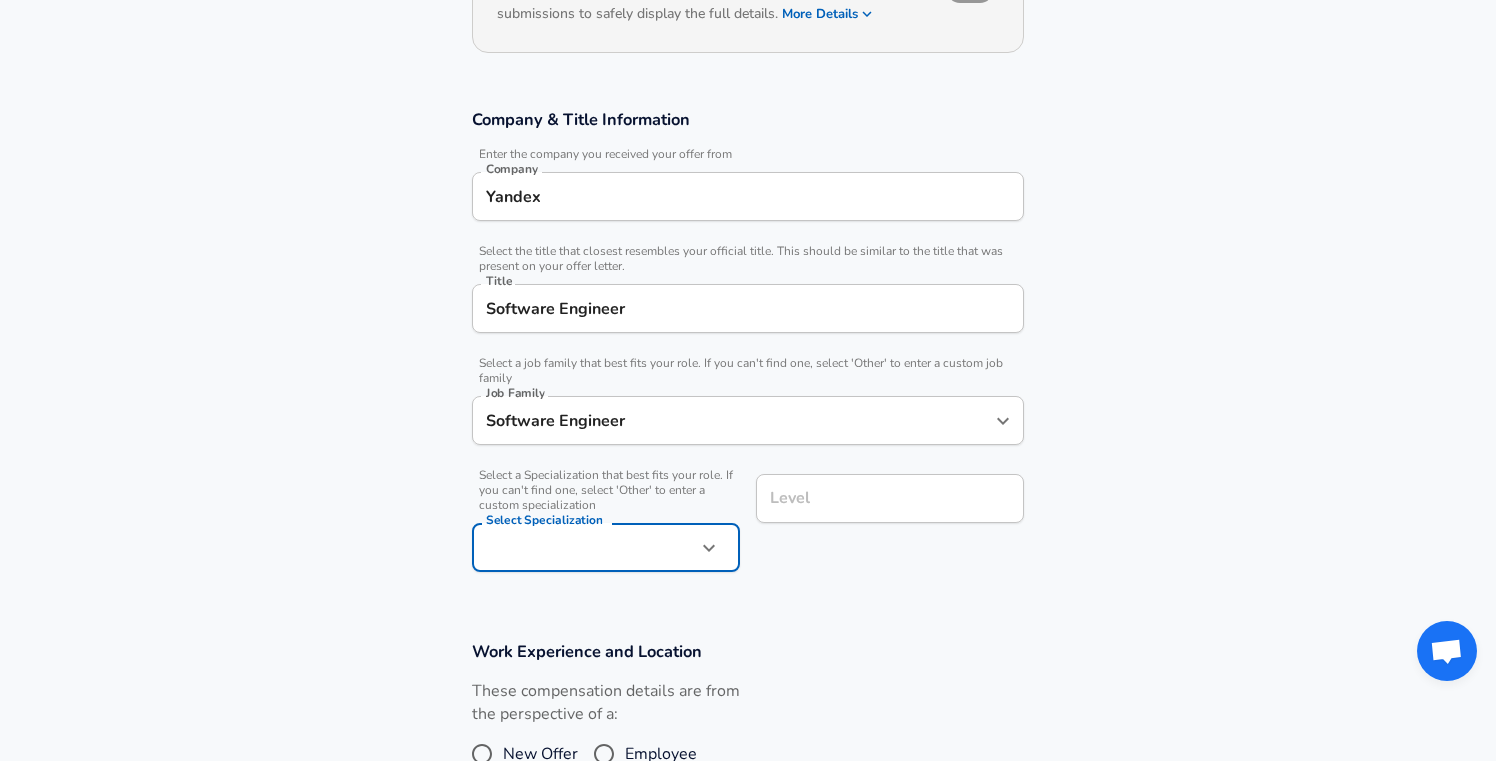 click on "ML / AI Security Web Development (Front-End) Testing (SDET) Developer Relations API Development (Back-End) Full Stack DevOps Networking Mobile (iOS + Android) Research Data Production AR / VR Blockchain Applications (Salesforce, Workday, etc) Game Development Distributed Systems (Back-End) Other" at bounding box center (748, 380) 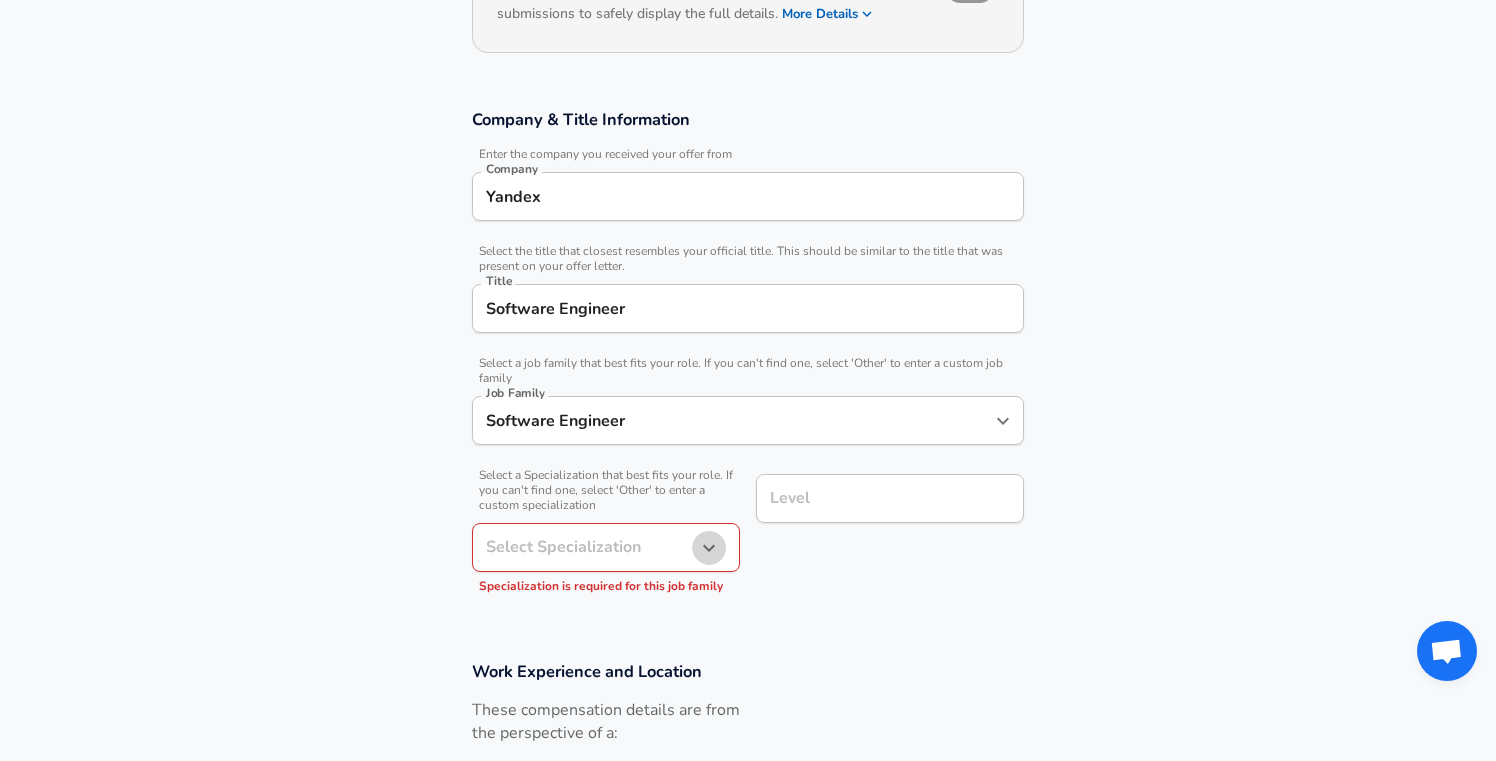 click at bounding box center [709, 548] 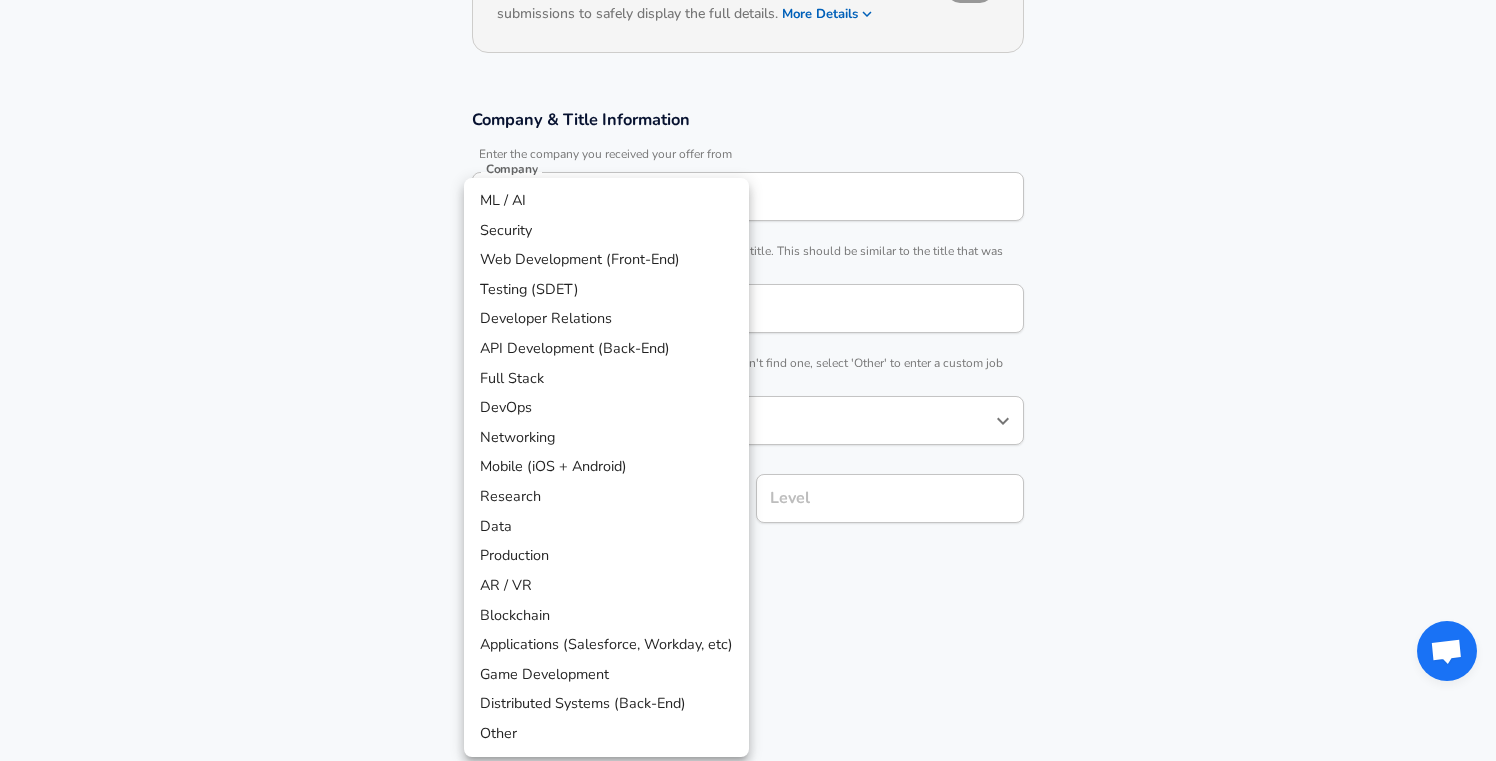 click at bounding box center (748, 380) 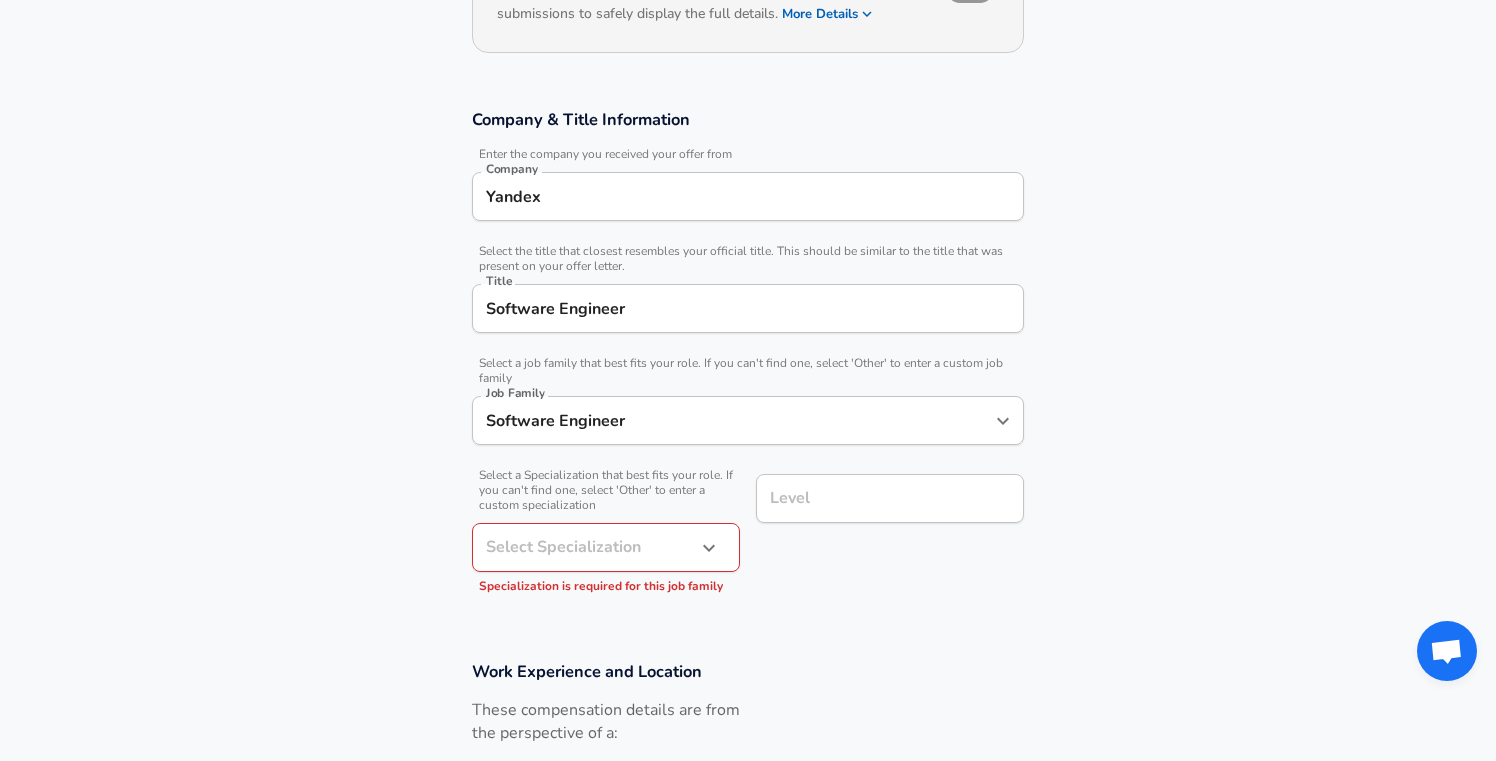 click on "Software Engineer" at bounding box center [733, 420] 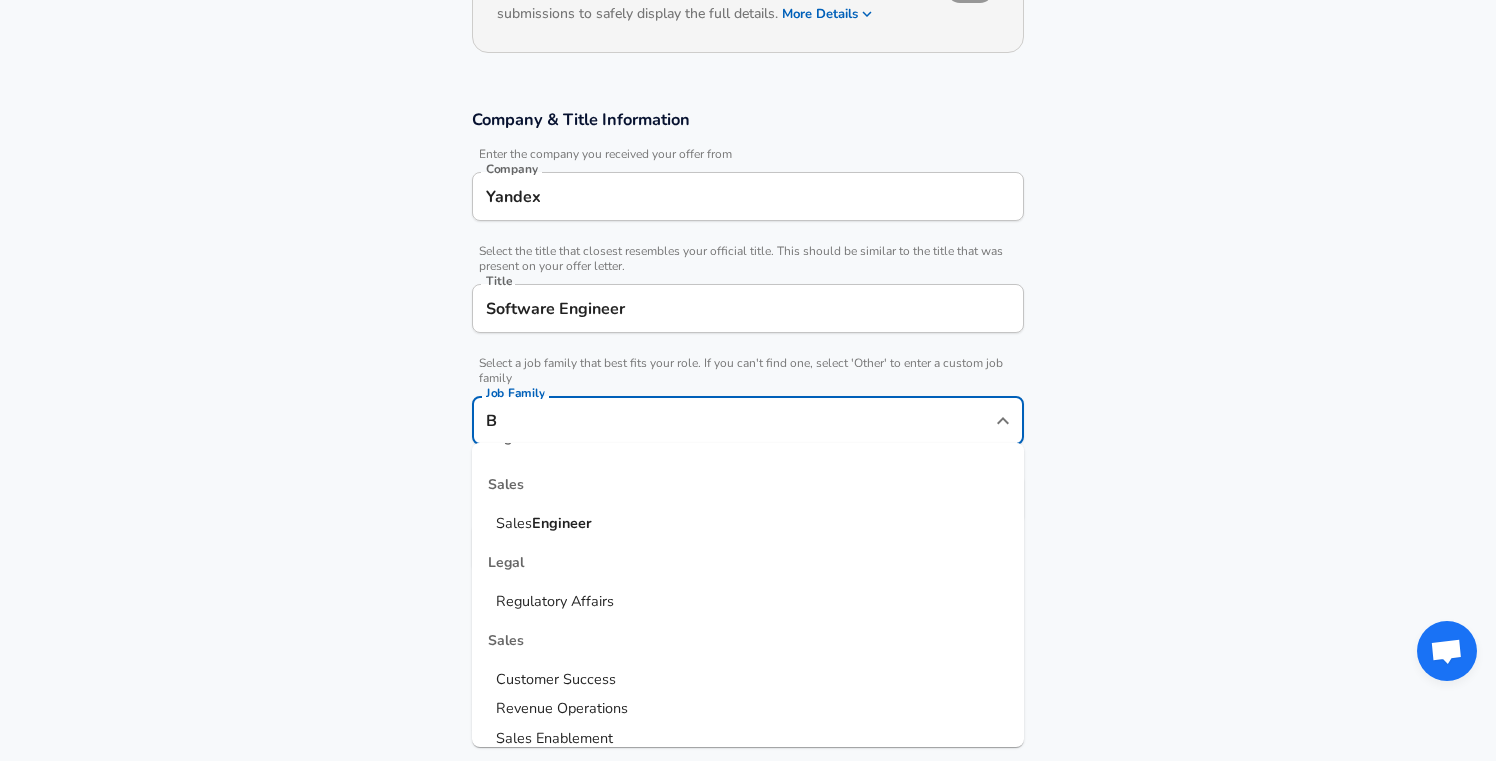 scroll, scrollTop: 0, scrollLeft: 0, axis: both 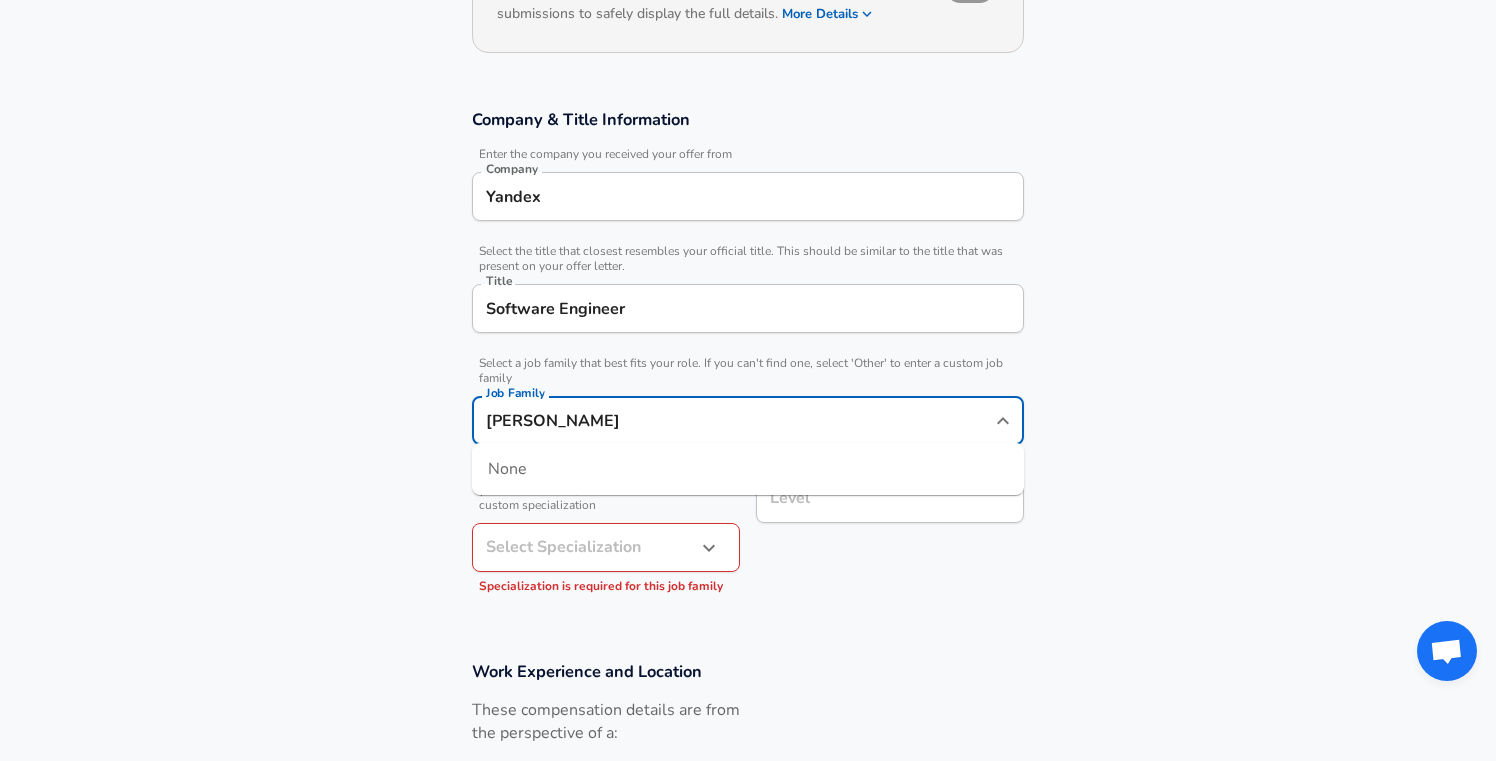 type on "Backend" 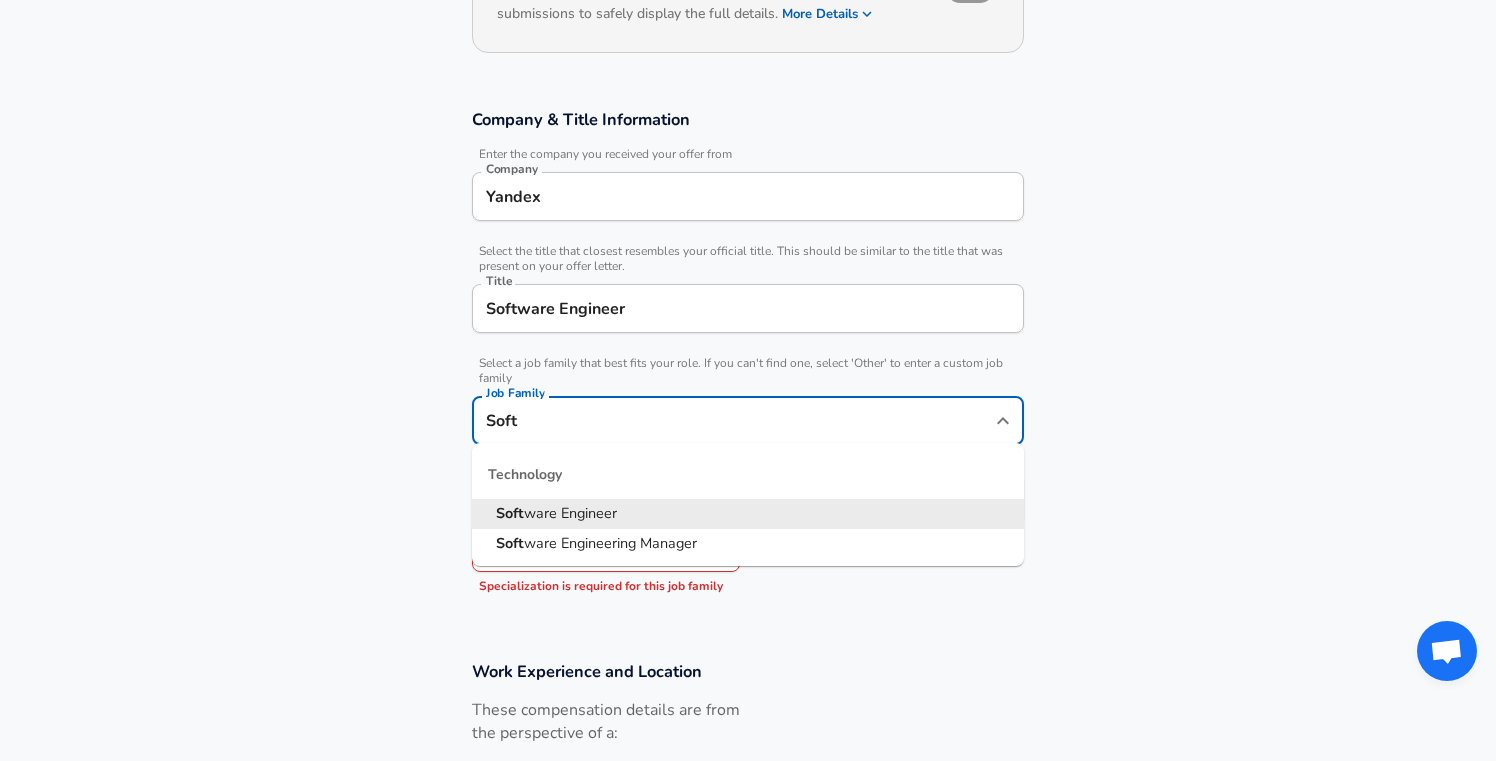 click on "Soft ware Engineer" at bounding box center [748, 514] 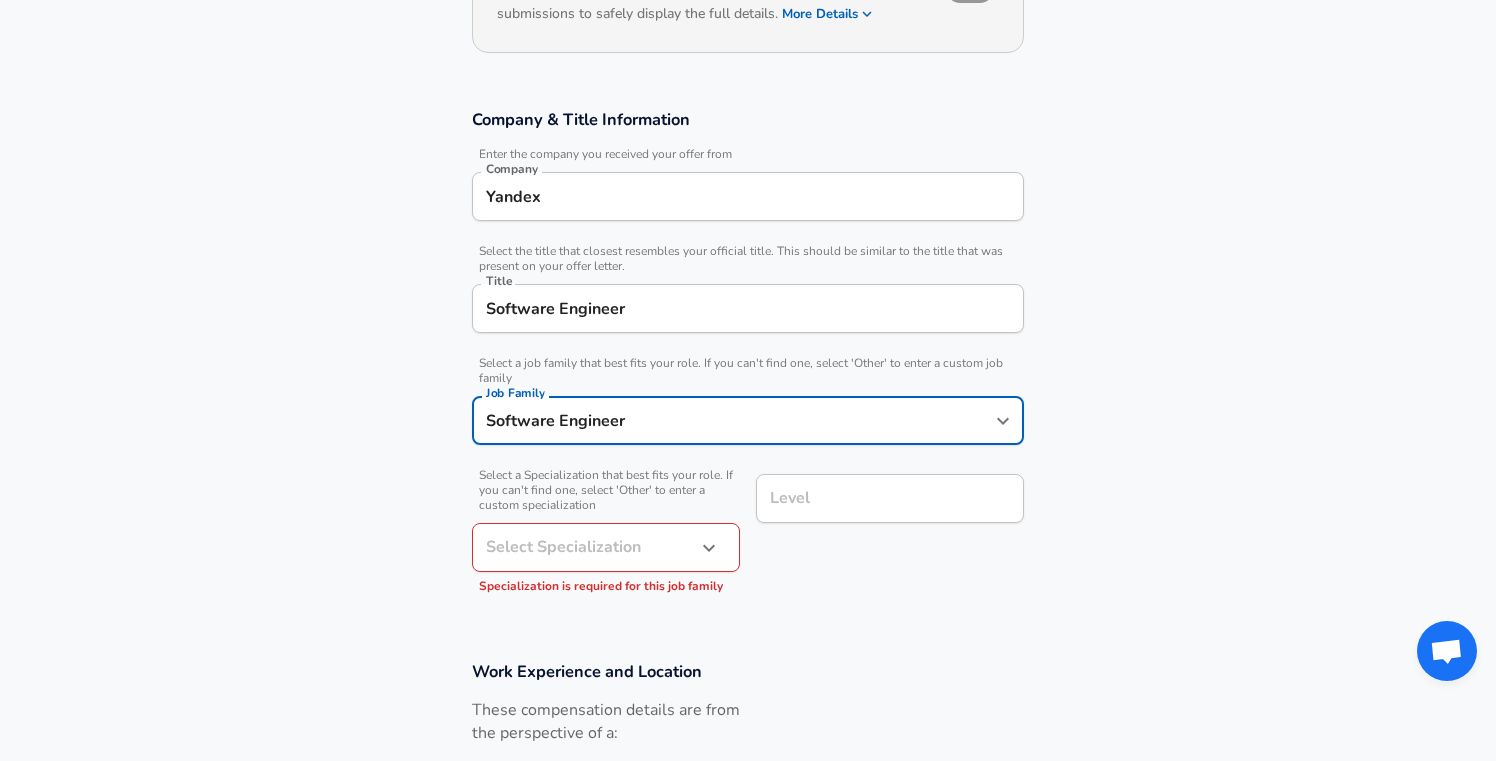 click on "Select Specialization ​ Select Specialization Specialization is required for this job family" at bounding box center (606, 560) 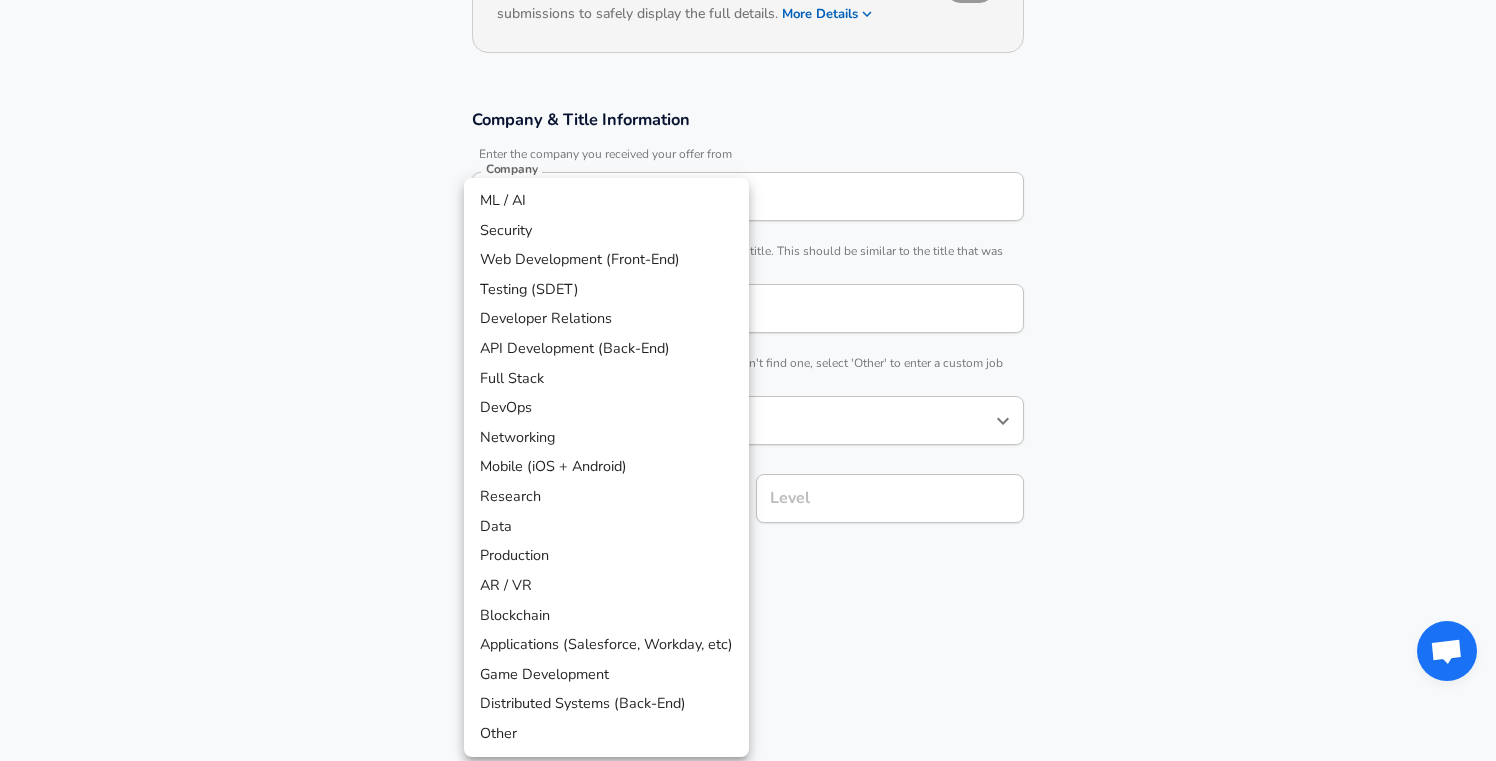 click on "Restart Add Your Salary Upload your offer letter   to verify your submission Enhance Privacy and Anonymity No Automatically hides specific fields until there are enough submissions to safely display the full details.   More Details Based on your submission and the data points that we have already collected, we will automatically hide and anonymize specific fields if there aren't enough data points to remain sufficiently anonymous. Company & Title Information   Enter the company you received your offer from Company Yandex Company   Select the title that closest resembles your official title. This should be similar to the title that was present on your offer letter. Title Software Engineer Title   Select a job family that best fits your role. If you can't find one, select 'Other' to enter a custom job family Job Family Software Engineer Job Family   Select a Specialization that best fits your role. If you can't find one, select 'Other' to enter a custom specialization Select Specialization ​ Level Level" at bounding box center (748, 109) 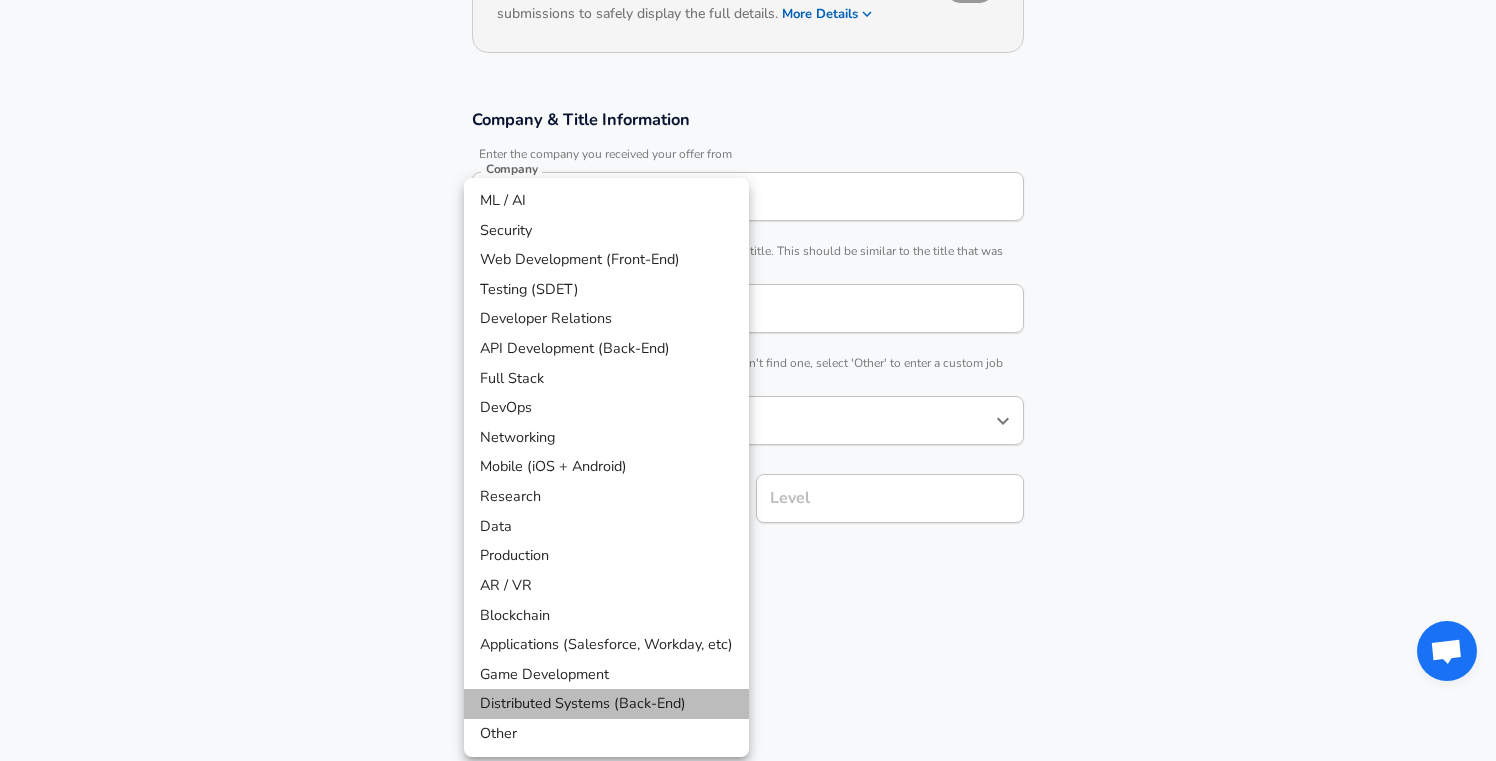 click on "Distributed Systems (Back-End)" at bounding box center [606, 704] 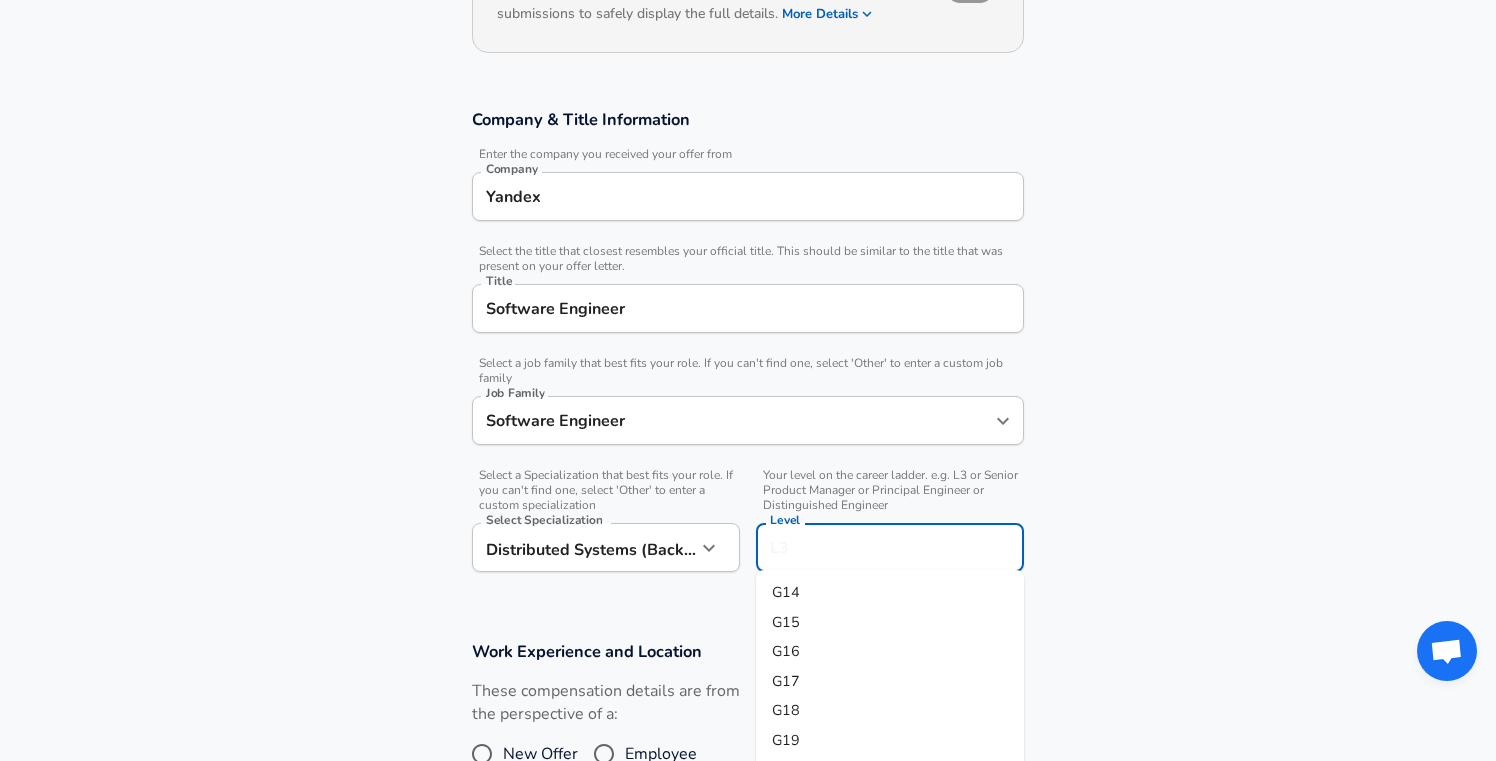 click on "Level" at bounding box center (890, 547) 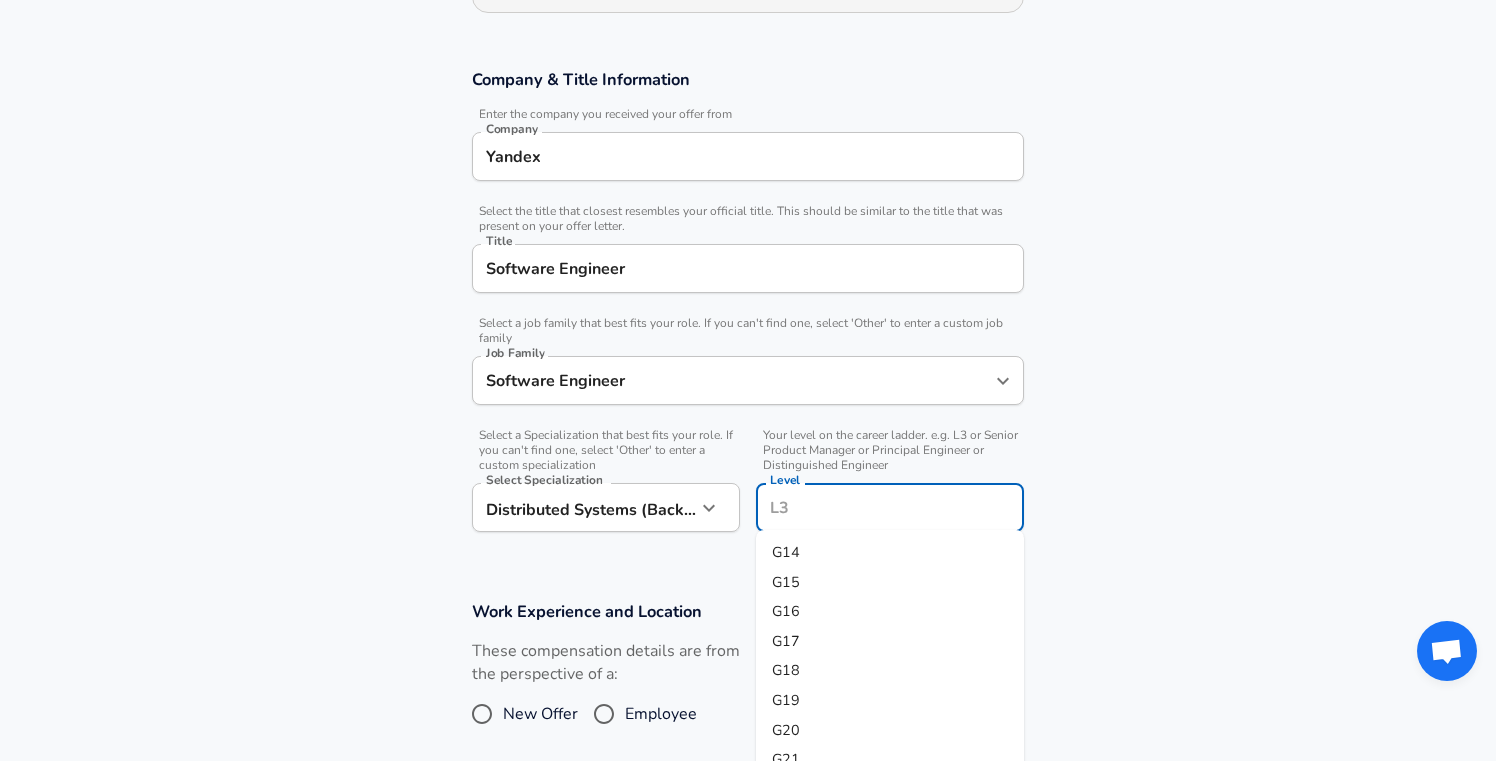 scroll, scrollTop: 330, scrollLeft: 0, axis: vertical 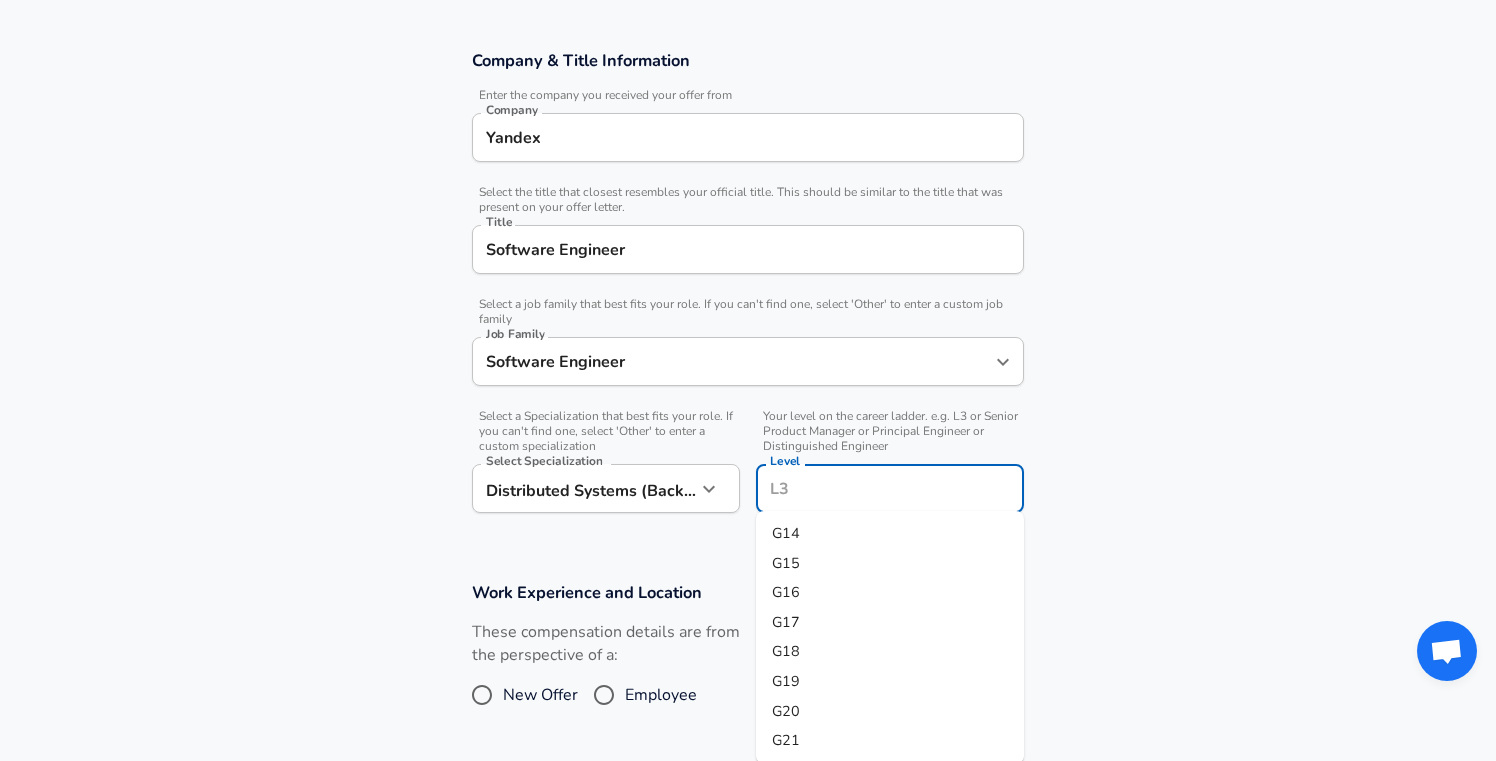 click on "G17" at bounding box center [890, 623] 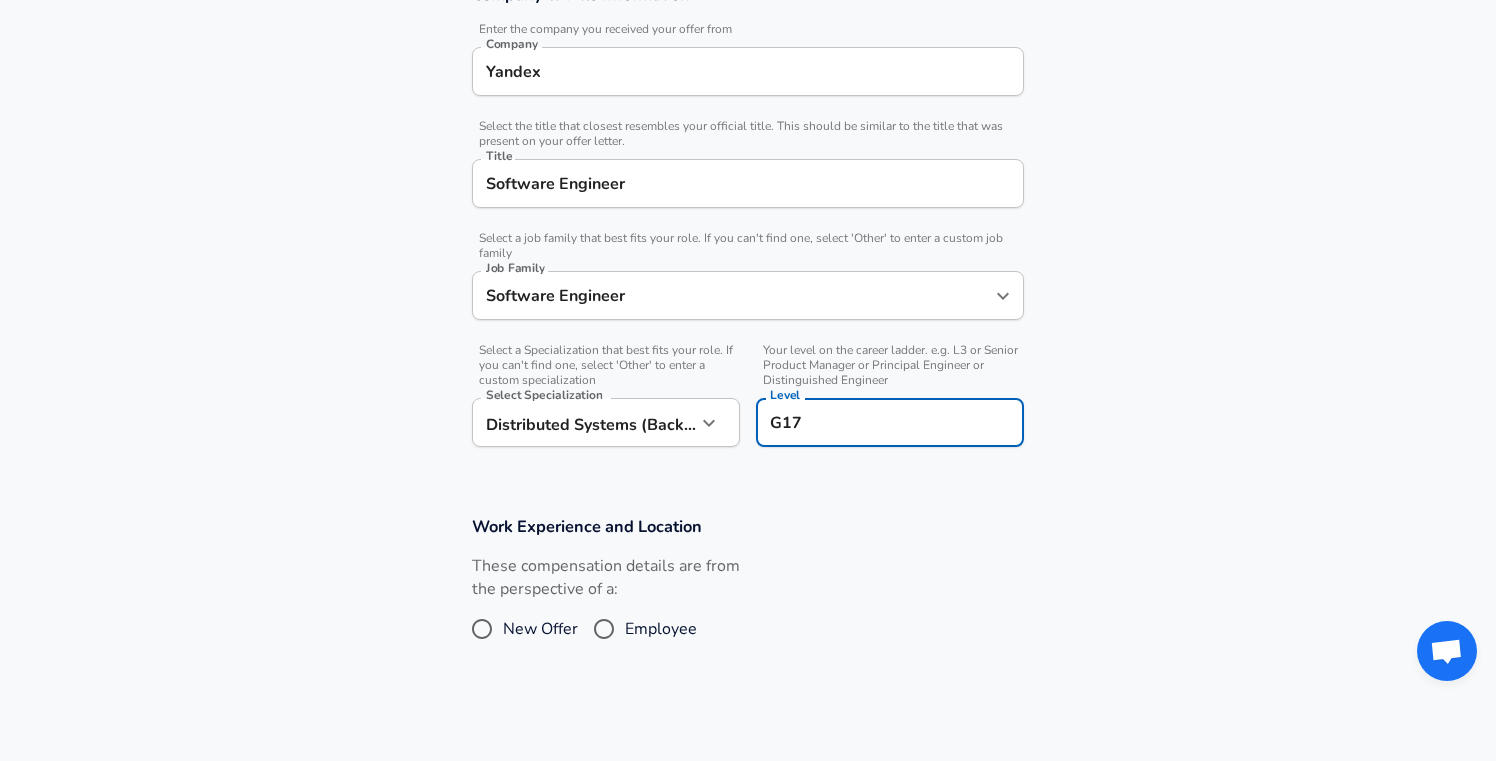 scroll, scrollTop: 398, scrollLeft: 0, axis: vertical 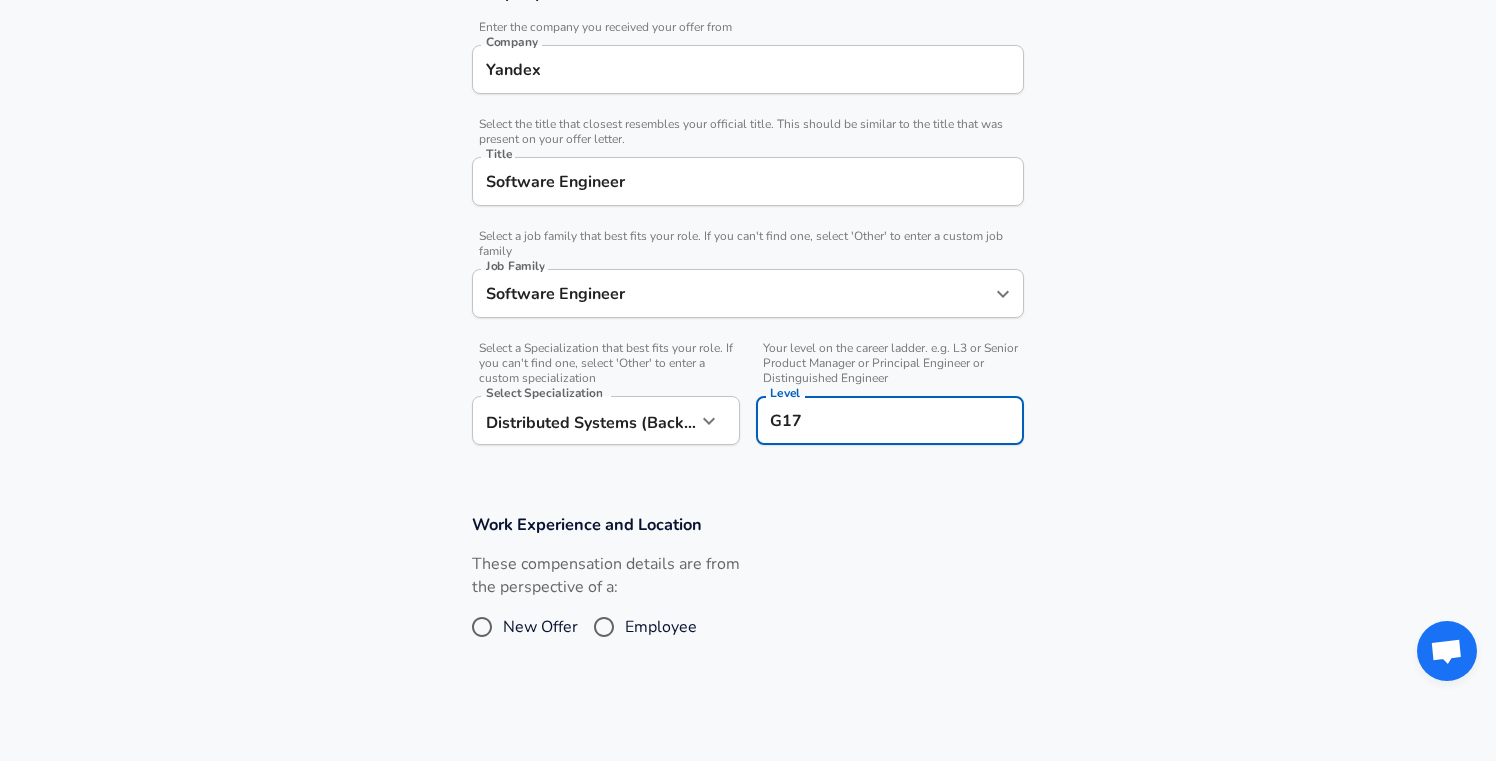 click on "Employee" at bounding box center (661, 627) 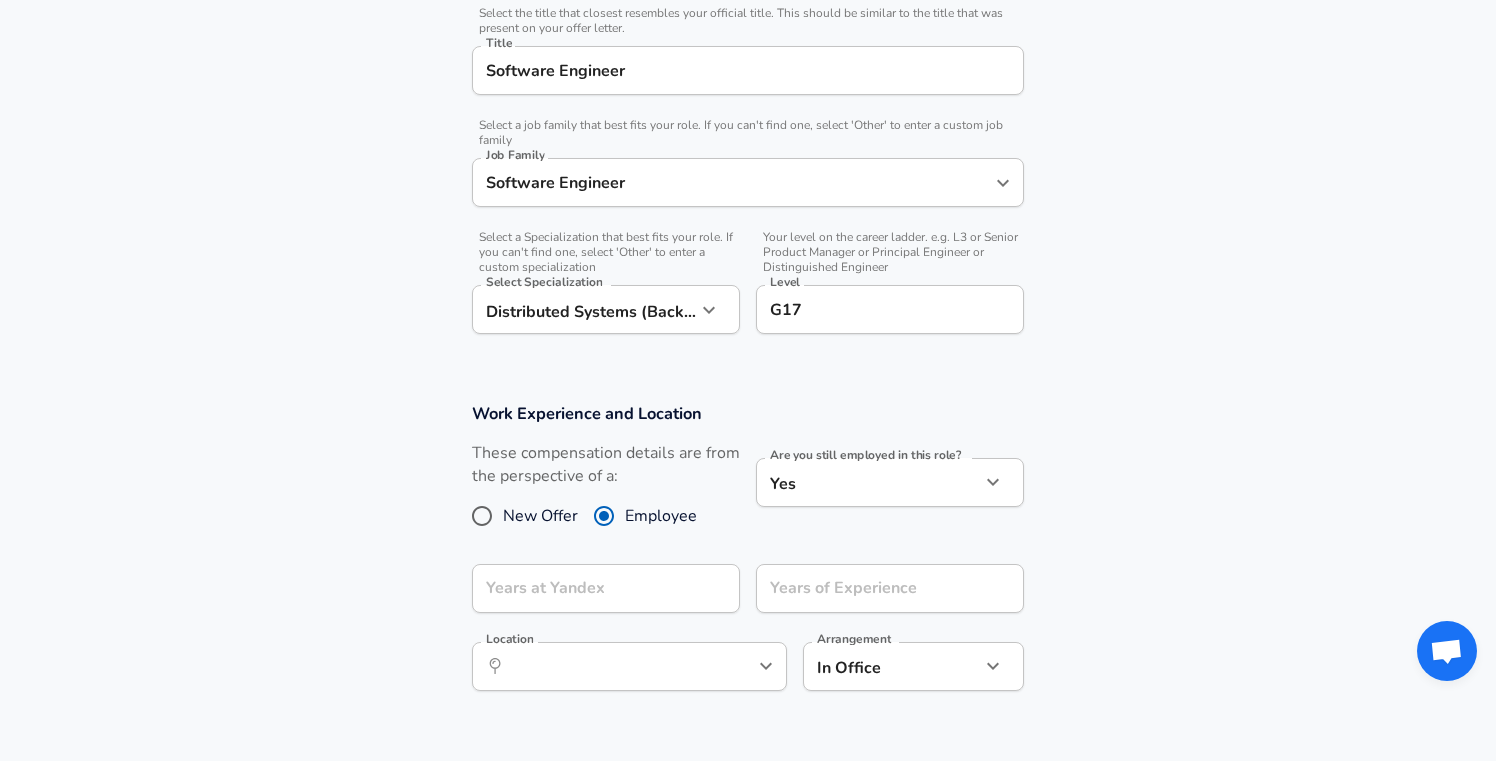 scroll, scrollTop: 548, scrollLeft: 0, axis: vertical 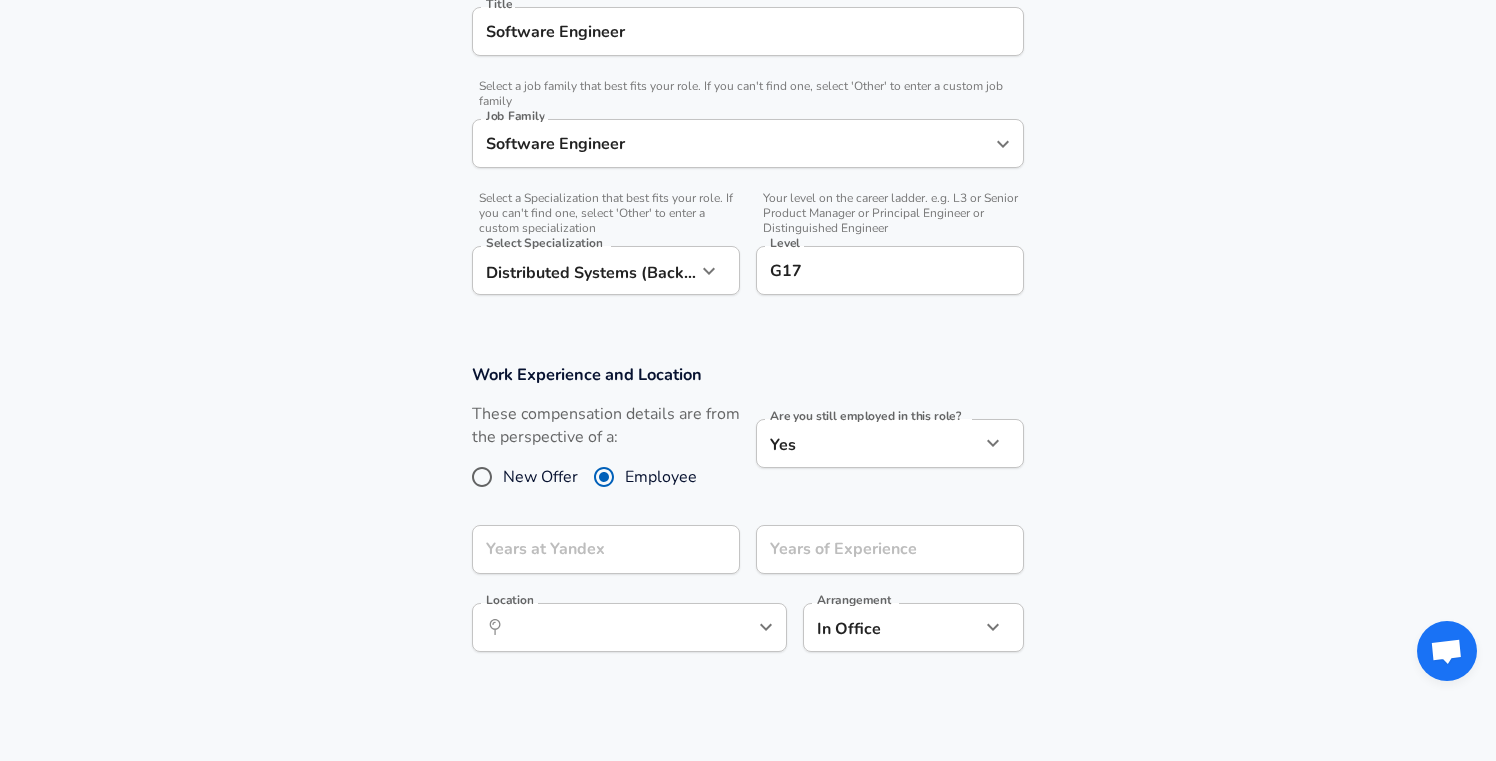 click on "Restart Add Your Salary Upload your offer letter   to verify your submission Enhance Privacy and Anonymity No Automatically hides specific fields until there are enough submissions to safely display the full details.   More Details Based on your submission and the data points that we have already collected, we will automatically hide and anonymize specific fields if there aren't enough data points to remain sufficiently anonymous. Company & Title Information   Enter the company you received your offer from Company Yandex Company   Select the title that closest resembles your official title. This should be similar to the title that was present on your offer letter. Title Software Engineer Title   Select a job family that best fits your role. If you can't find one, select 'Other' to enter a custom job family Job Family Software Engineer Job Family   Select a Specialization that best fits your role. If you can't find one, select 'Other' to enter a custom specialization Select Specialization Select Specialization" at bounding box center (748, -168) 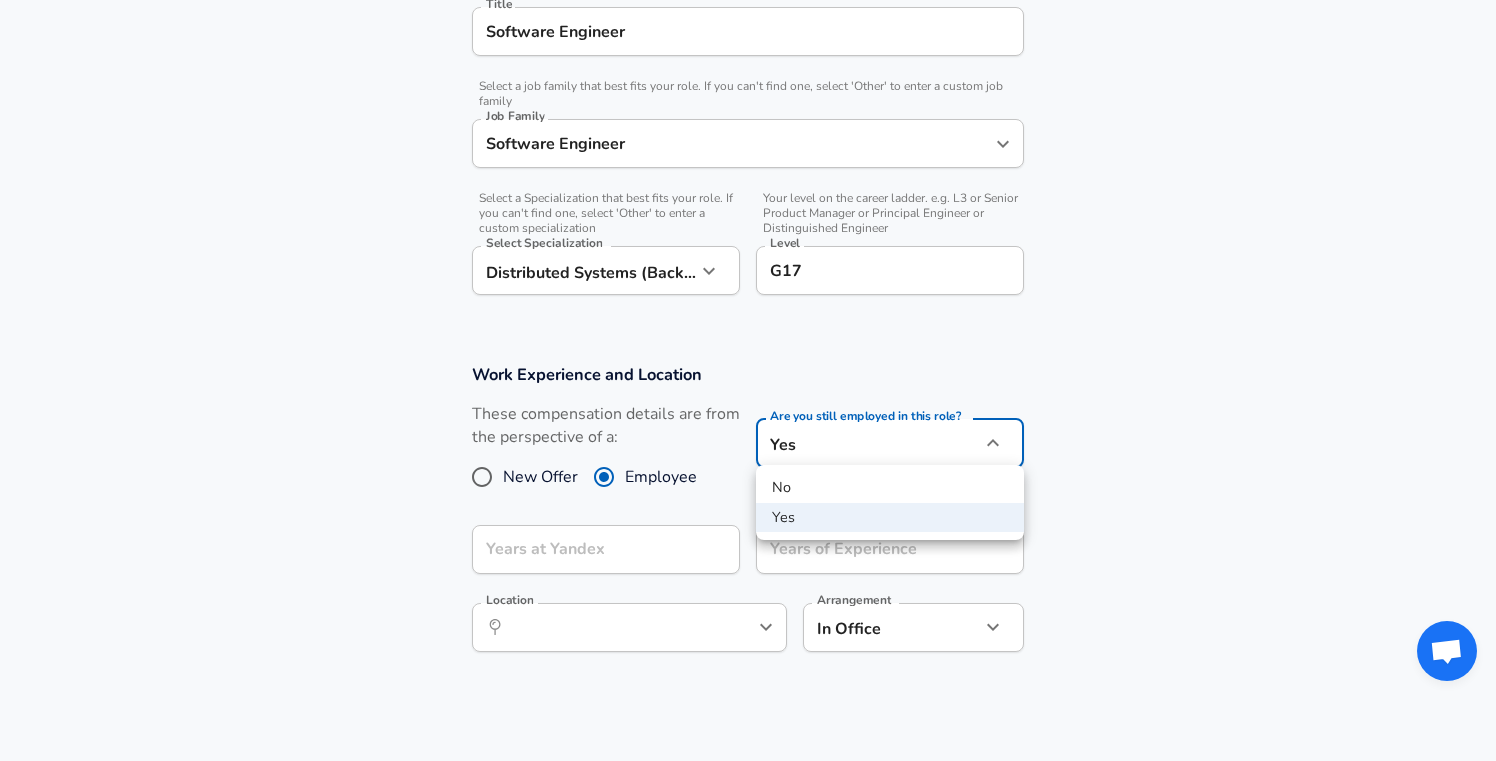 click at bounding box center [748, 380] 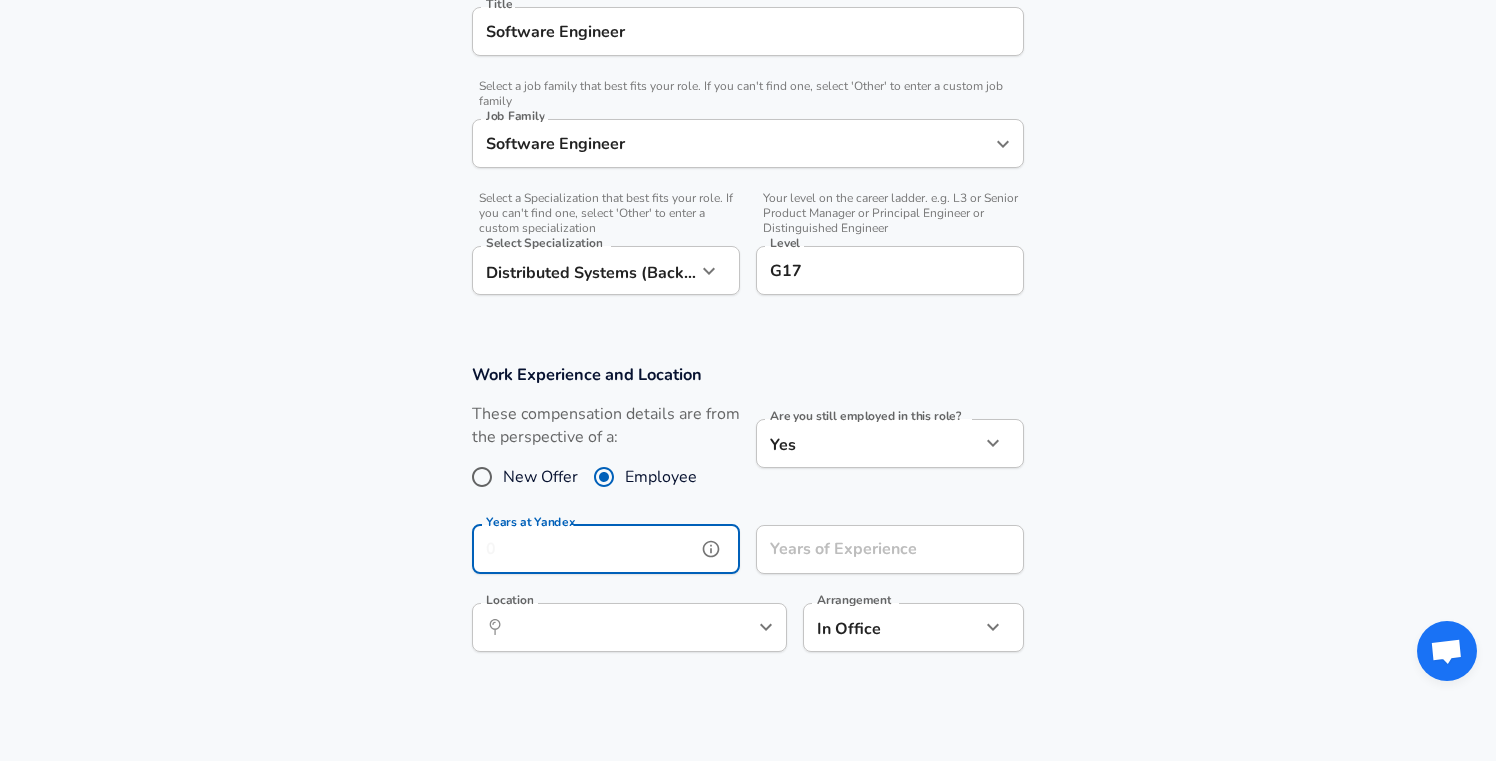 click on "Years at Yandex" at bounding box center [584, 549] 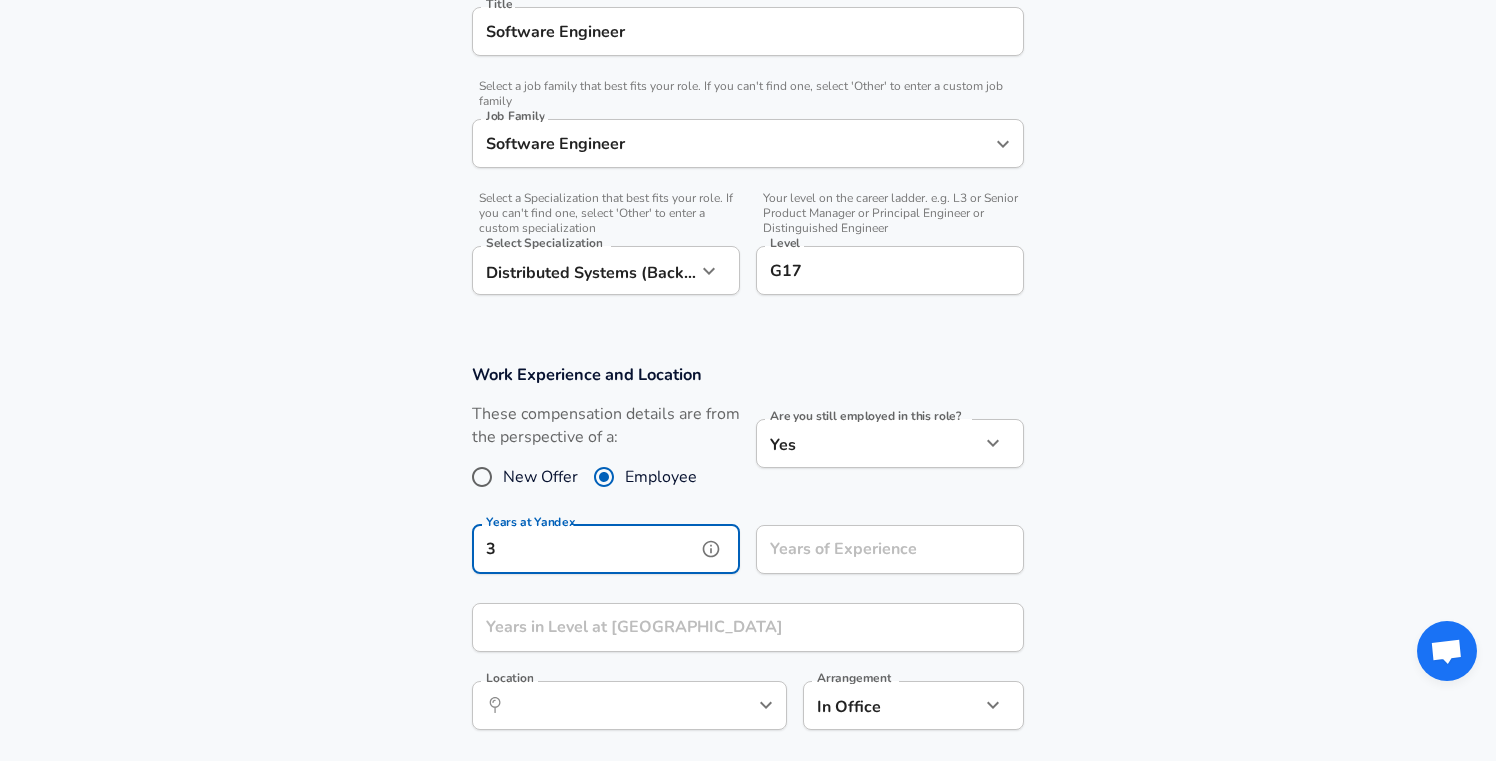 type on "3" 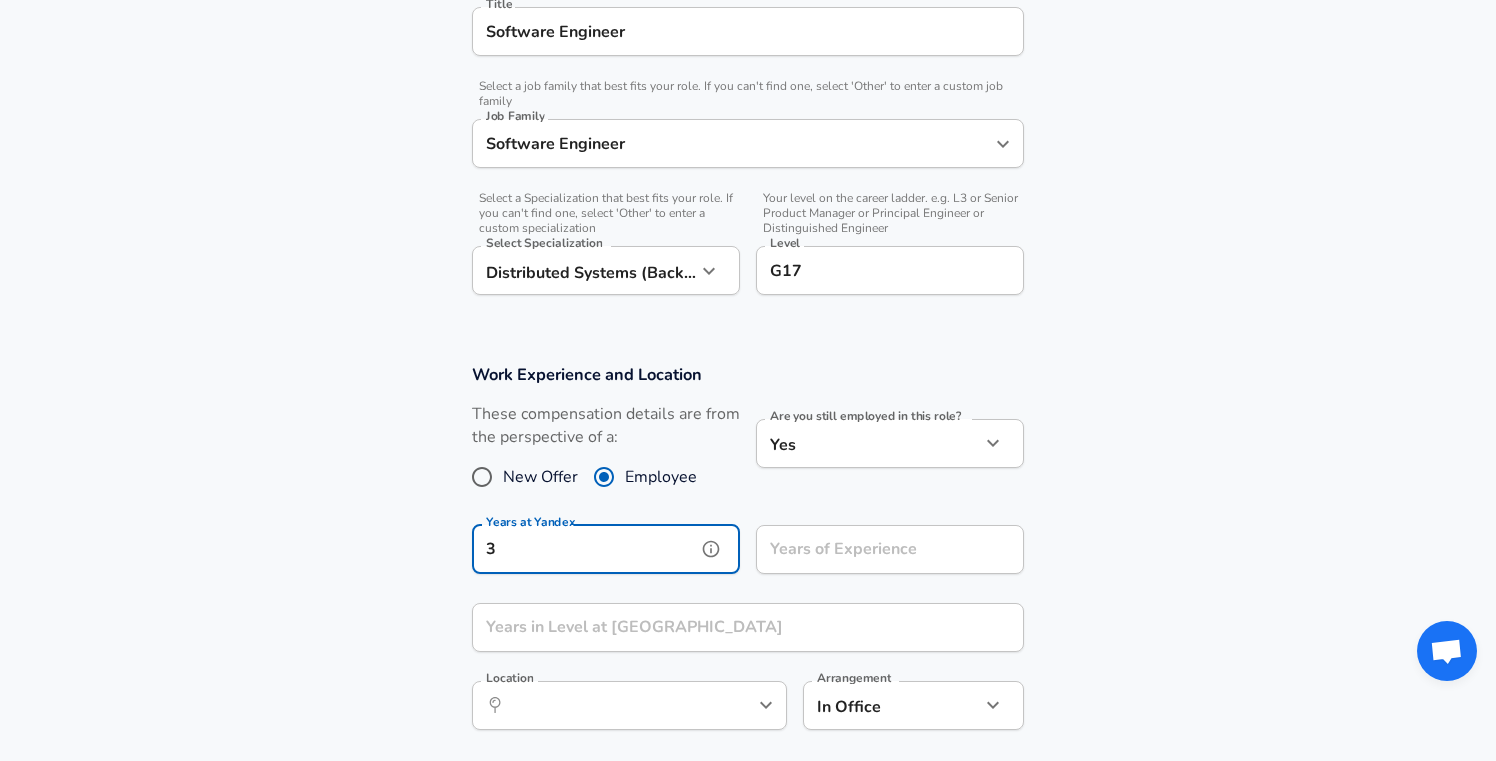 click 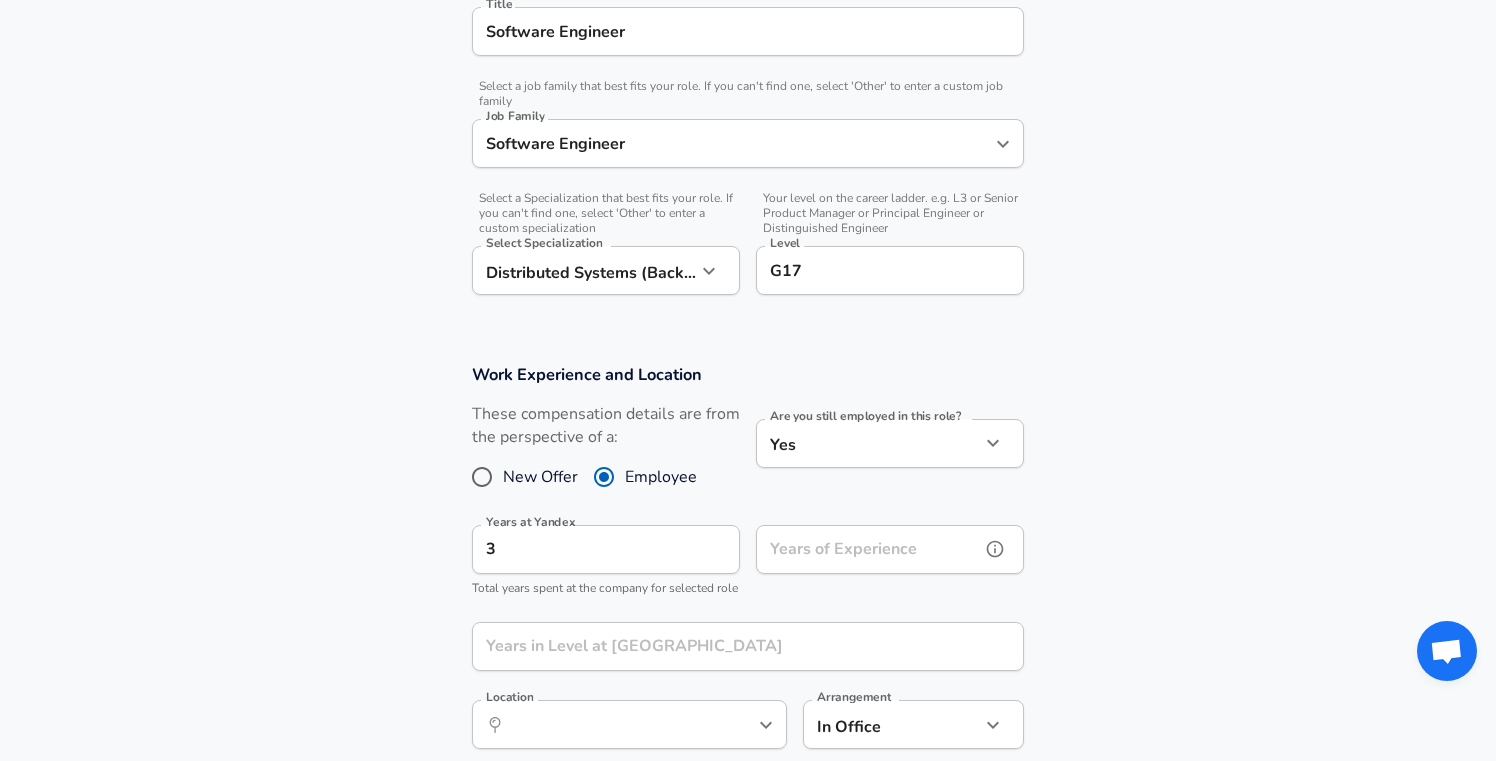 click on "Years of Experience" at bounding box center (868, 549) 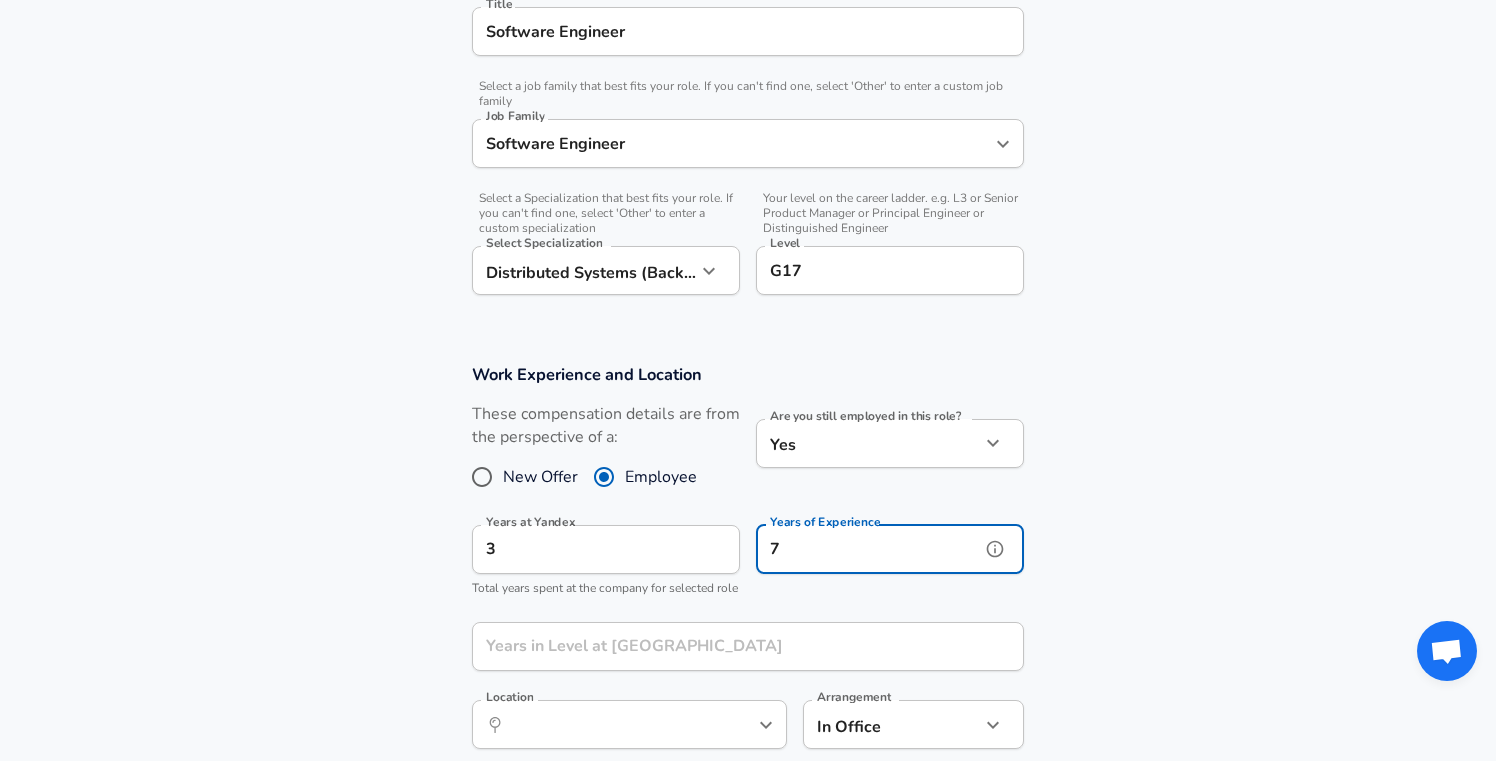 type on "7" 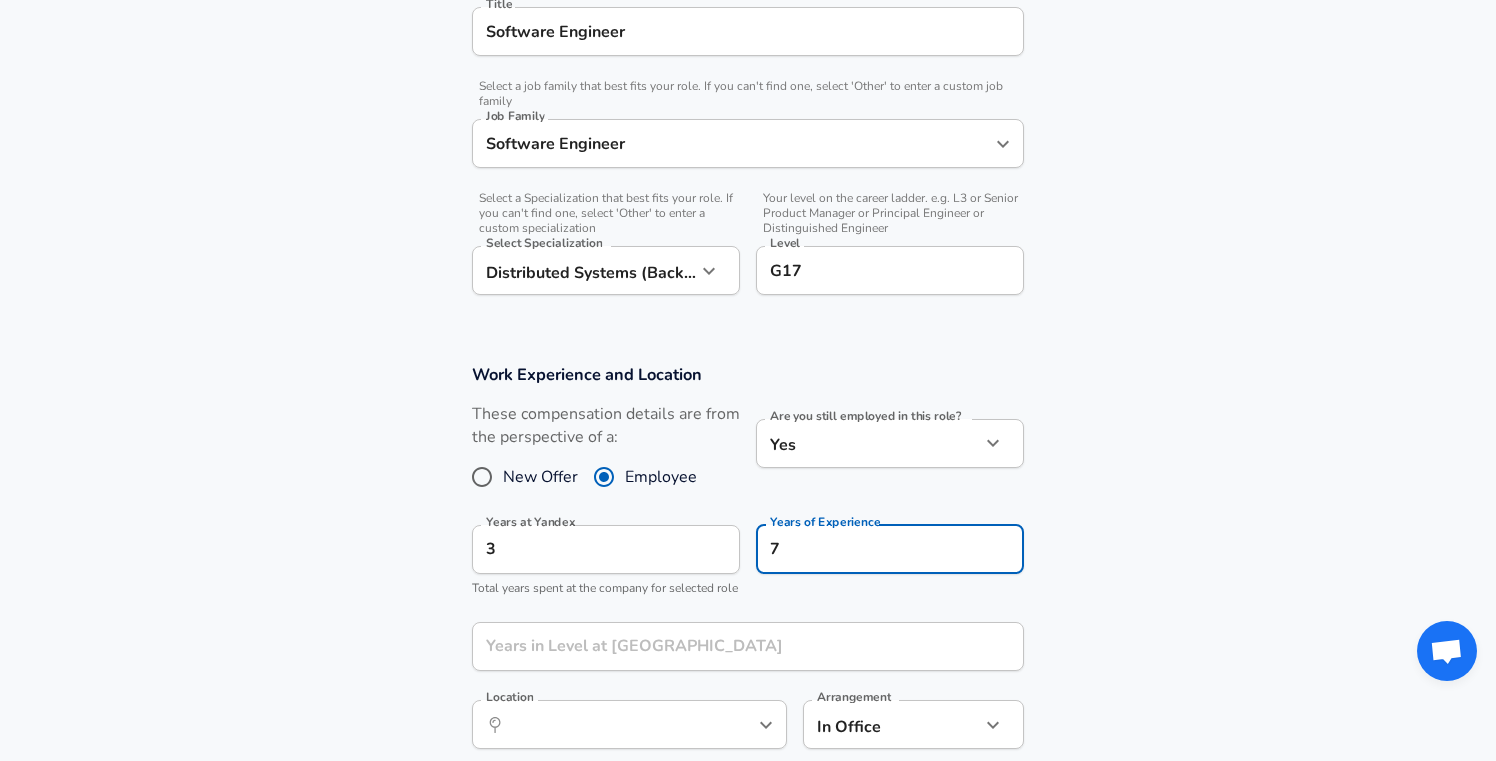 click on "Work Experience and Location These compensation details are from the perspective of a: New Offer Employee Are you still employed in this role? Yes yes Are you still employed in this role? Years at Yandex 3 Years at Yandex   Total years spent at the company for selected role Years of Experience 7 Years of Experience Years in Level at Yandex Years in Level at Yandex Location ​ Location Arrangement In Office office Arrangement" at bounding box center (748, 567) 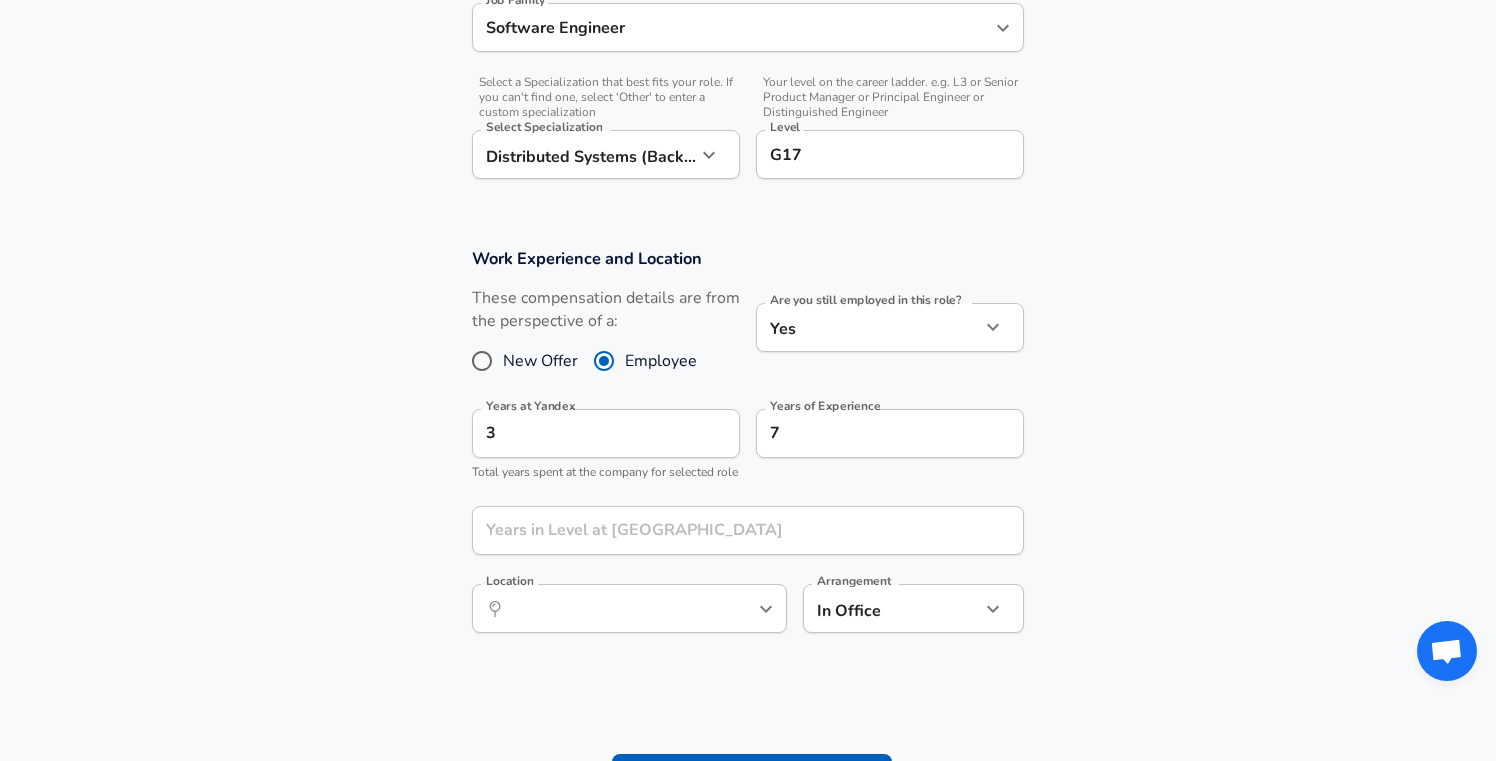 scroll, scrollTop: 681, scrollLeft: 0, axis: vertical 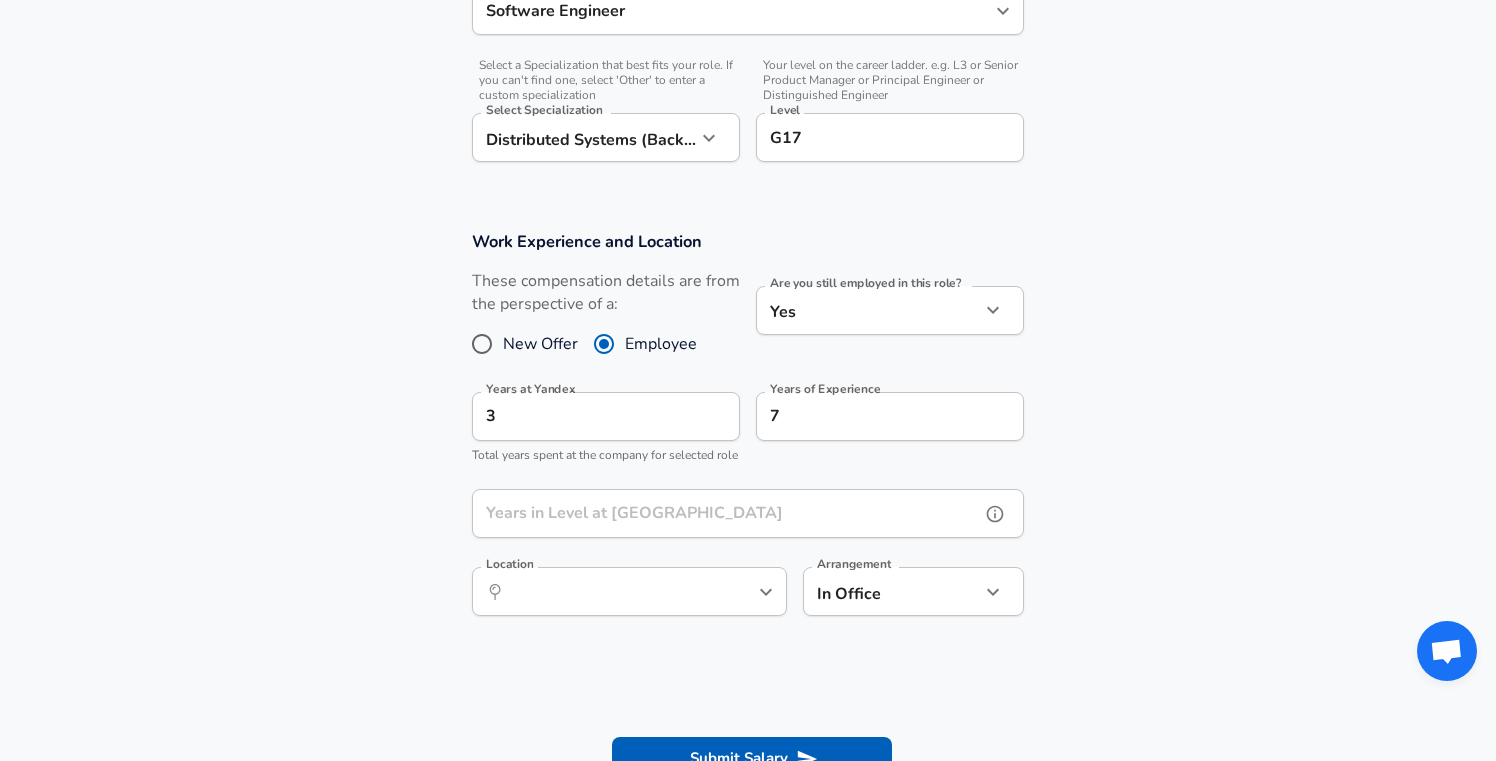 click on "Years in Level at [GEOGRAPHIC_DATA]" at bounding box center (726, 513) 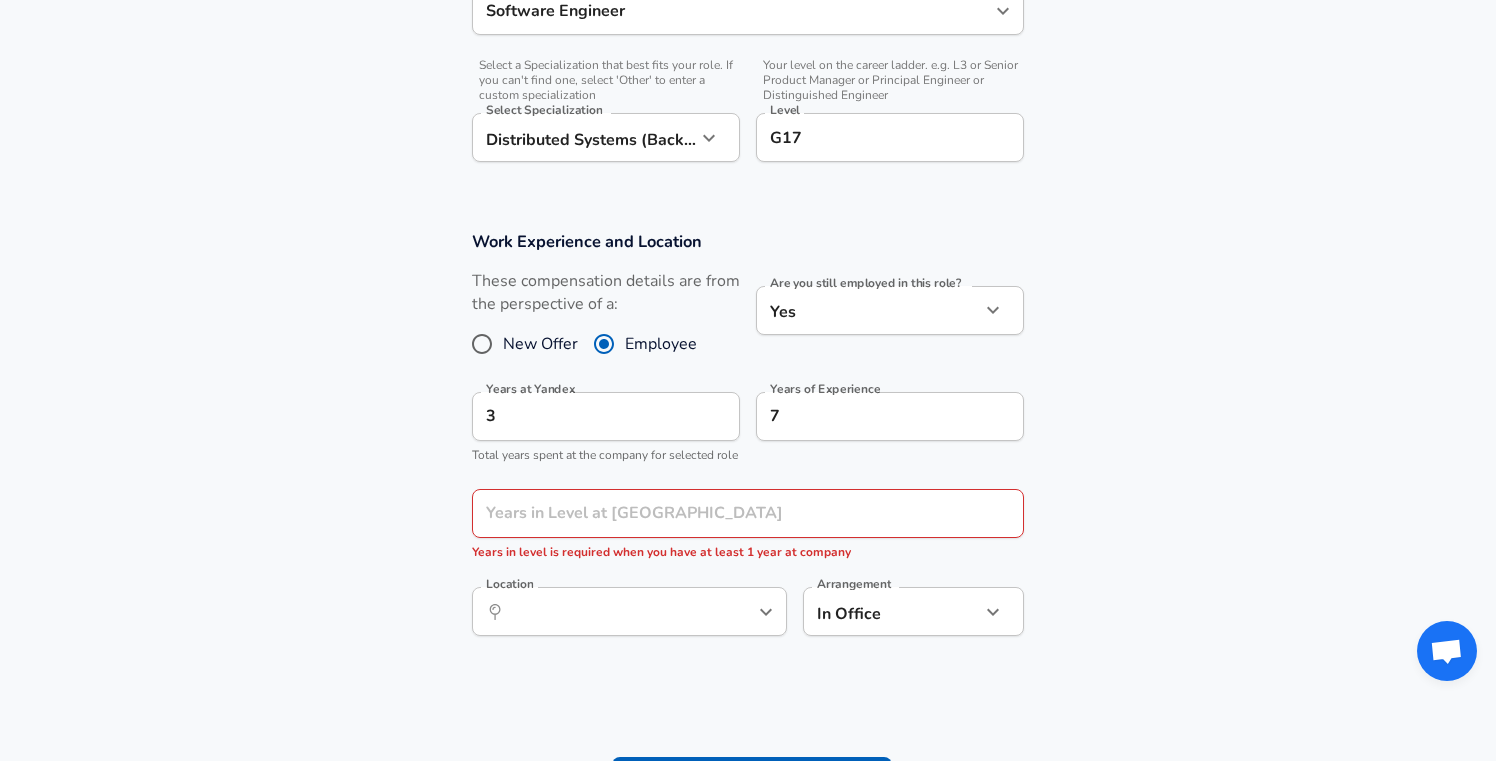 click on "Years at Yandex 3 Years at Yandex   Total years spent at the company for selected role" at bounding box center [598, 425] 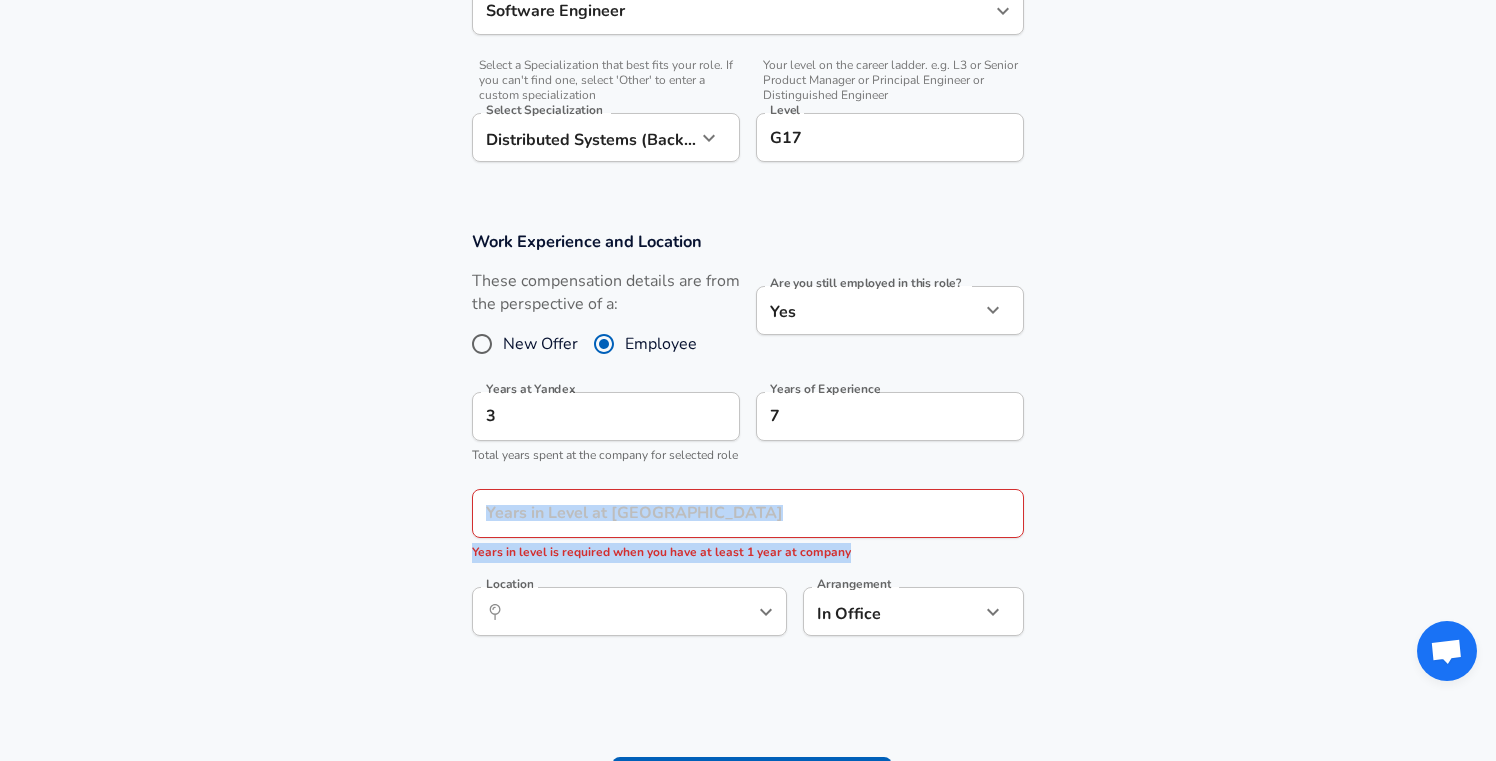 drag, startPoint x: 471, startPoint y: 568, endPoint x: 852, endPoint y: 567, distance: 381.0013 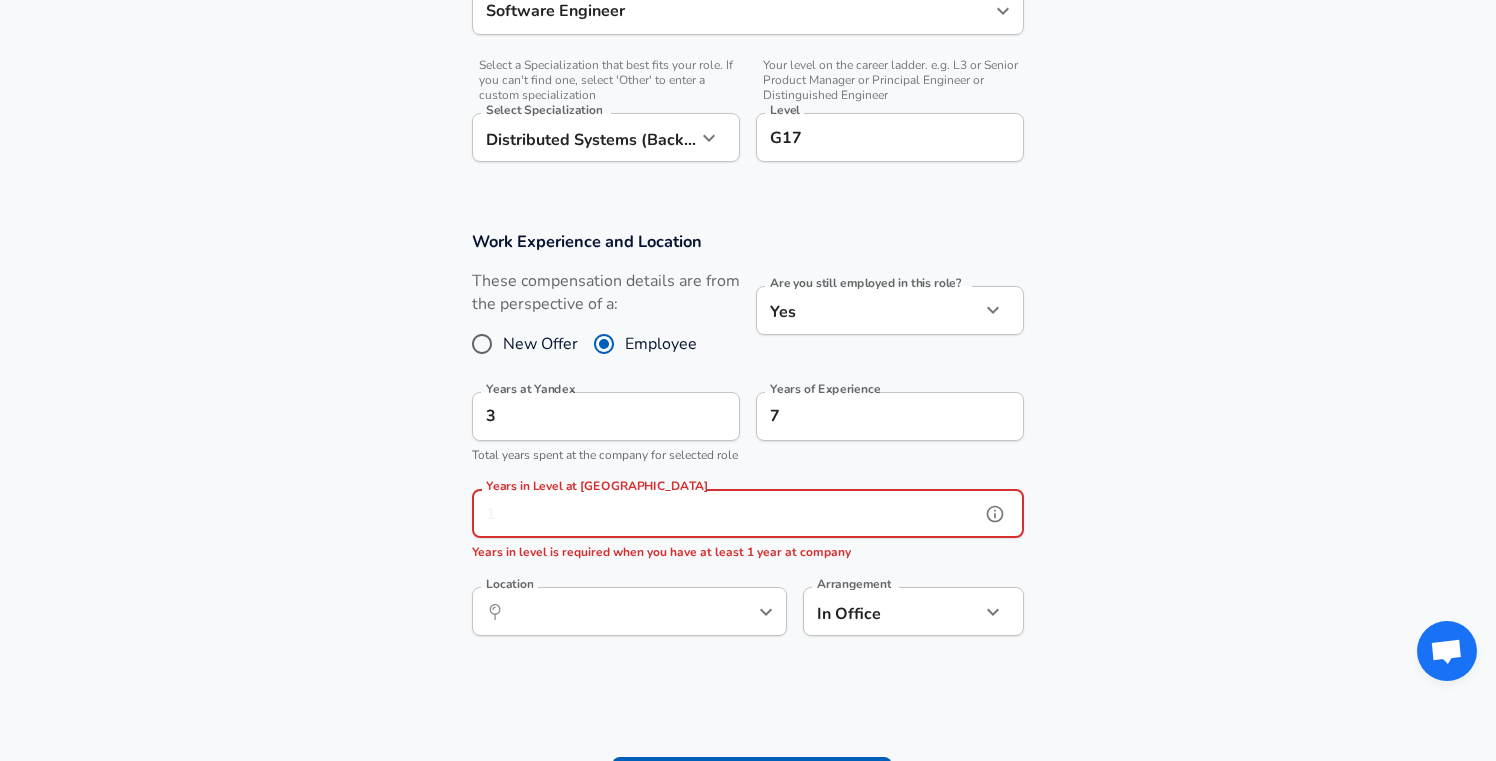 click on "Years in Level at [GEOGRAPHIC_DATA]" at bounding box center [726, 513] 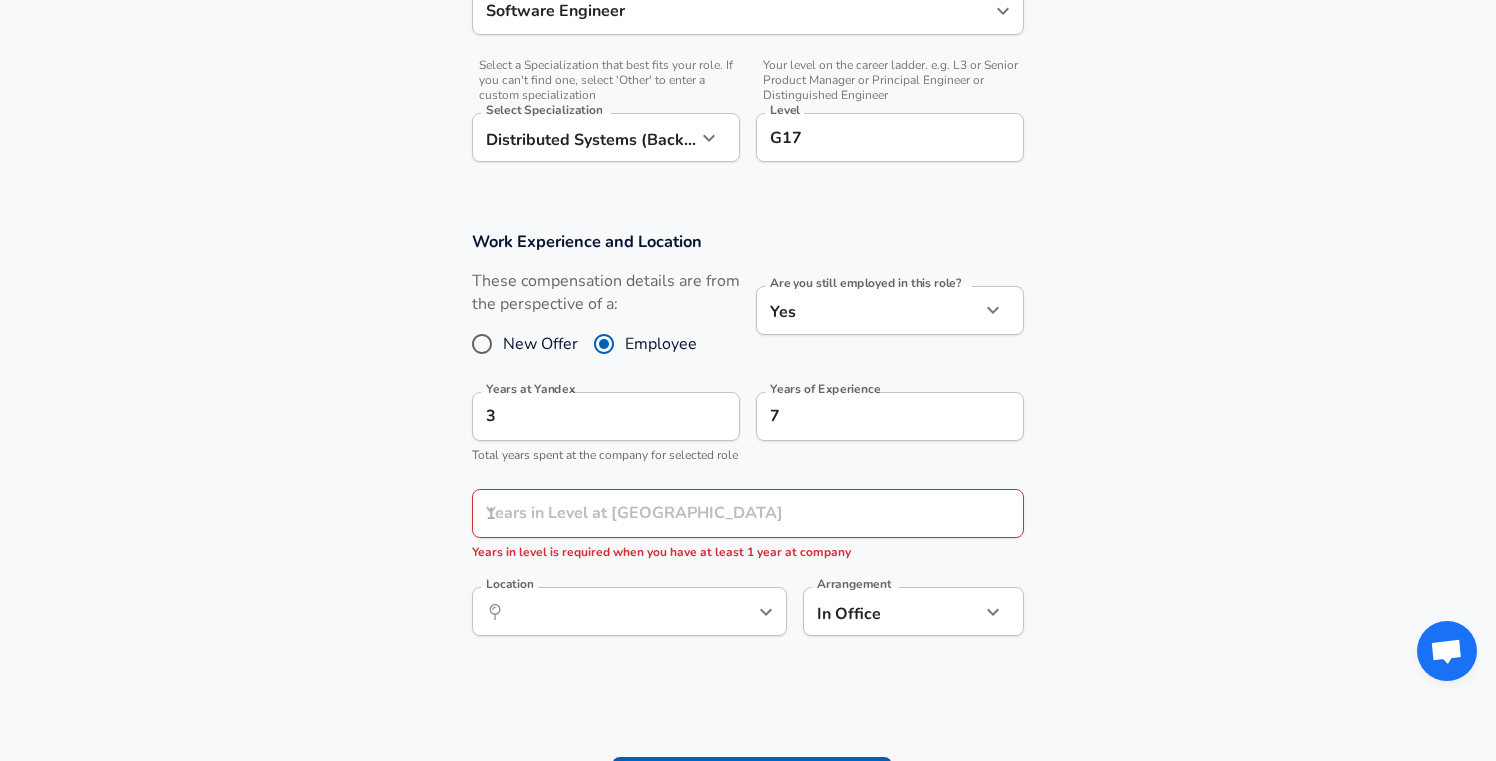 click on "Years of Experience 7 Years of Experience" at bounding box center (882, 425) 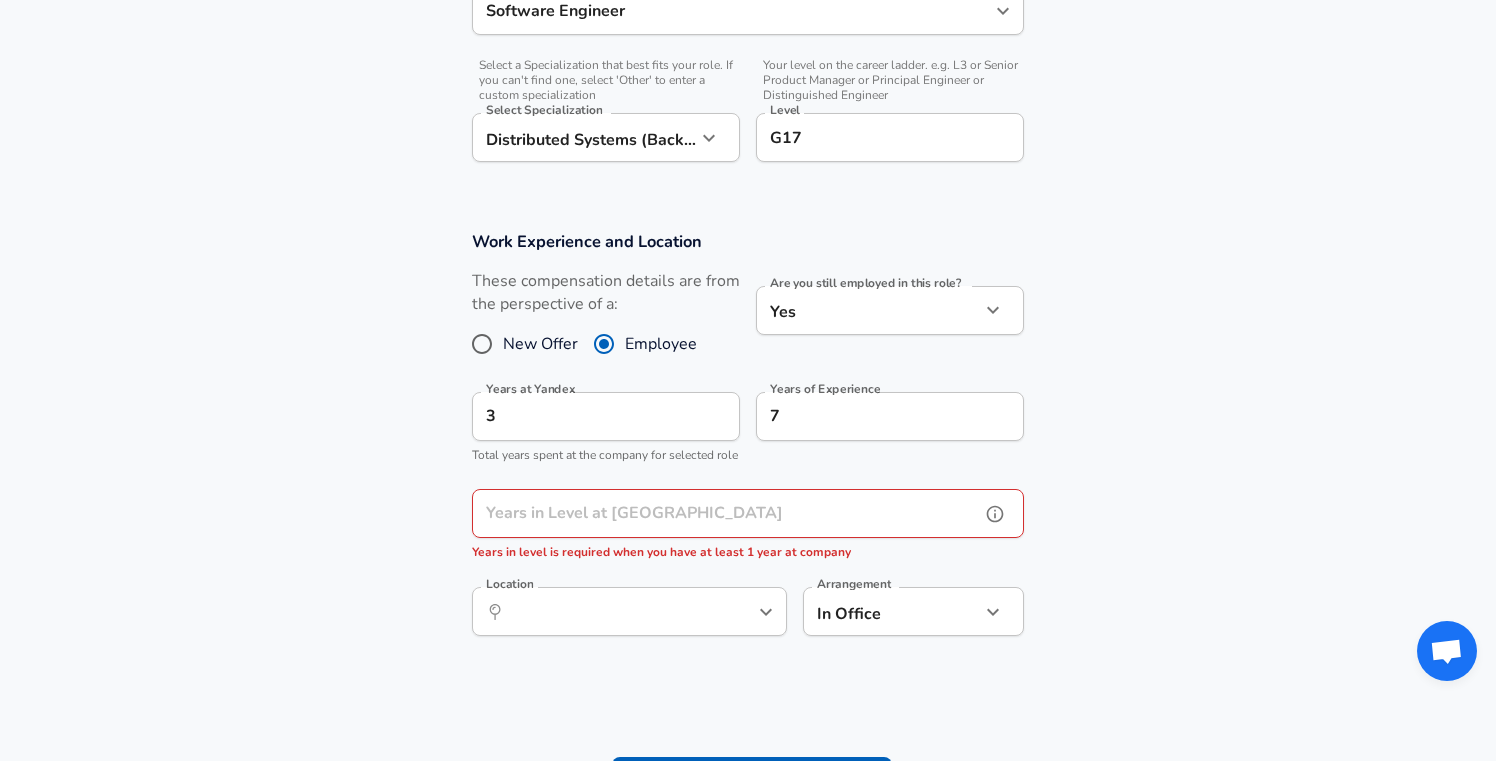 click on "Years in Level at [GEOGRAPHIC_DATA]" at bounding box center (726, 513) 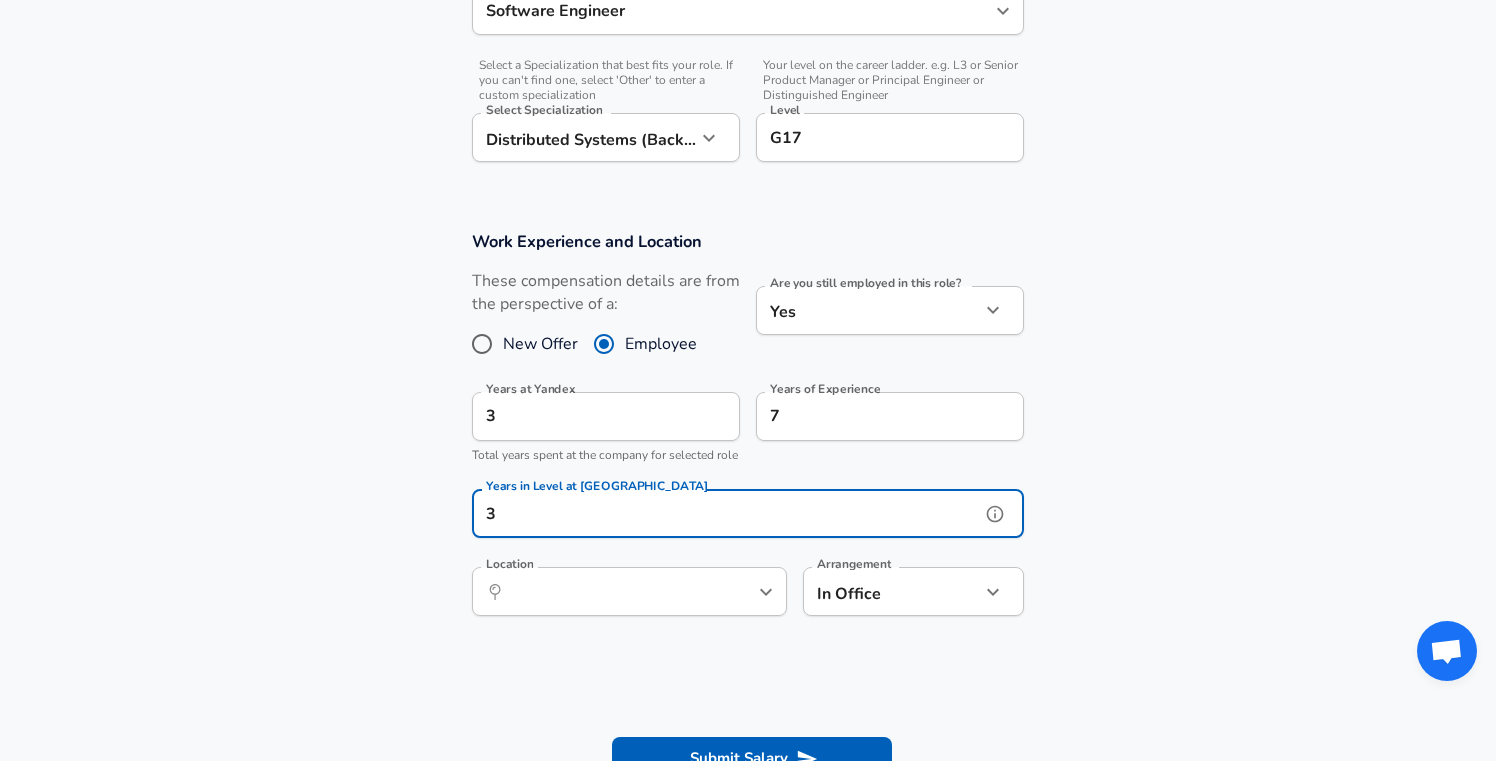 type on "3" 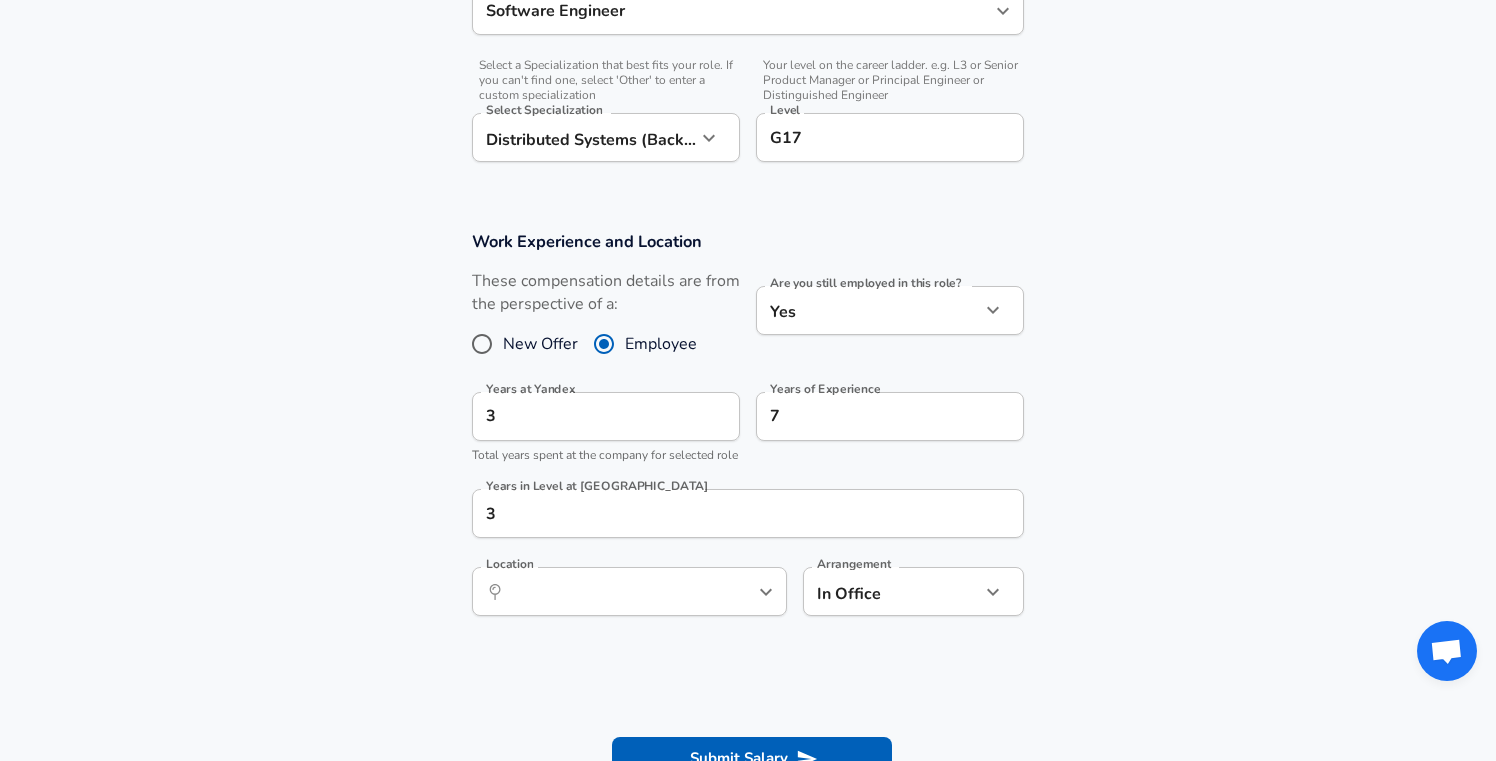 click on "Years of Experience 7 Years of Experience" at bounding box center [882, 425] 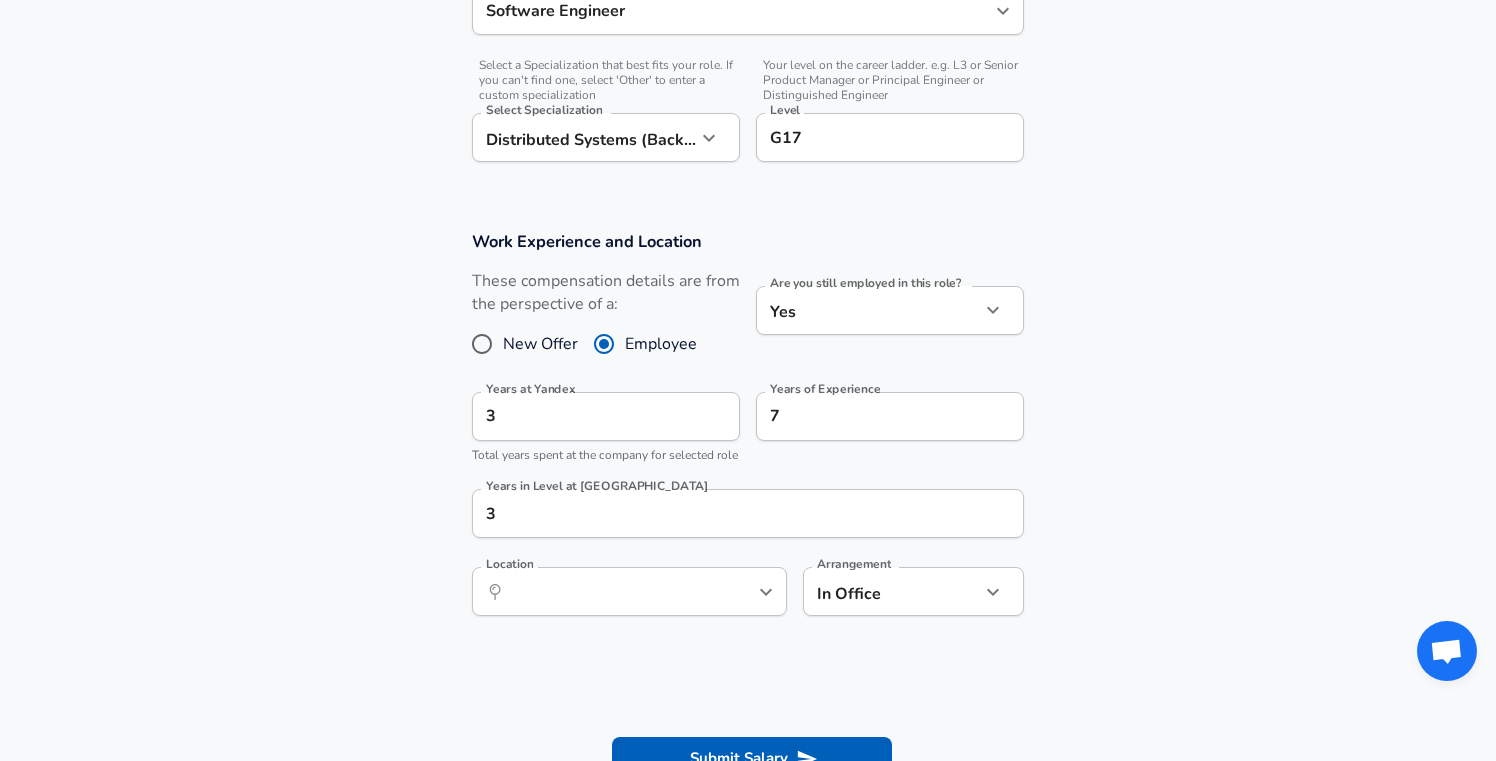 drag, startPoint x: 482, startPoint y: 496, endPoint x: 641, endPoint y: 499, distance: 159.0283 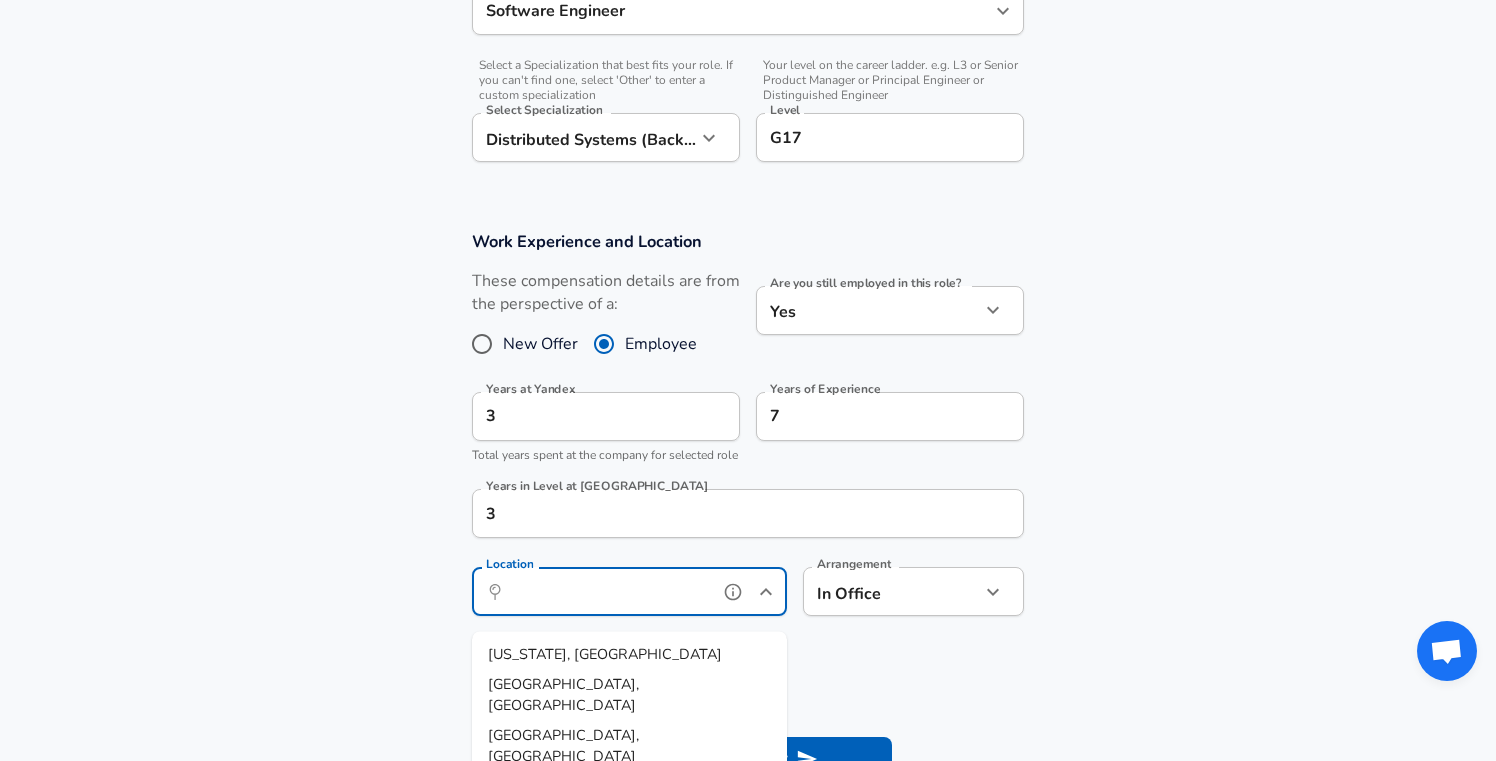 click on "Location" at bounding box center (607, 591) 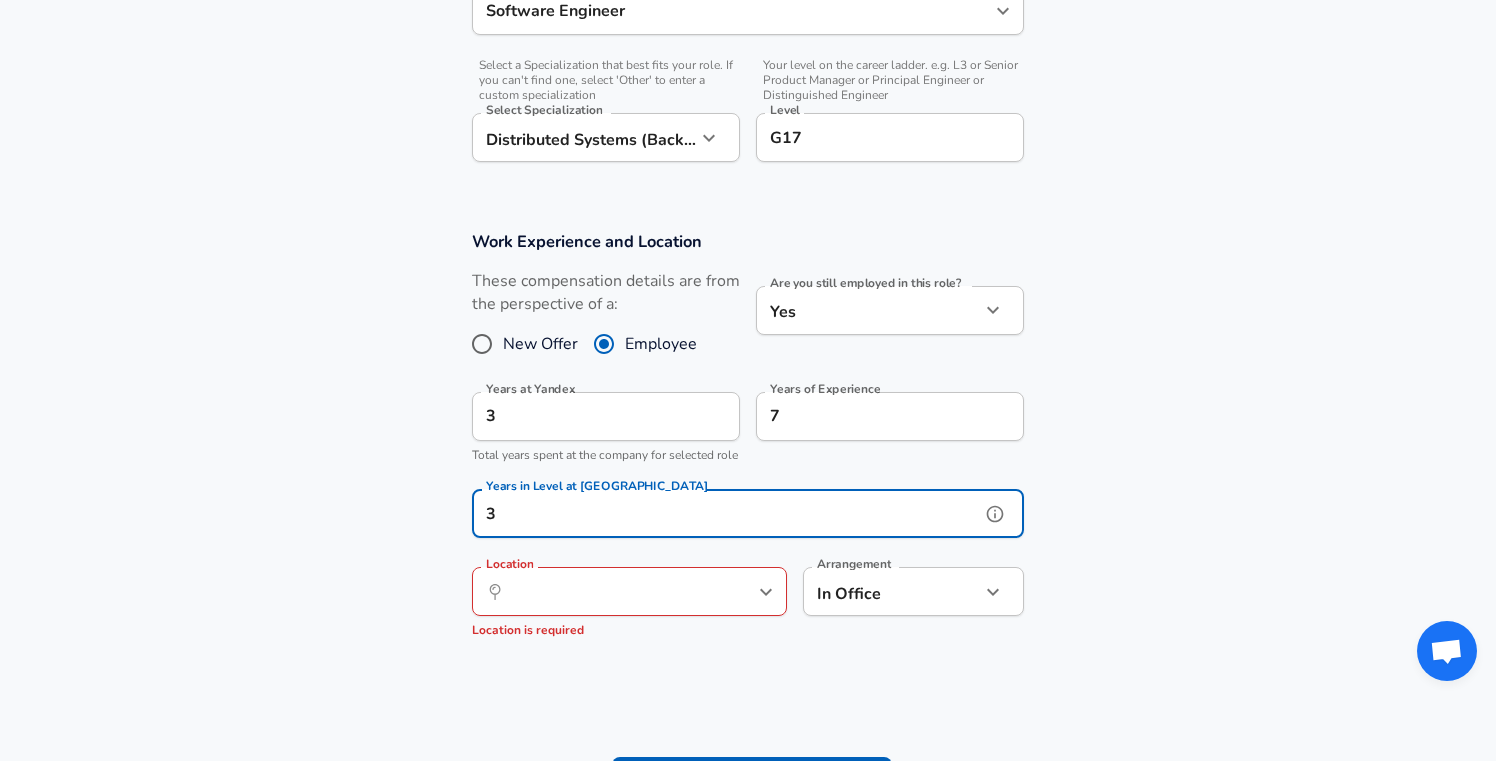 click on "3" at bounding box center (726, 513) 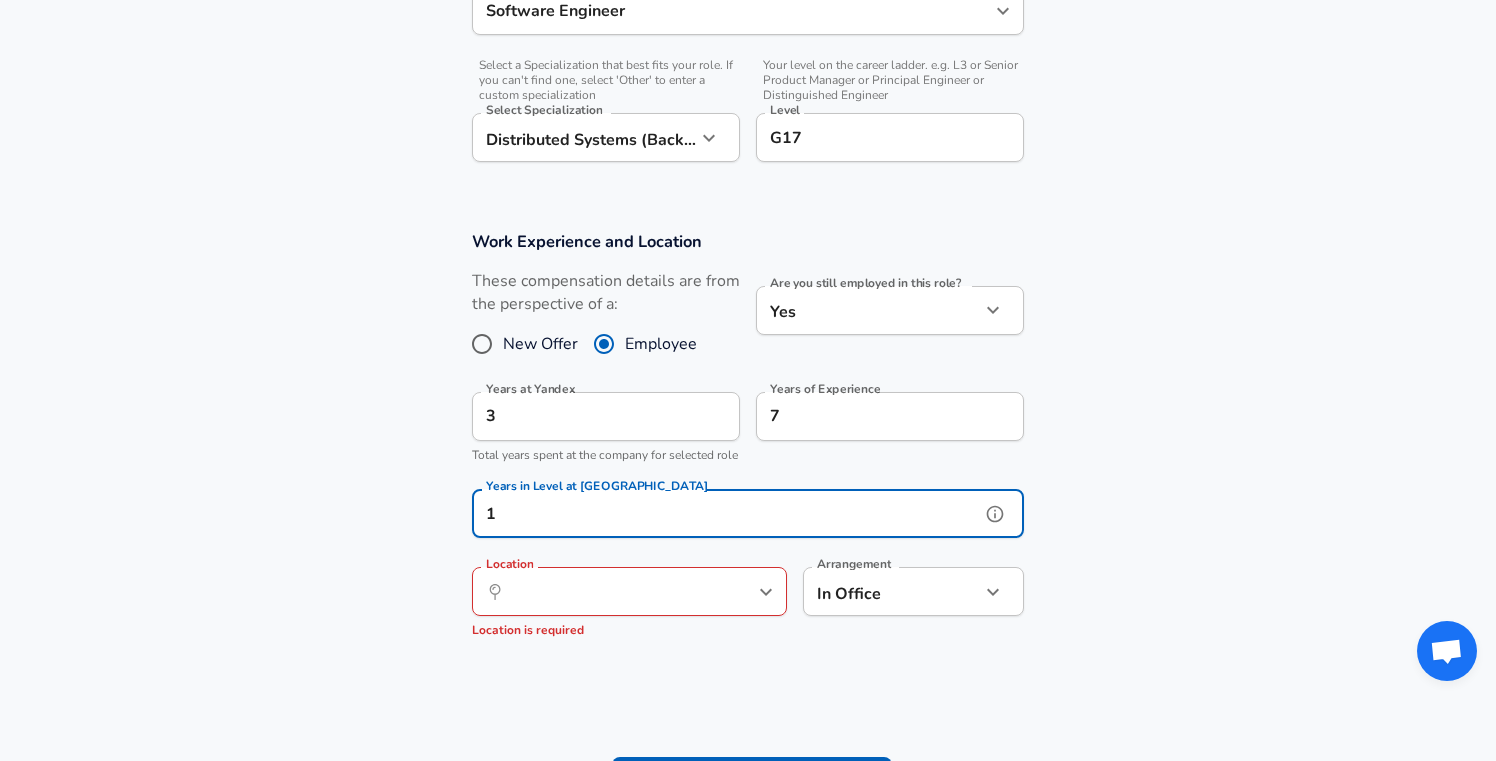 click on "​ Location" at bounding box center [629, 591] 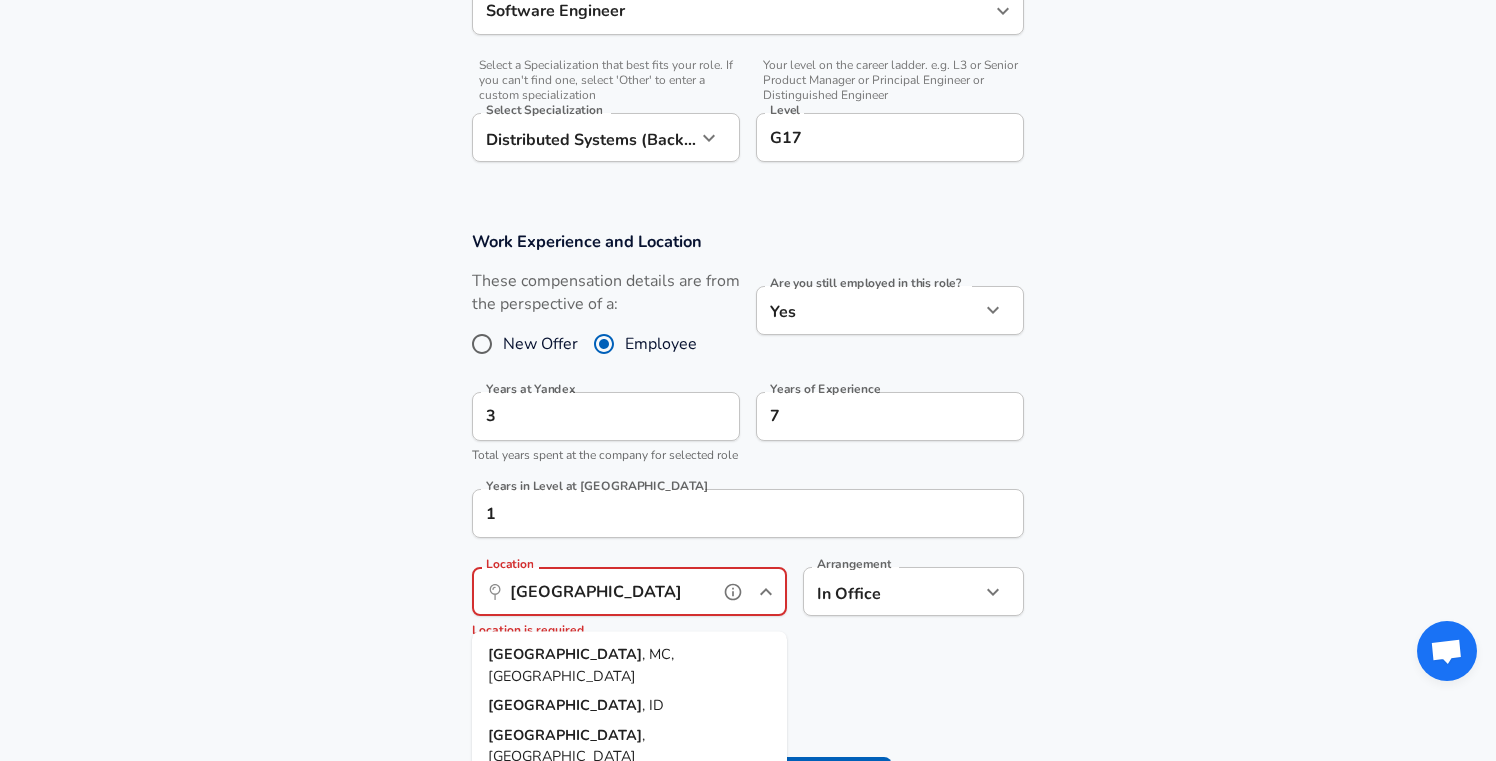 click on "Moscow , MC, Russia" at bounding box center [629, 665] 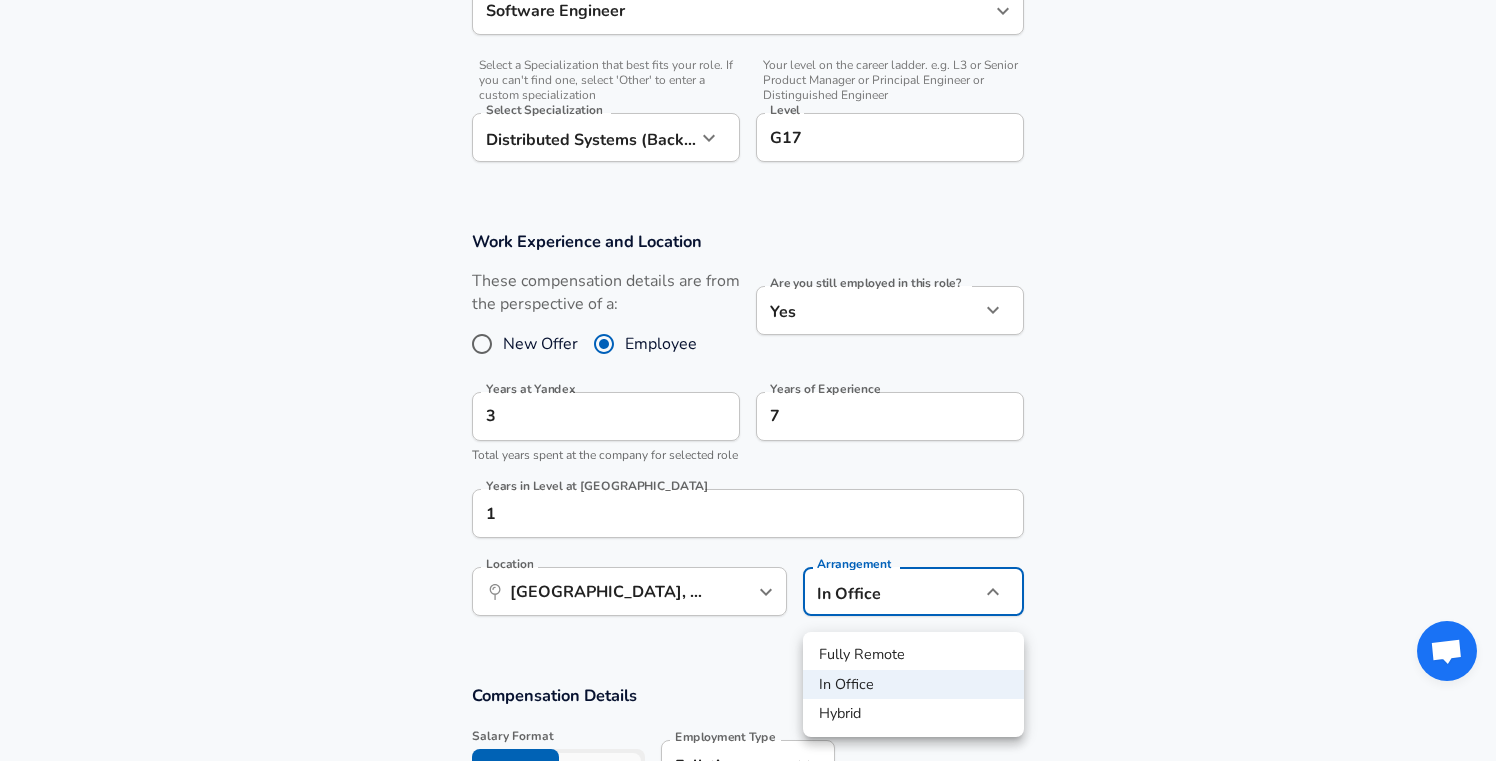 click on "Restart Add Your Salary Upload your offer letter   to verify your submission Enhance Privacy and Anonymity No Automatically hides specific fields until there are enough submissions to safely display the full details.   More Details Based on your submission and the data points that we have already collected, we will automatically hide and anonymize specific fields if there aren't enough data points to remain sufficiently anonymous. Company & Title Information   Enter the company you received your offer from Company Yandex Company   Select the title that closest resembles your official title. This should be similar to the title that was present on your offer letter. Title Software Engineer Title   Select a job family that best fits your role. If you can't find one, select 'Other' to enter a custom job family Job Family Software Engineer Job Family   Select a Specialization that best fits your role. If you can't find one, select 'Other' to enter a custom specialization Select Specialization Select Specialization" at bounding box center (748, -301) 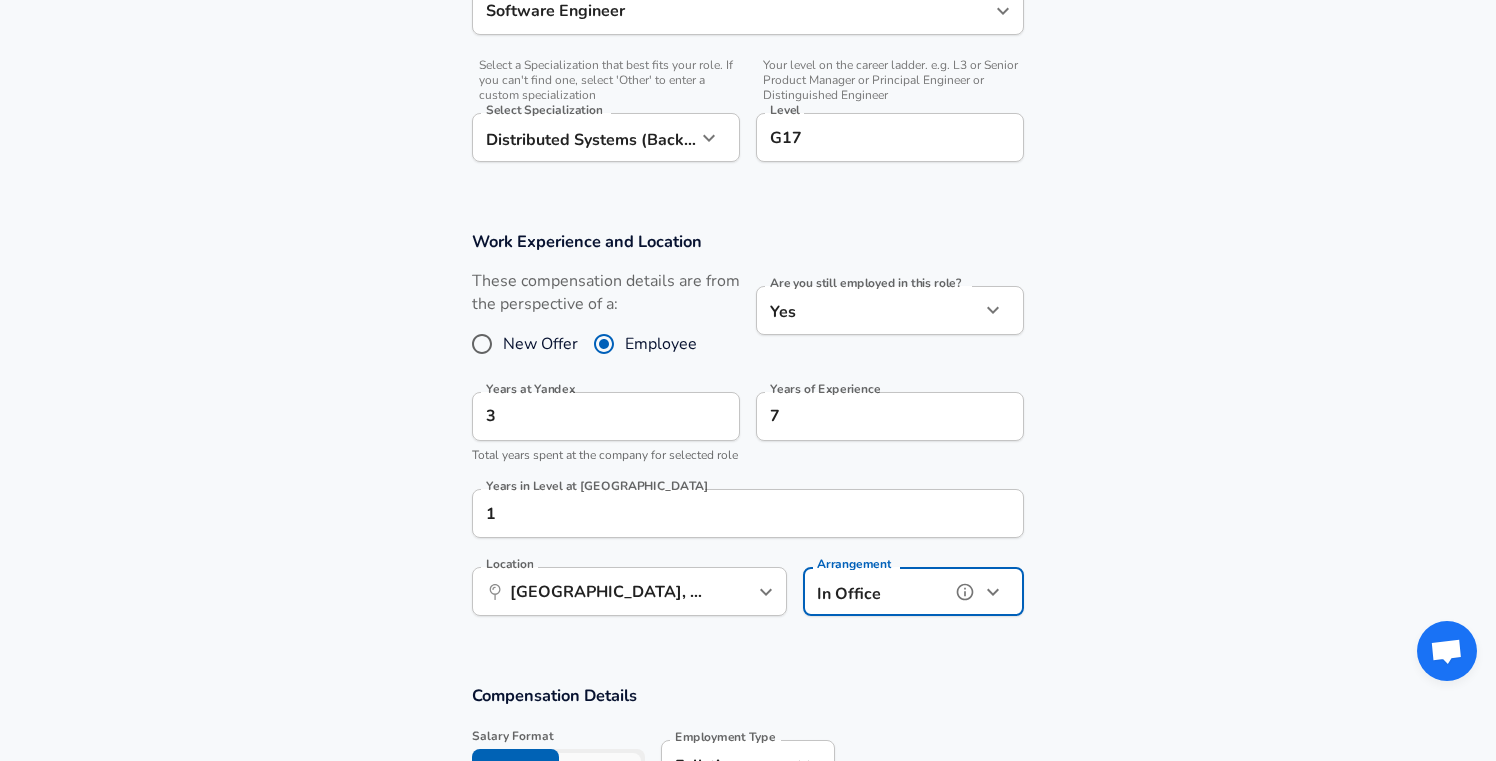 scroll, scrollTop: 913, scrollLeft: 0, axis: vertical 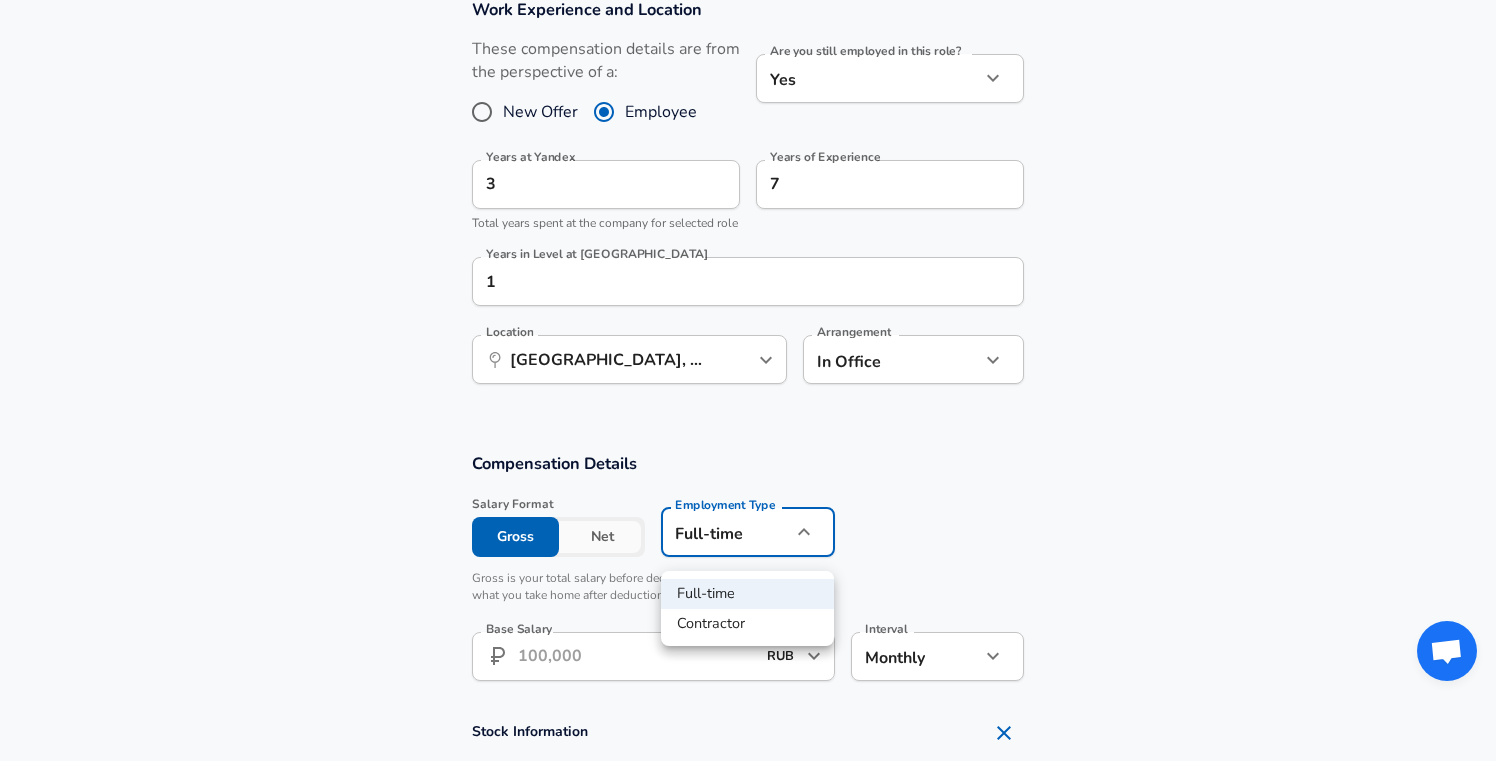 click on "Restart Add Your Salary Upload your offer letter   to verify your submission Enhance Privacy and Anonymity No Automatically hides specific fields until there are enough submissions to safely display the full details.   More Details Based on your submission and the data points that we have already collected, we will automatically hide and anonymize specific fields if there aren't enough data points to remain sufficiently anonymous. Company & Title Information   Enter the company you received your offer from Company Yandex Company   Select the title that closest resembles your official title. This should be similar to the title that was present on your offer letter. Title Software Engineer Title   Select a job family that best fits your role. If you can't find one, select 'Other' to enter a custom job family Job Family Software Engineer Job Family   Select a Specialization that best fits your role. If you can't find one, select 'Other' to enter a custom specialization Select Specialization Select Specialization" at bounding box center (748, -533) 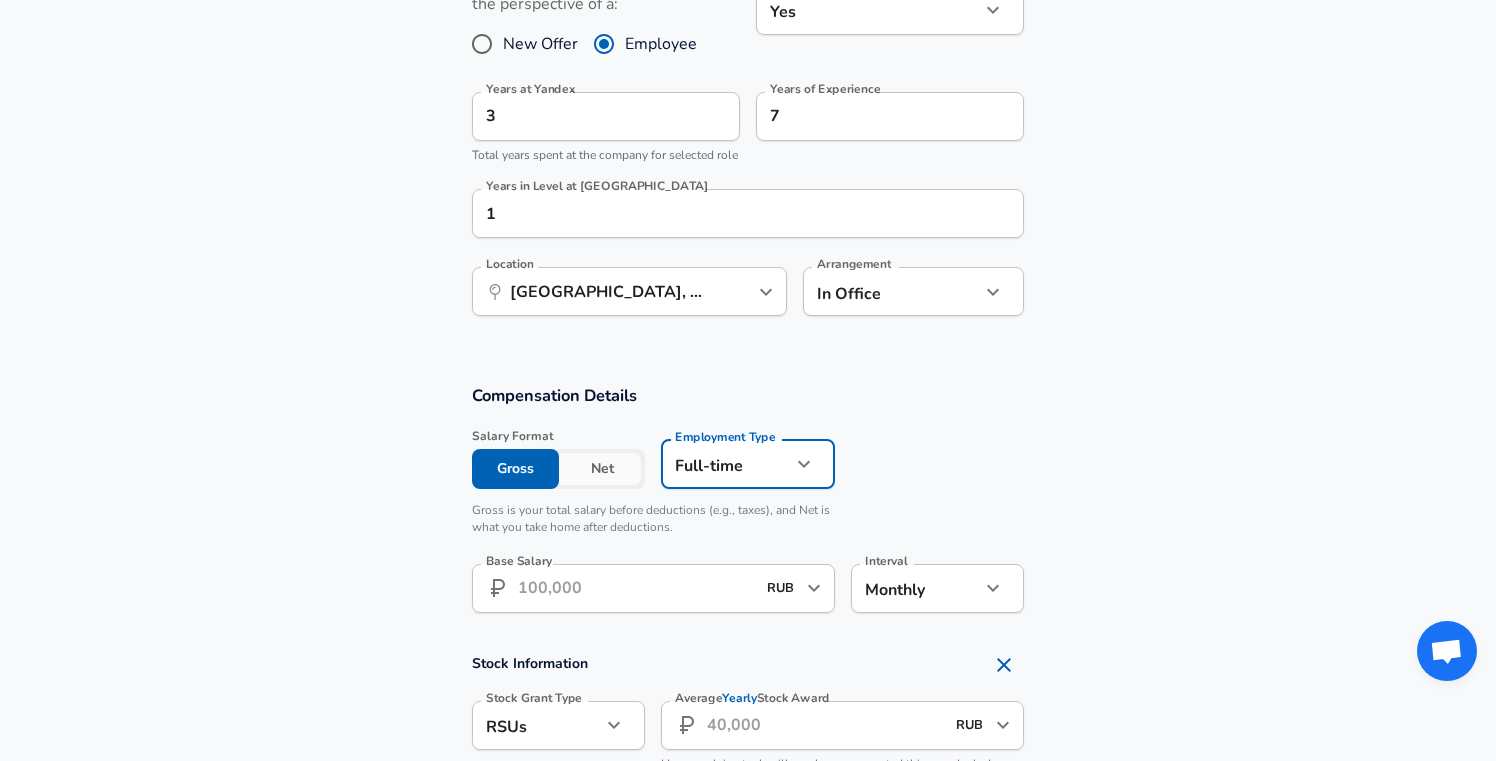 scroll, scrollTop: 983, scrollLeft: 0, axis: vertical 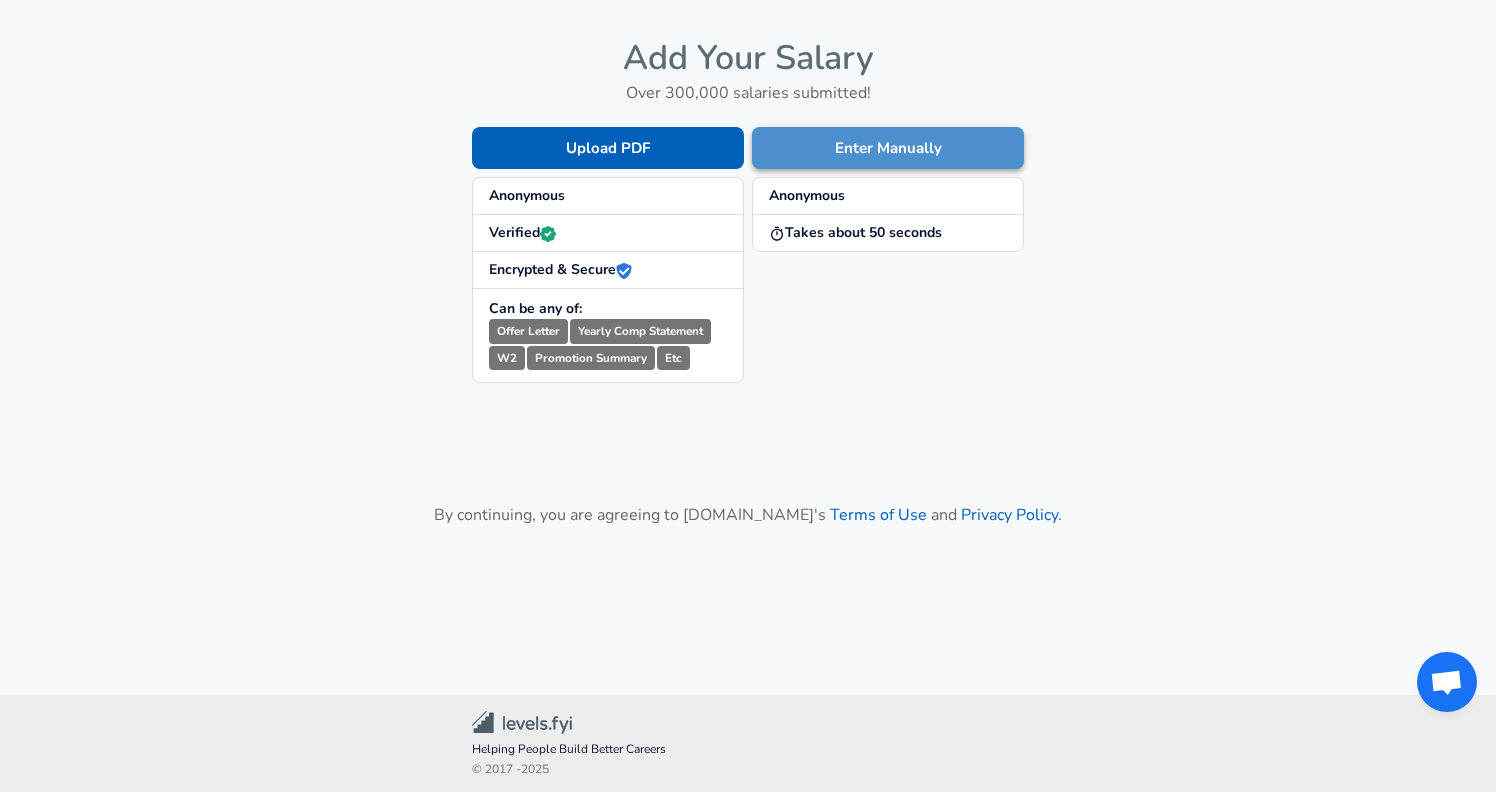 click on "Enter Manually" at bounding box center (888, 148) 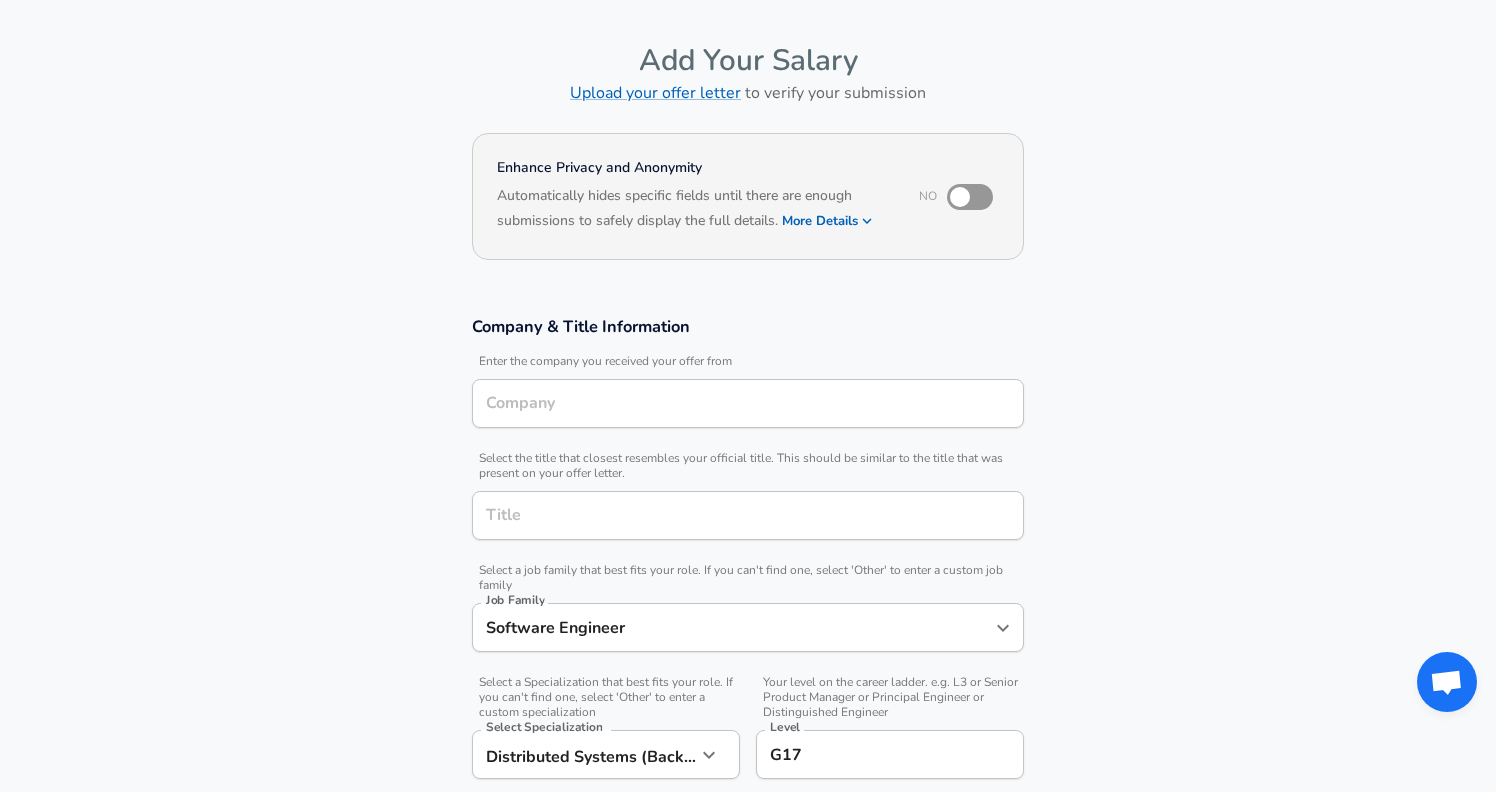 type on "Yandex" 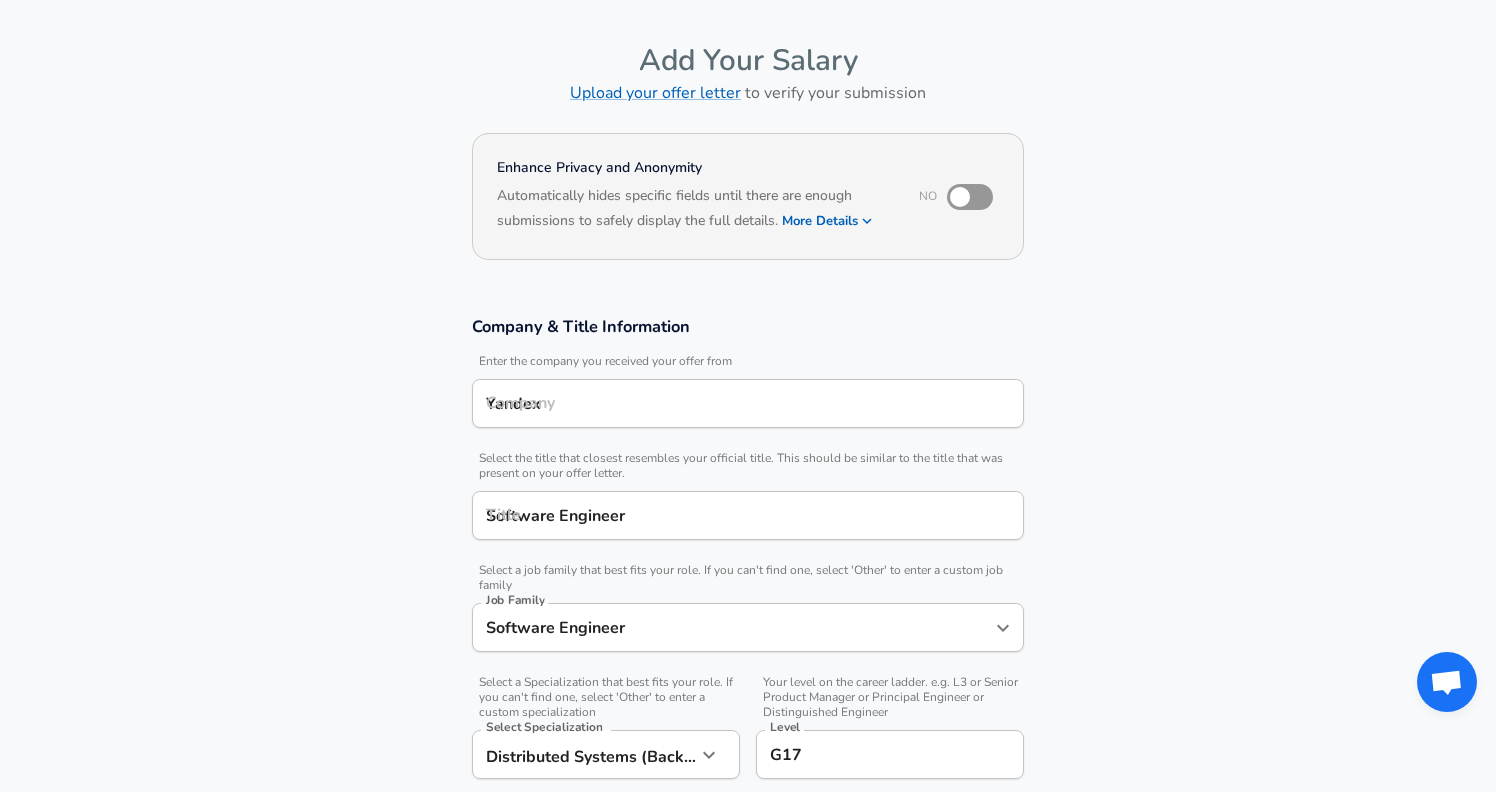 type on "[GEOGRAPHIC_DATA], MC, [GEOGRAPHIC_DATA]" 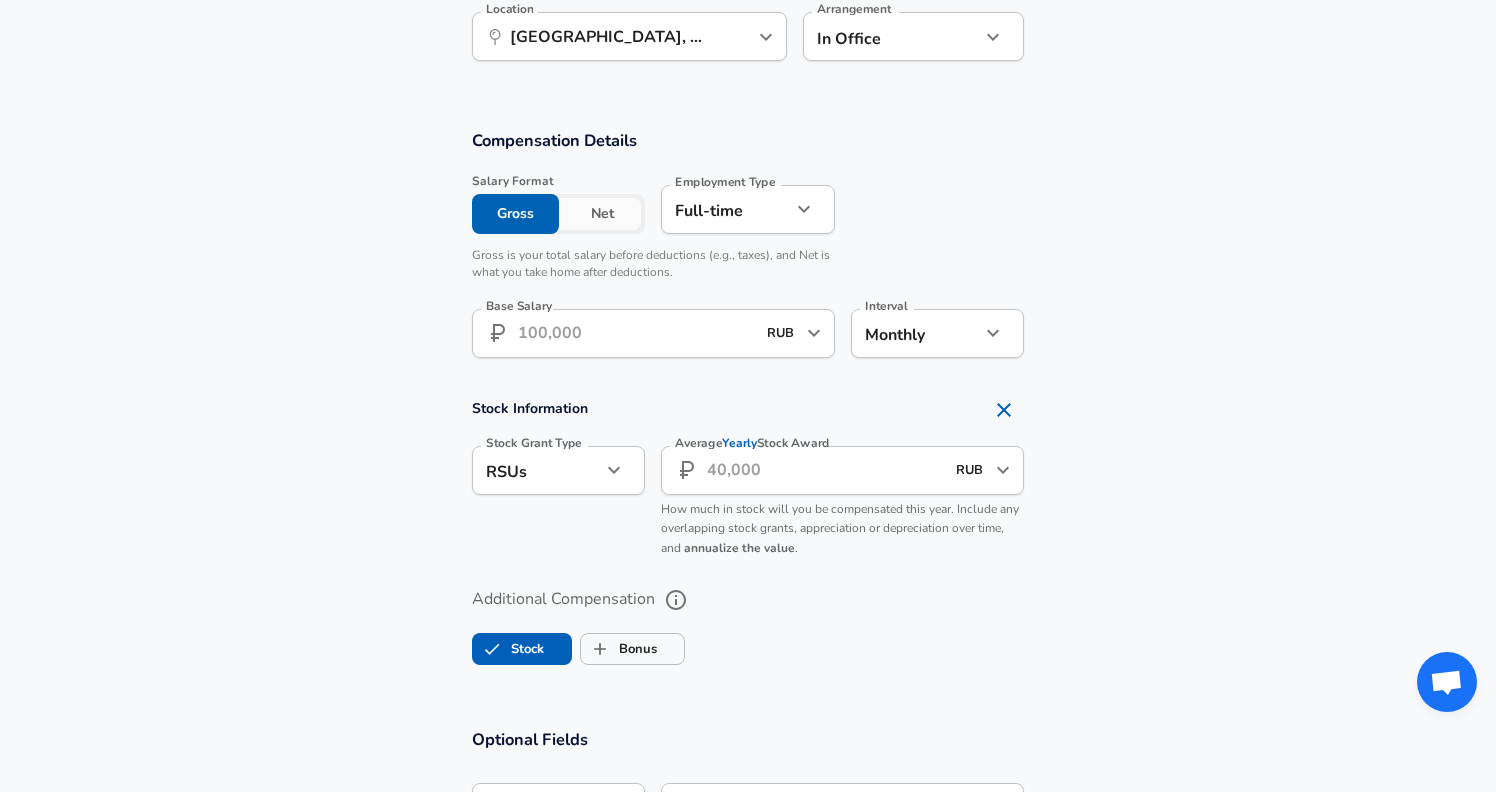 scroll, scrollTop: 1232, scrollLeft: 0, axis: vertical 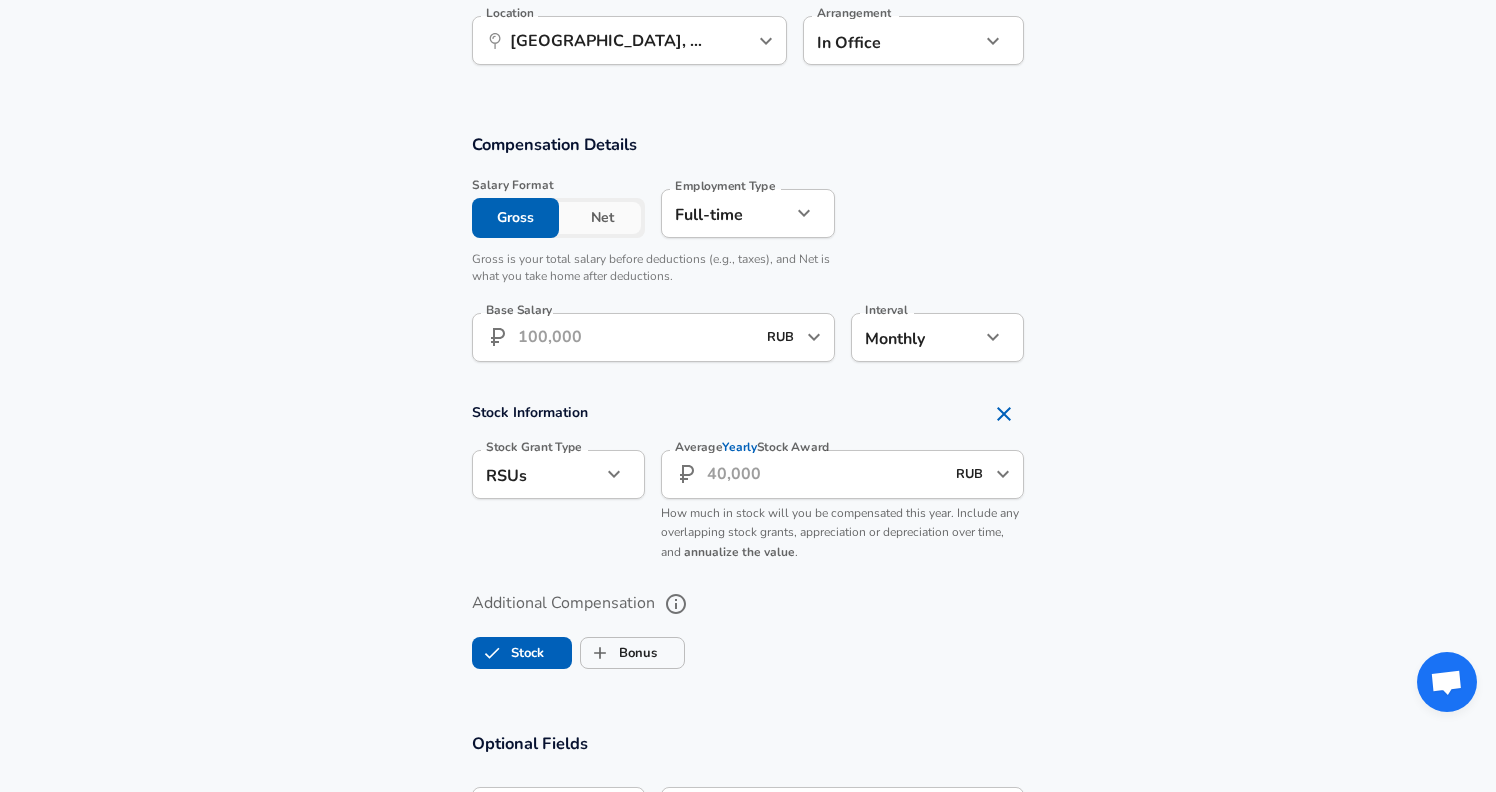 click on "Base Salary" at bounding box center [636, 337] 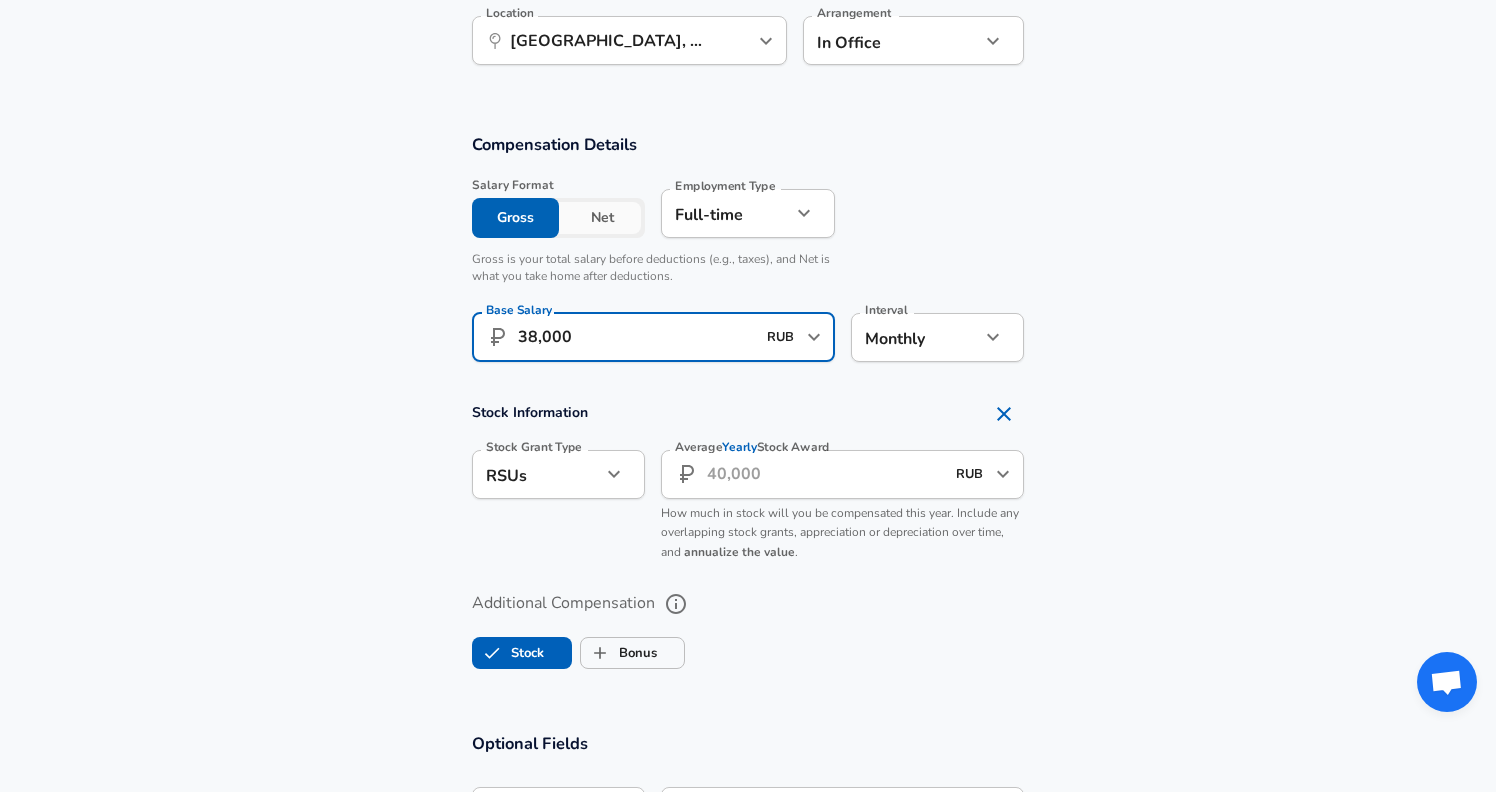 type on "380,000" 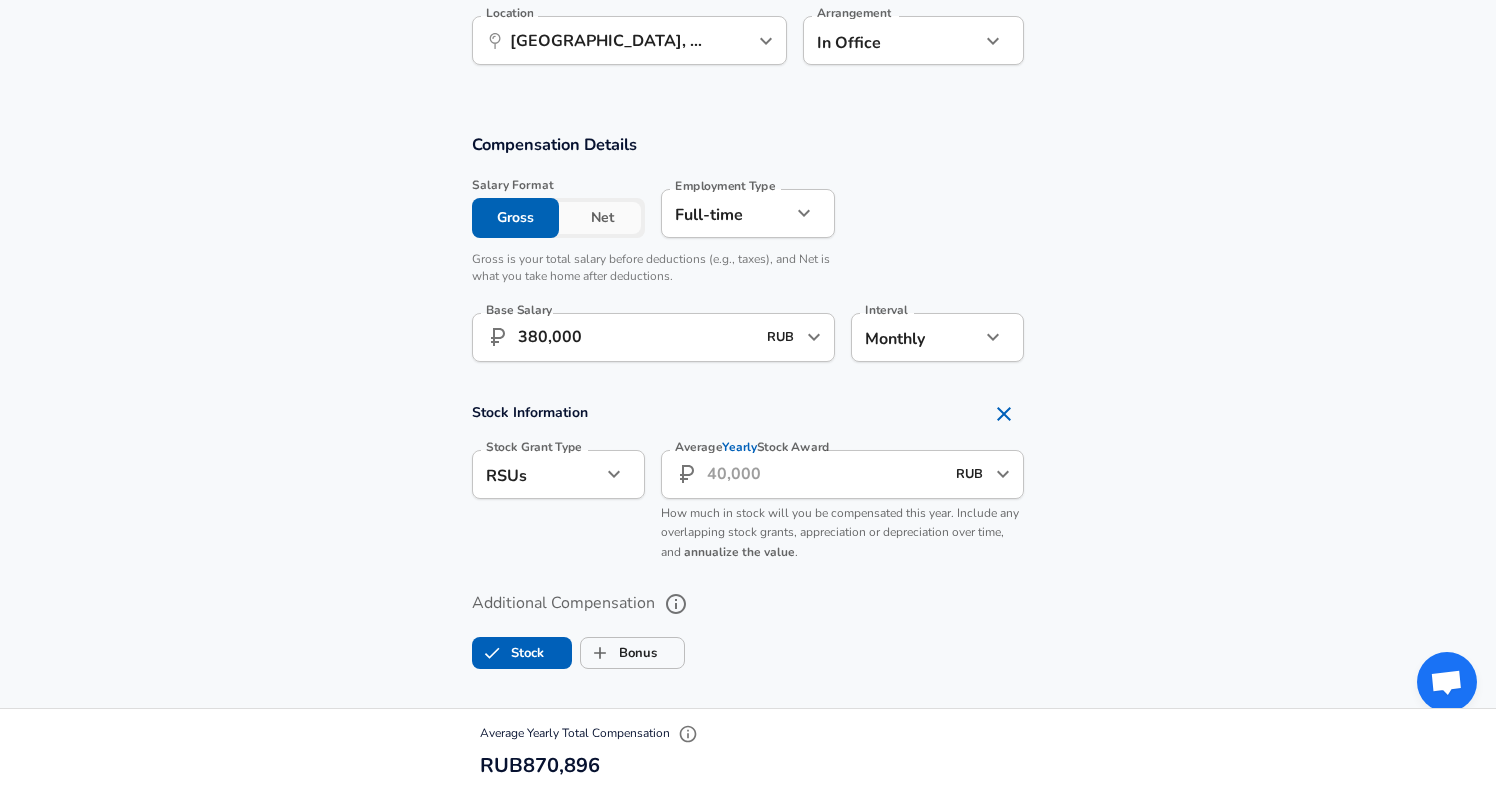 click on "Compensation Details Salary Format Gross   Net Employment Type [DEMOGRAPHIC_DATA] full_time Employment Type Gross is your total salary before deductions (e.g., taxes), and Net is what you take home after deductions. Base Salary ​ 380,000 RUB ​ Base Salary Interval Monthly monthly Interval" at bounding box center [748, 254] 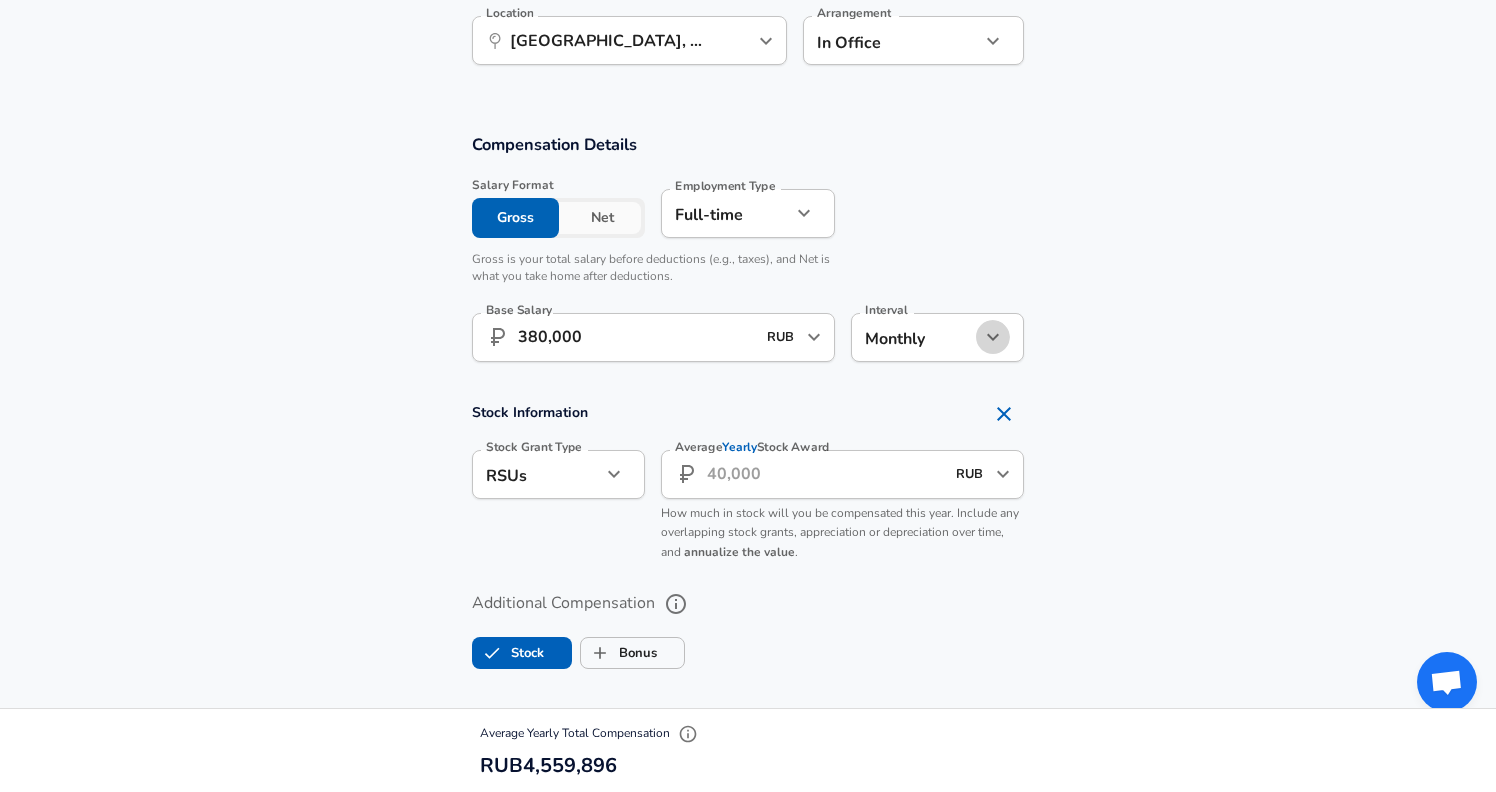 click 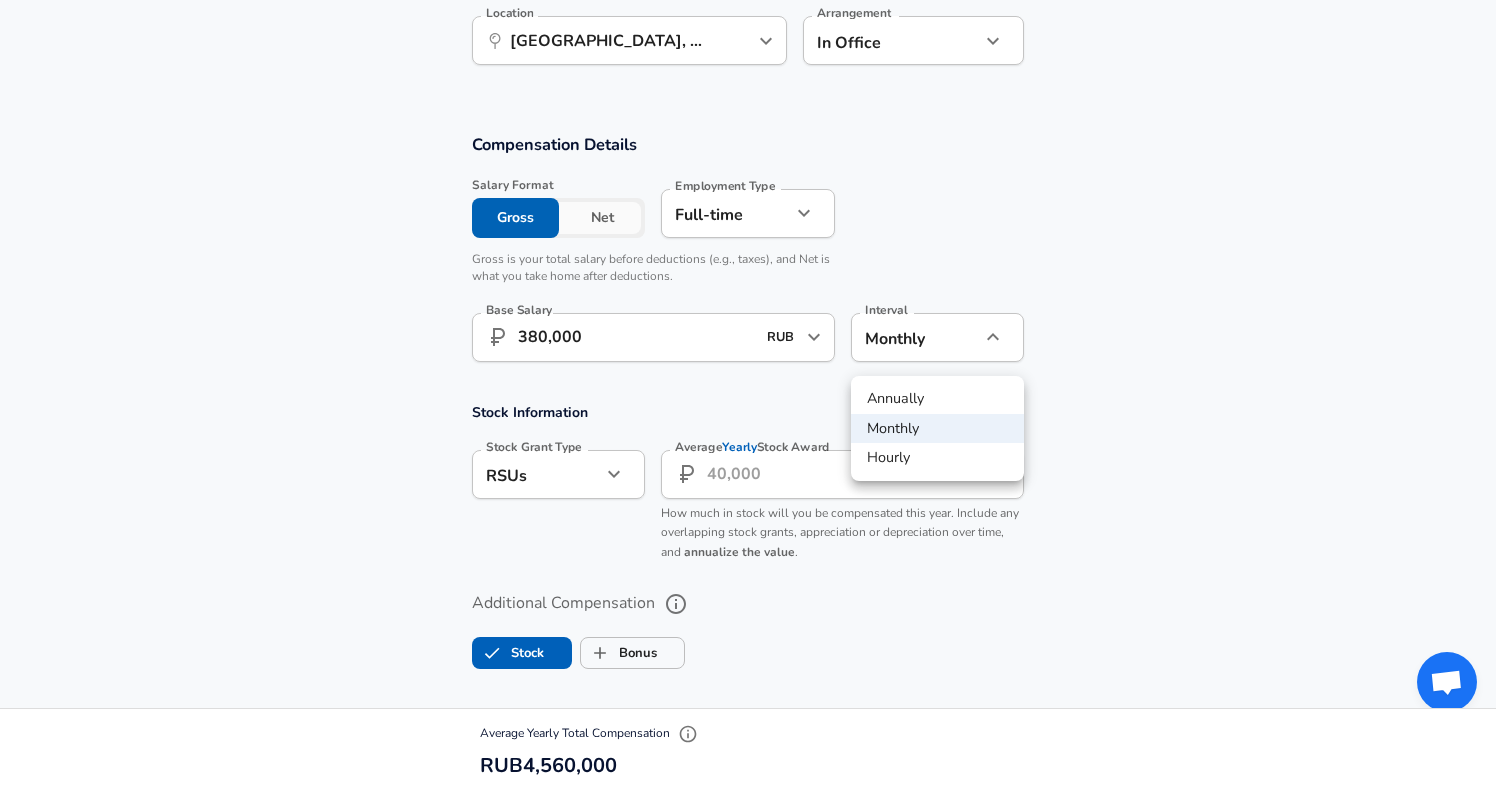 click at bounding box center [748, 396] 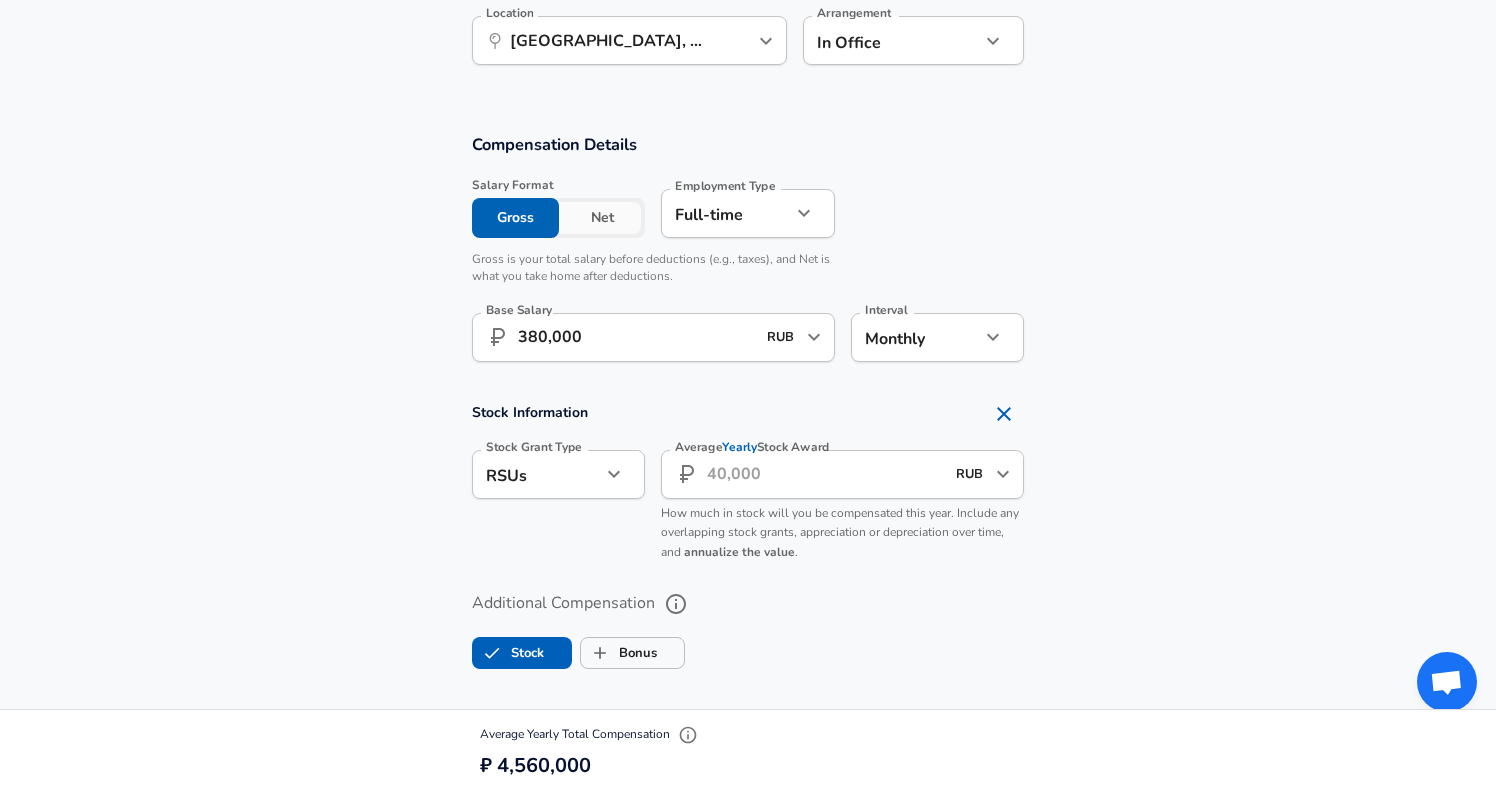 click on "RSUs stock Stock Grant Type" at bounding box center [558, 474] 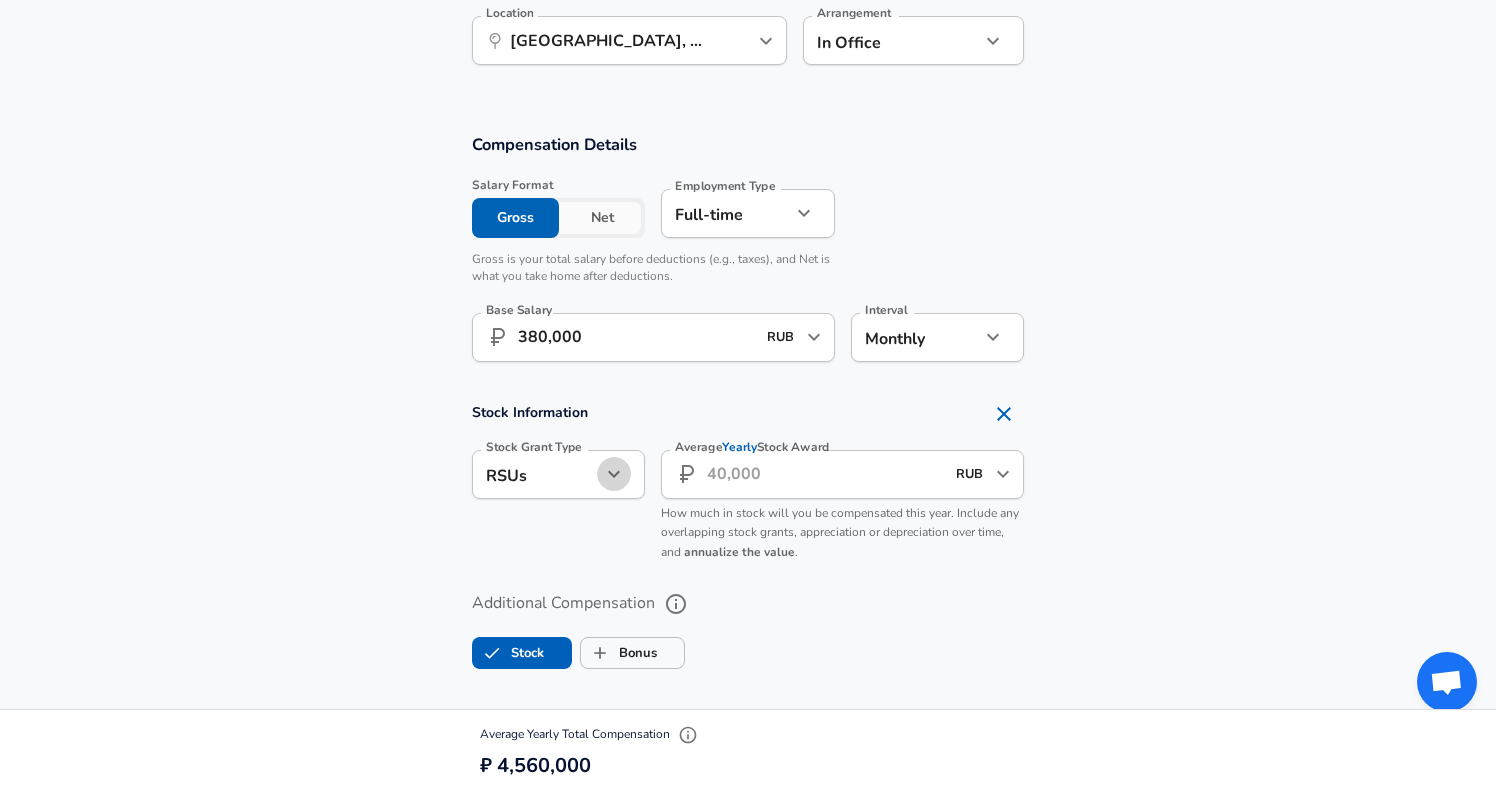 click 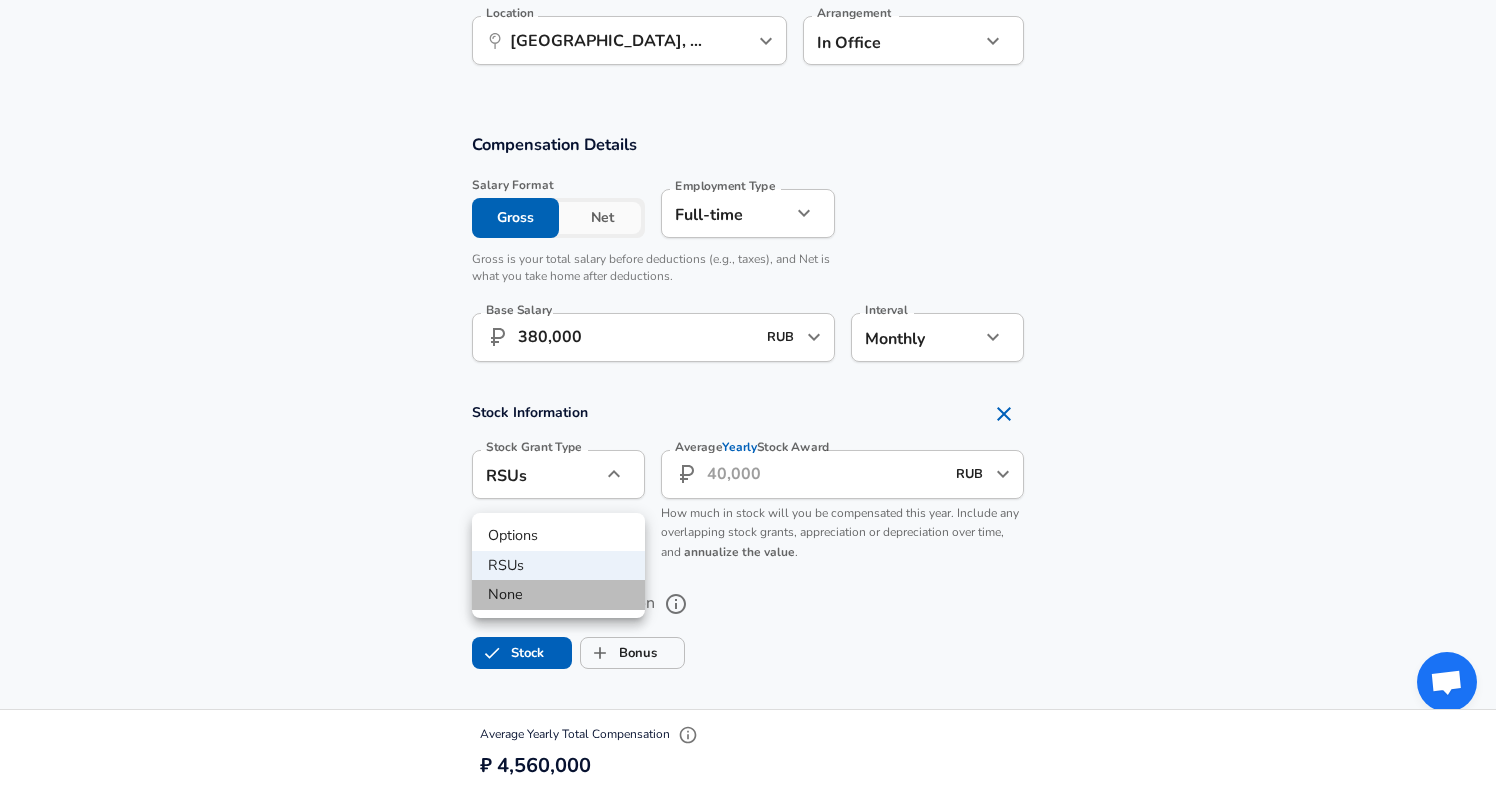 click on "None" at bounding box center (558, 595) 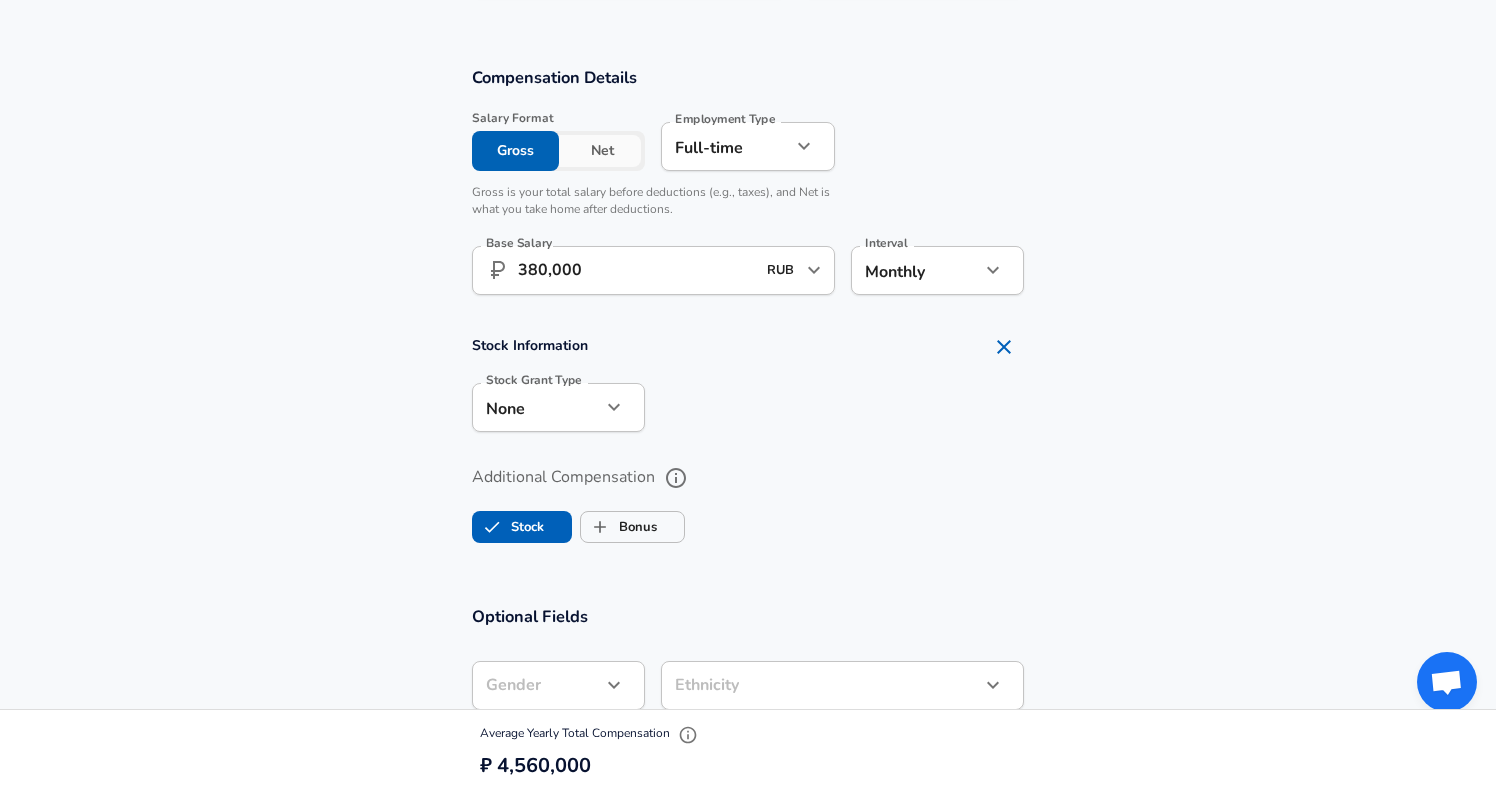 scroll, scrollTop: 1344, scrollLeft: 0, axis: vertical 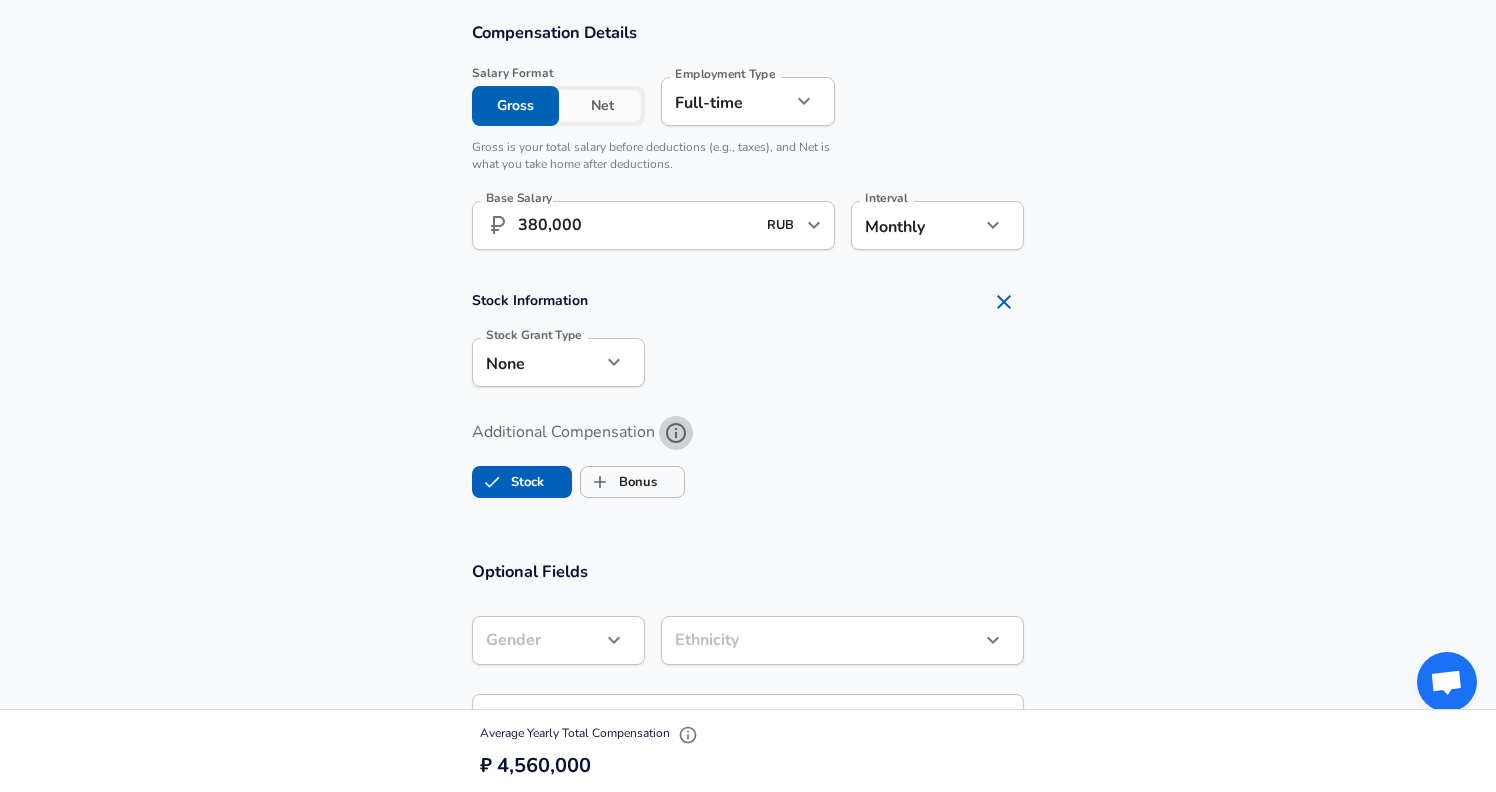 click 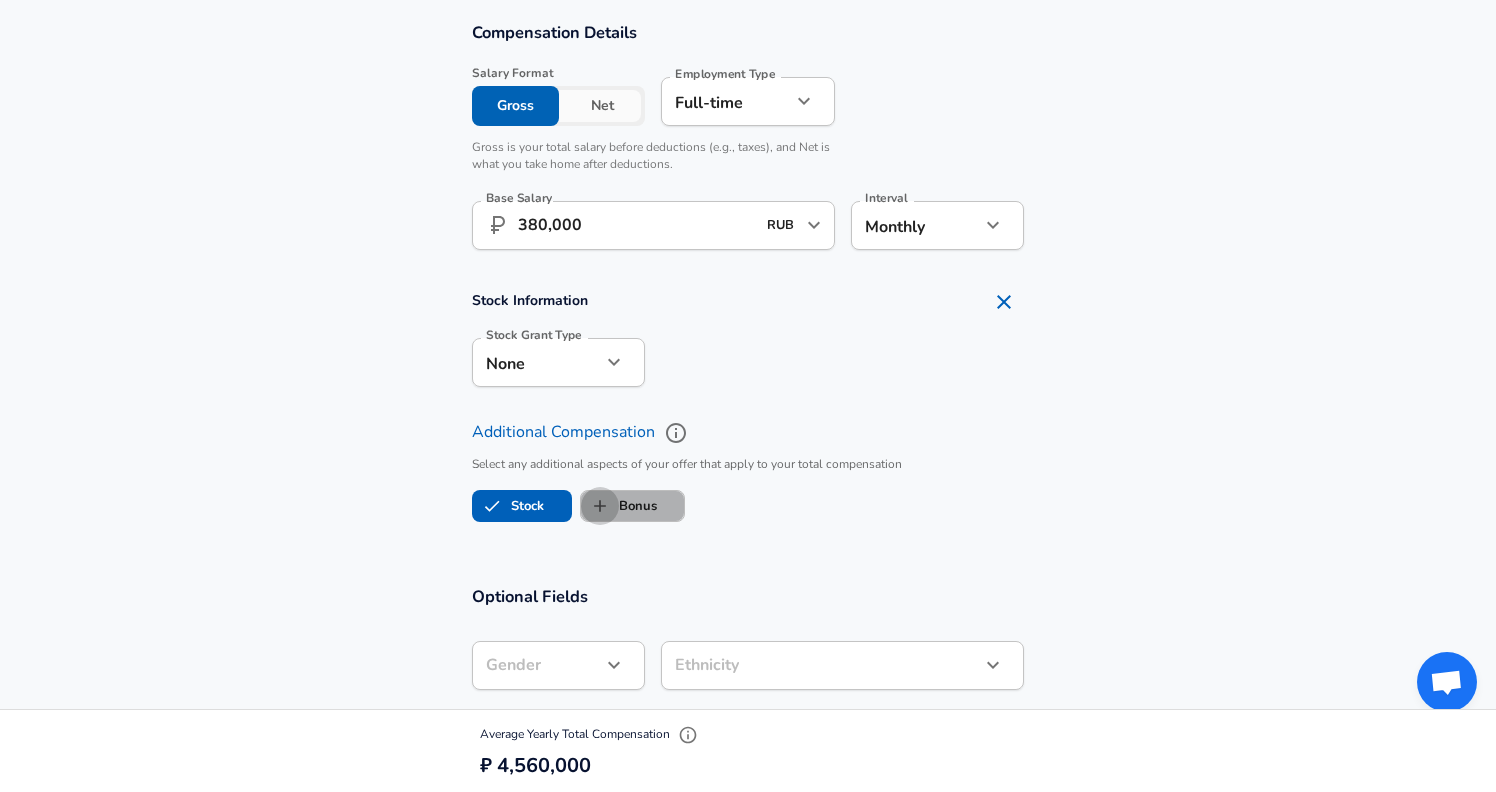 click on "Bonus" at bounding box center (600, 506) 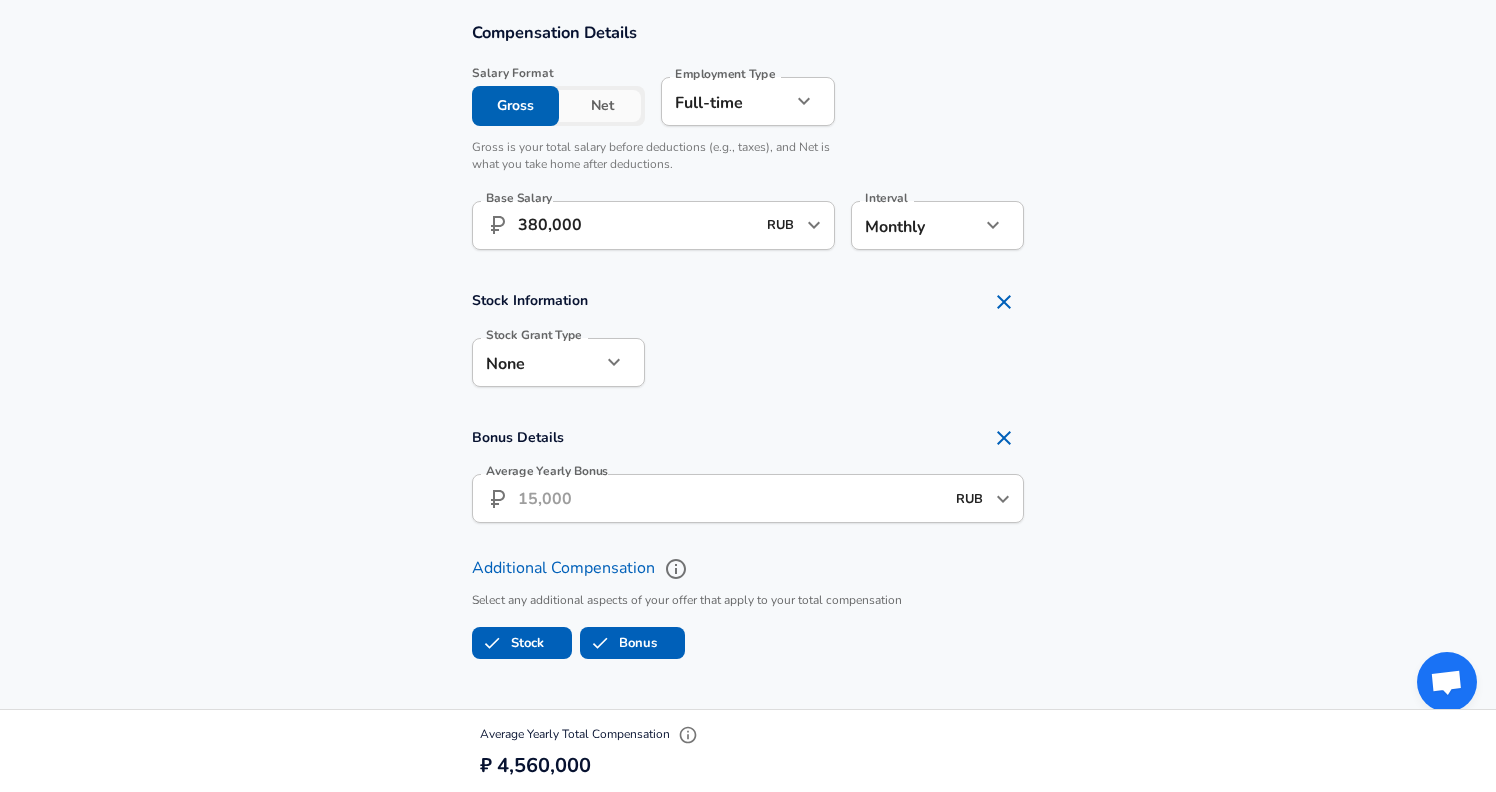 click 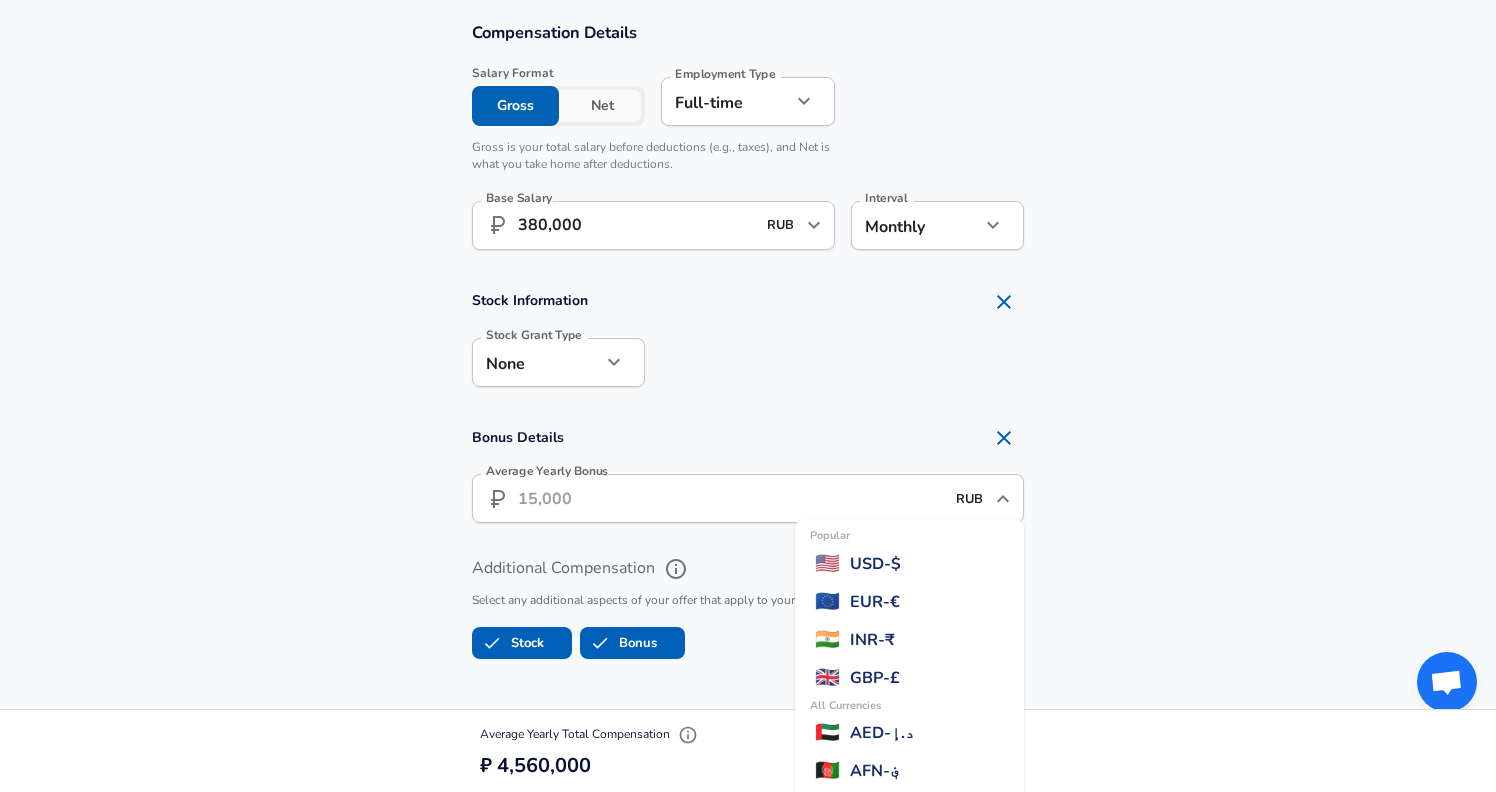 scroll, scrollTop: 4317, scrollLeft: 0, axis: vertical 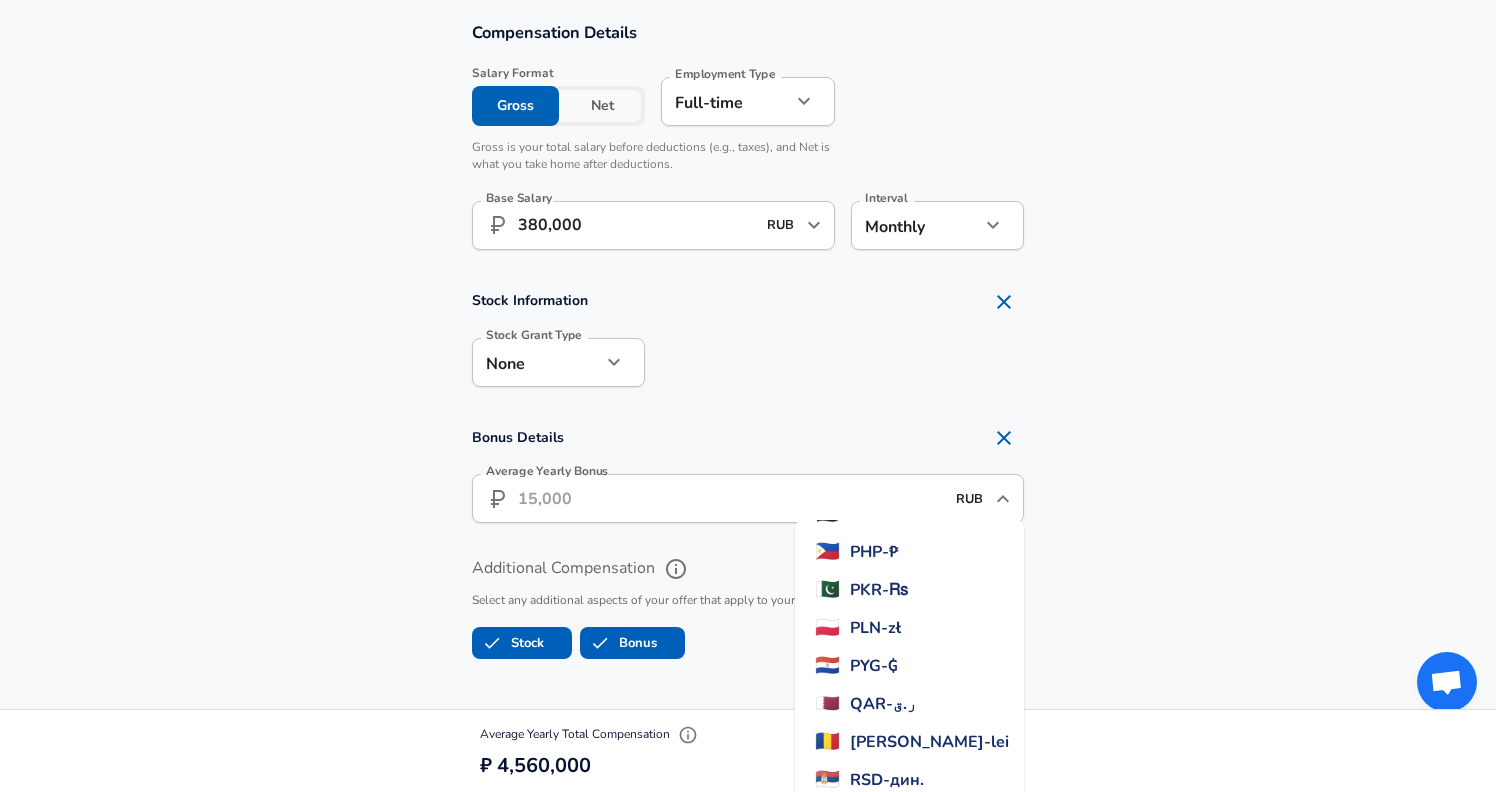 click on "Bonus Details  Average Yearly Bonus ​ RUB ​ Popular 🇺🇸 USD  -  $ 🇪🇺 EUR  -  € 🇮🇳 INR  -  ₹ All Currencies 🇬🇧 GBP  -  £ 🇦🇪 AED  -  د.إ 🇦🇫 AFN  -  ؋ 🇦🇱 ALL  -  L 🇦🇲 AMD  -  ֏ 🇨🇼 ANG  -  ƒ 🇦🇴 AOA  -  Kz 🇦🇷 ARS  -  $ 🇦🇺 AUD  -  A$ 🇦🇼 AWG  -  ƒ 🇦🇿 AZN  -  ₼ 🇧🇦 BAM  -  KM 🇧🇧 BBD  -  Bds$ 🇧🇩 BDT  -  ৳ 🇧🇬 BGN  -  лв 🇧🇭 BHD  -  .د.ب 🇧🇮 BIF  -  Fr 🇧🇲 BMD  -  $ 🇧🇳 BND  -  B$ 🇧🇴 [PERSON_NAME]. 🇧🇷 BRL  -  R$ 🇧🇸 BSD  -  B$ 💰 BTC  -  ₿ 🇧🇹 BTN  -  Nu. 🇧🇼 BWP  -  P 🇧🇾 BYN  -  Br 🇧🇿 BZD  -  BZ$ 🇨🇦 CAD  -  C$ 🇨🇩 CDF  -  Fr 🇨🇭 CHF  -  Fr 🇨🇱 CLF  -  UF 🇨🇱 CLP  -  $ 🇨🇳 CNY  -  ¥ 🇨🇴 COP  -  $ 🇨🇷 CRC  -  ₡ 🇨🇺 CUC  -  $ 🇨🇺 CUP  -  $ 🇨🇻 CVE  -  $ 🇨🇿 CZK  -  Kč 🇩🇯 DJF  -  Fr 🇩🇰 DKK  -  kr 🇩🇴 DOP  -  RD$ 🇩🇿 DZD  -  د.ج 🇪🇬 EGP  -  £ Br" at bounding box center (748, 477) 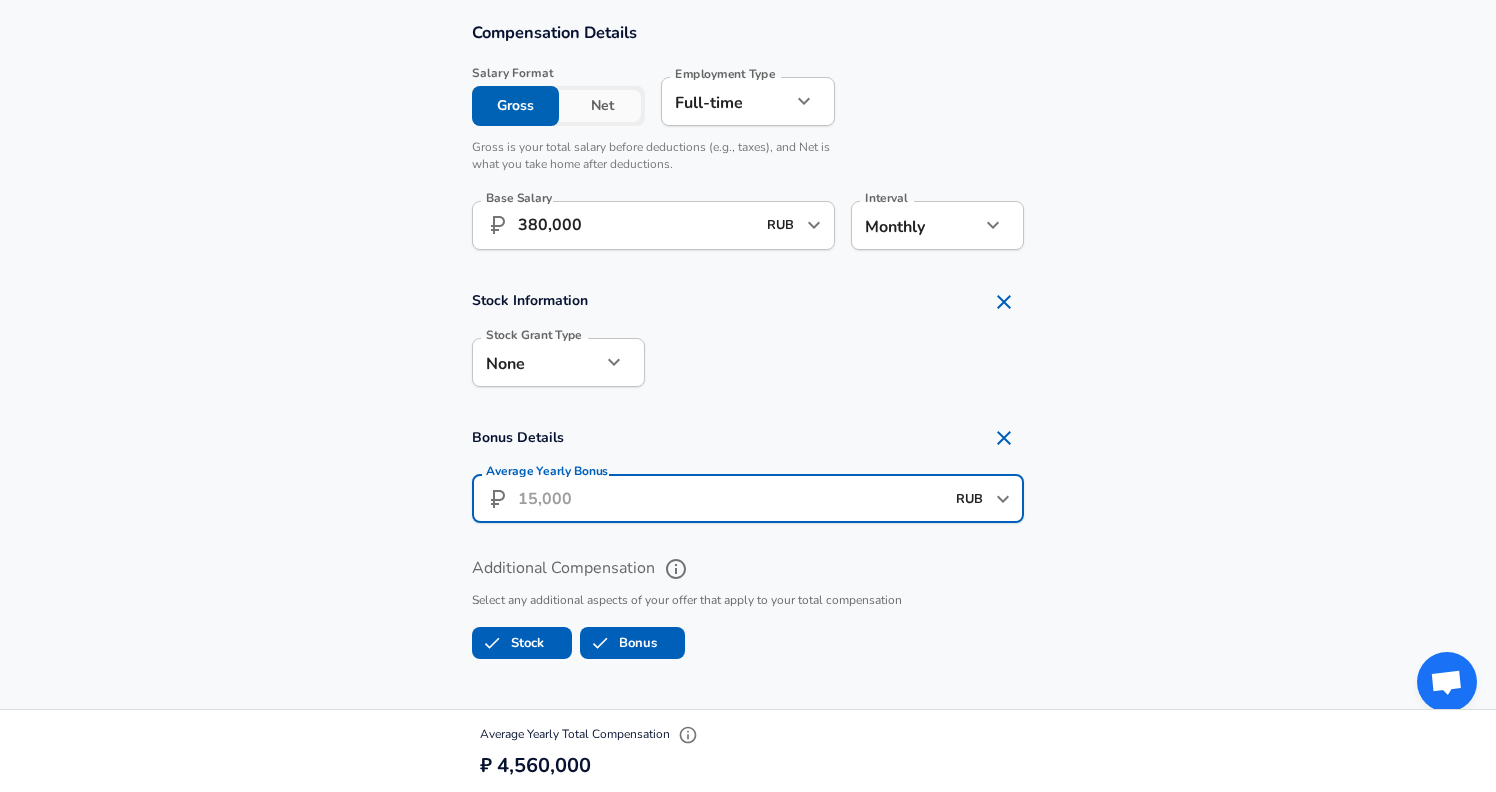 click on "Average Yearly Bonus" at bounding box center (731, 498) 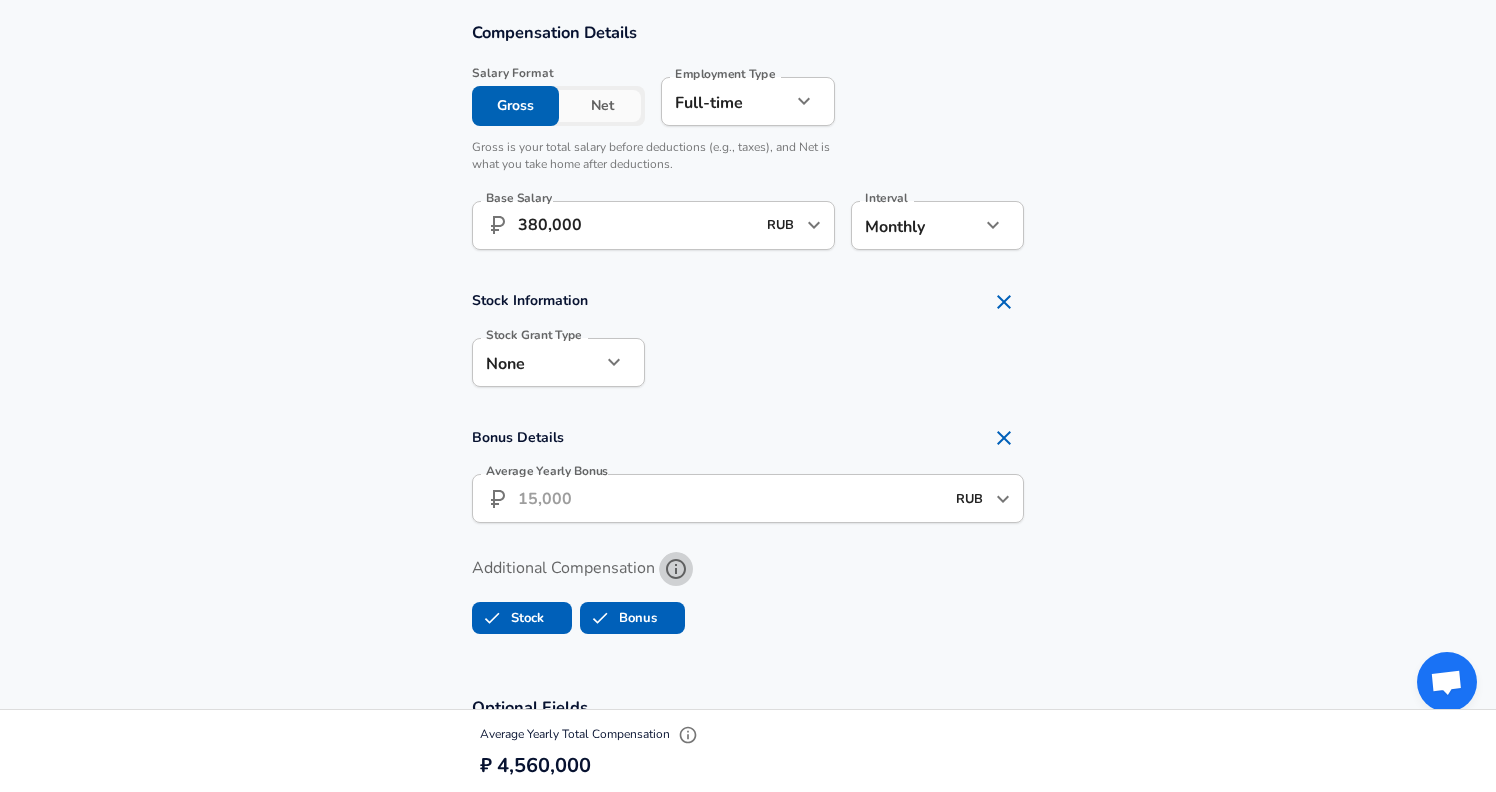 click 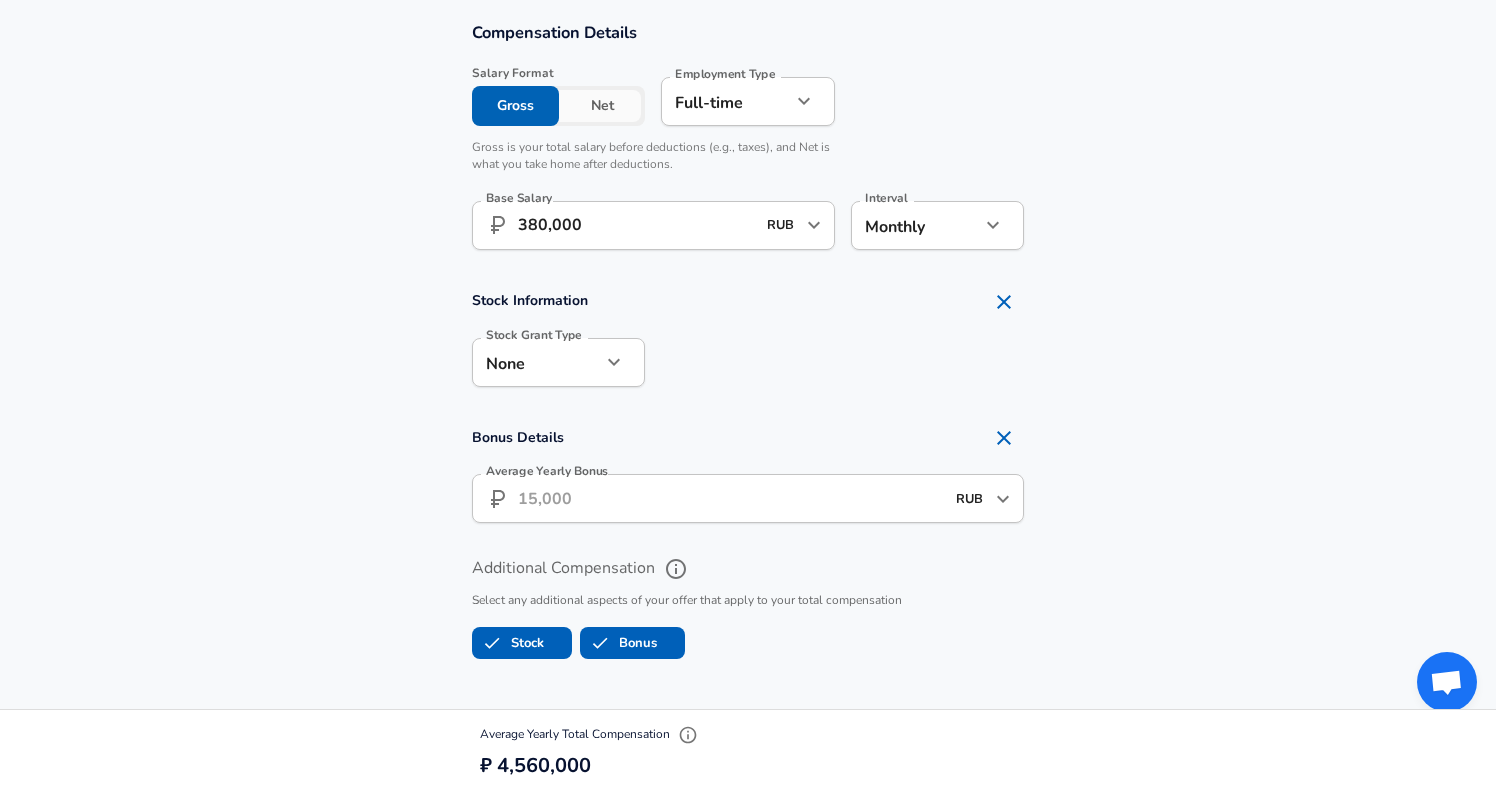 click on "Bonus" at bounding box center (619, 643) 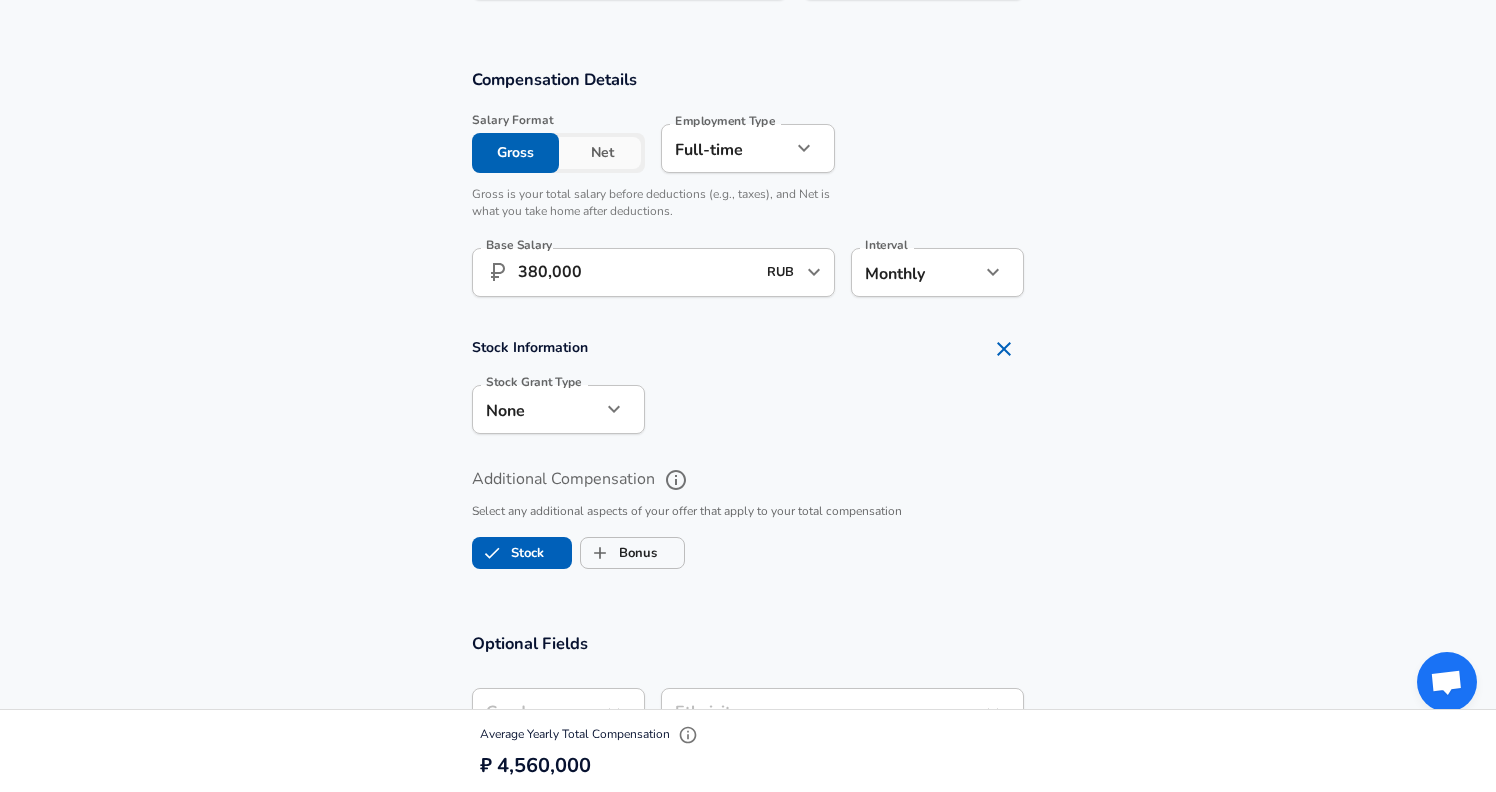 scroll, scrollTop: 1291, scrollLeft: 0, axis: vertical 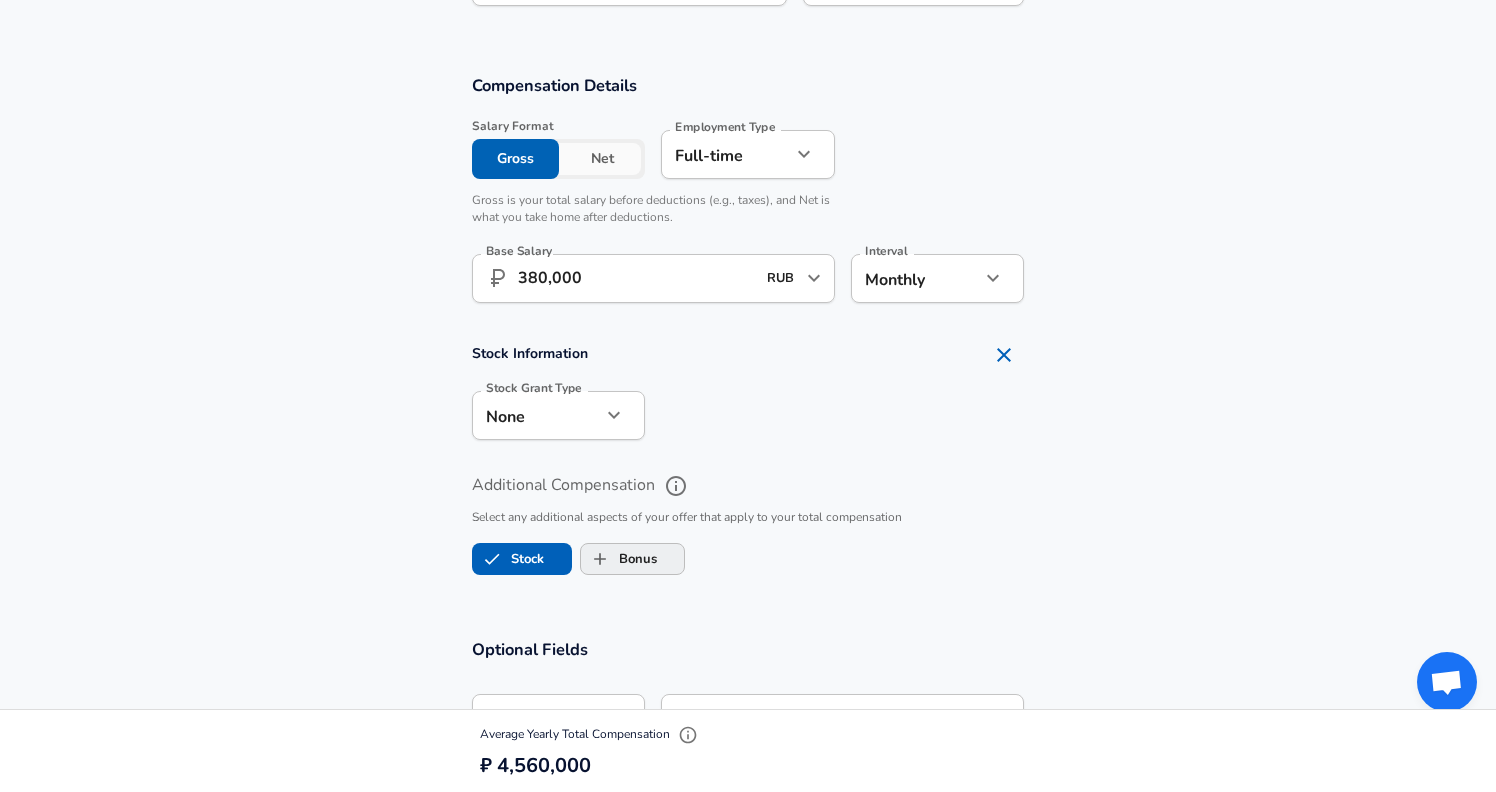 click on "Bonus" at bounding box center (619, 559) 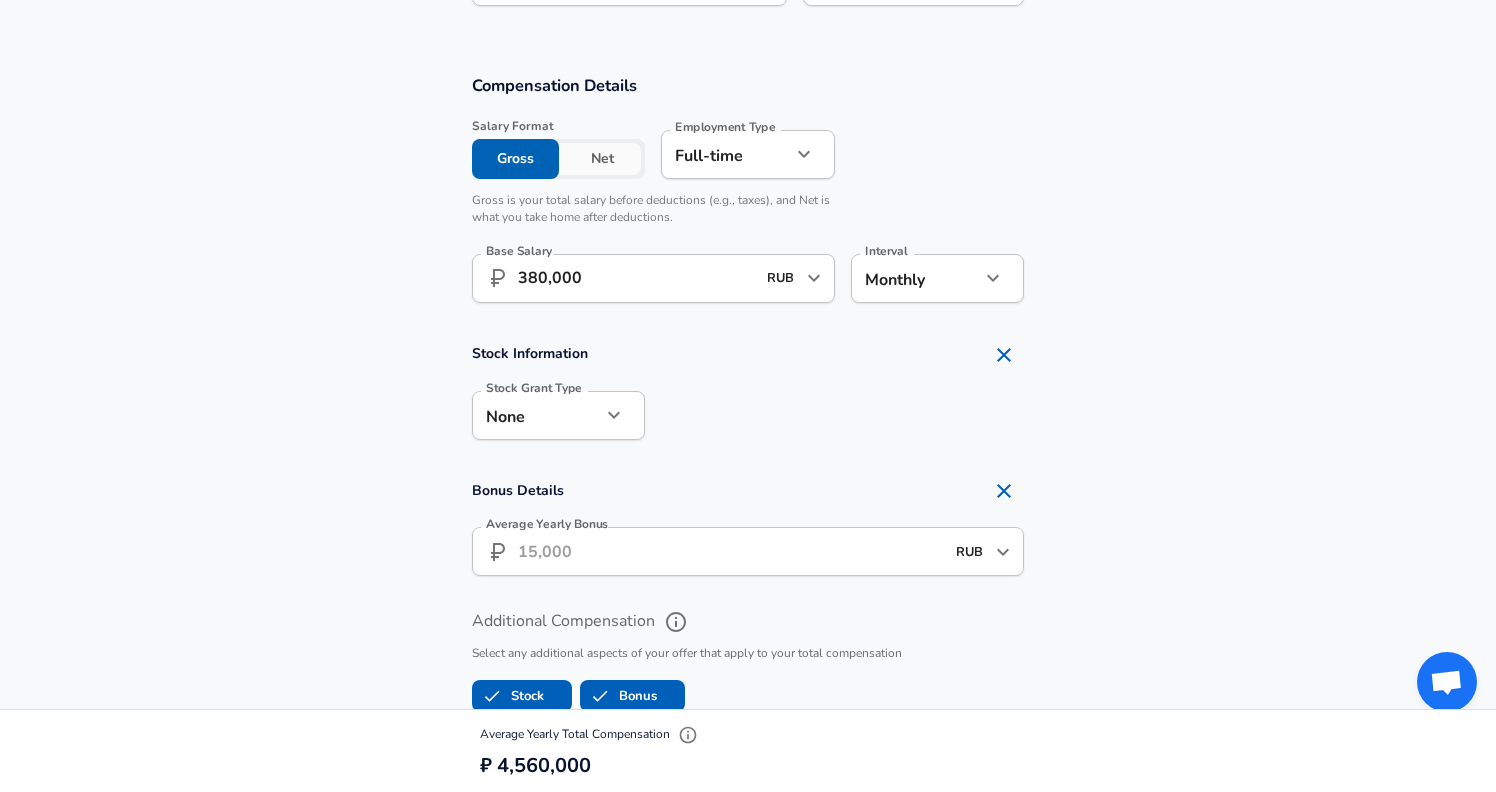 checkbox on "true" 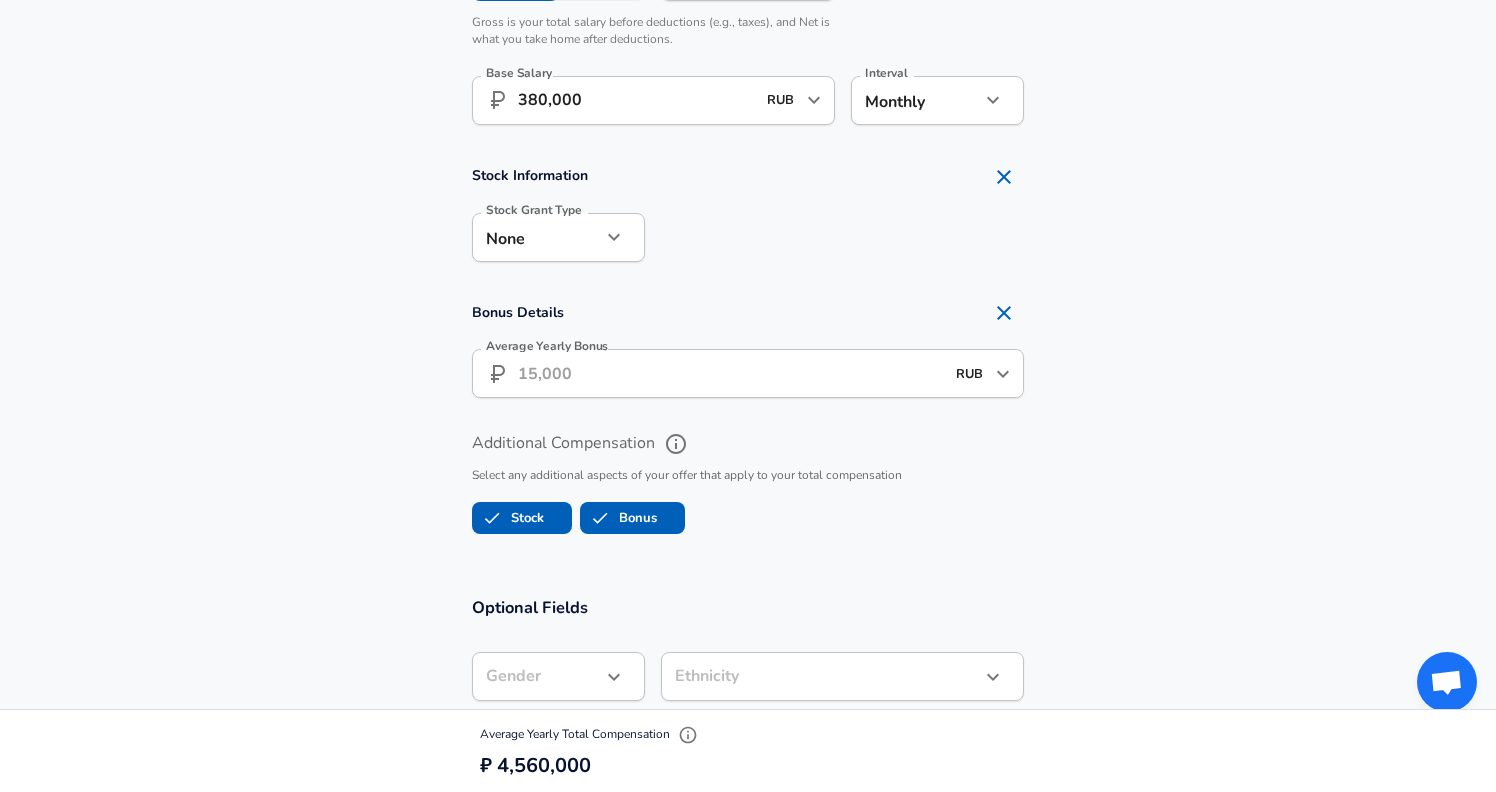 scroll, scrollTop: 1554, scrollLeft: 0, axis: vertical 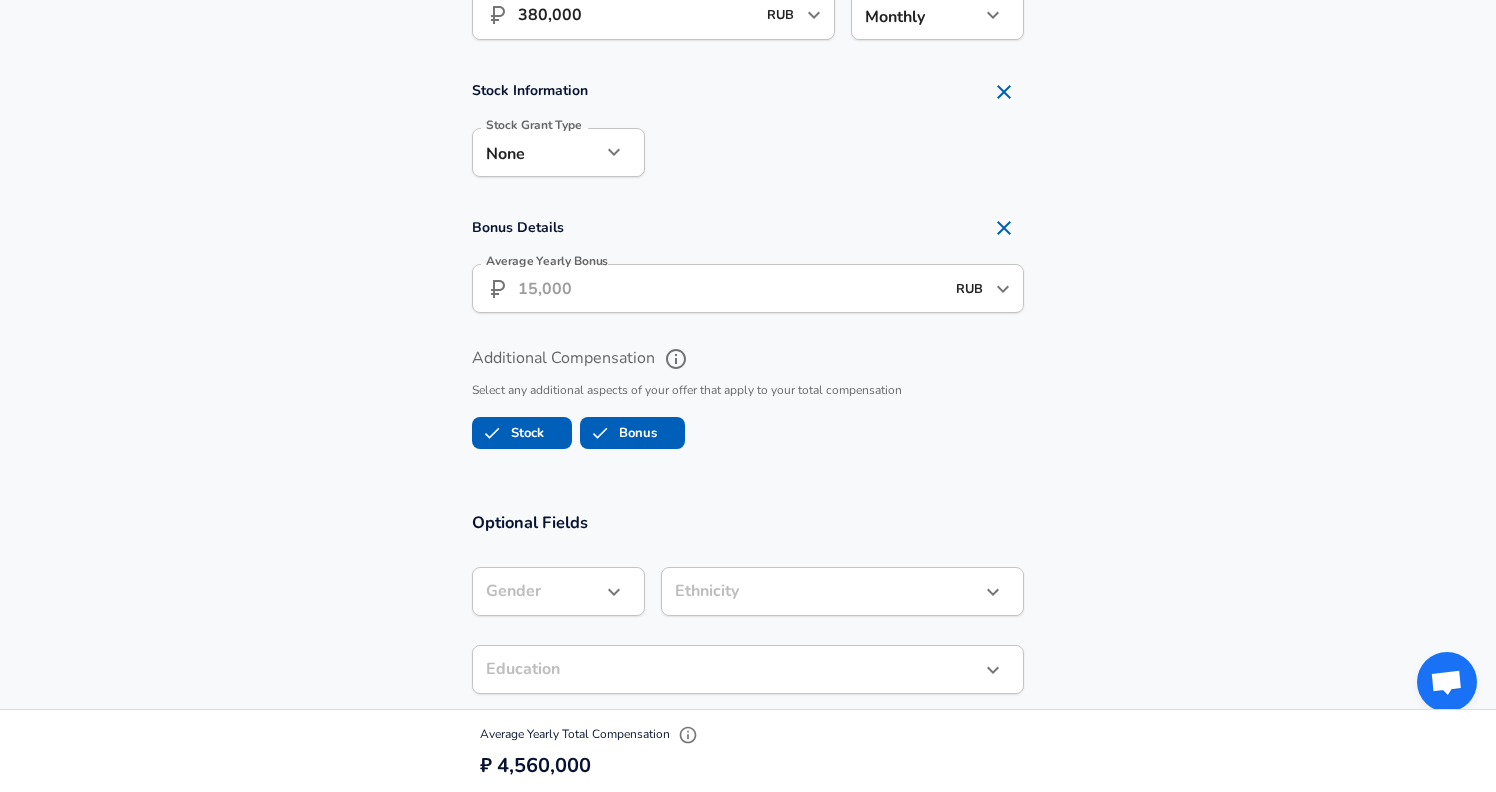 type 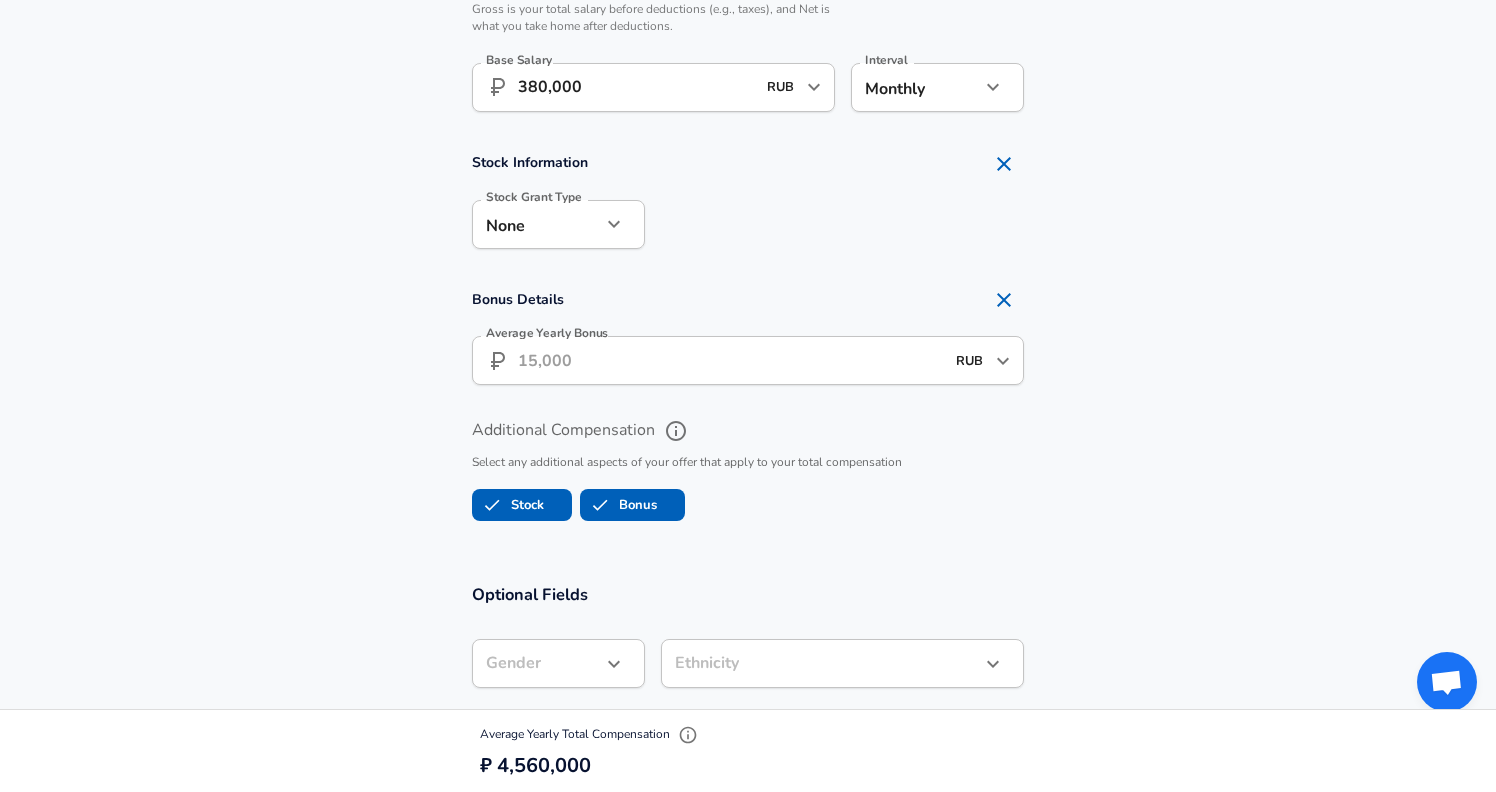 scroll, scrollTop: 1496, scrollLeft: 0, axis: vertical 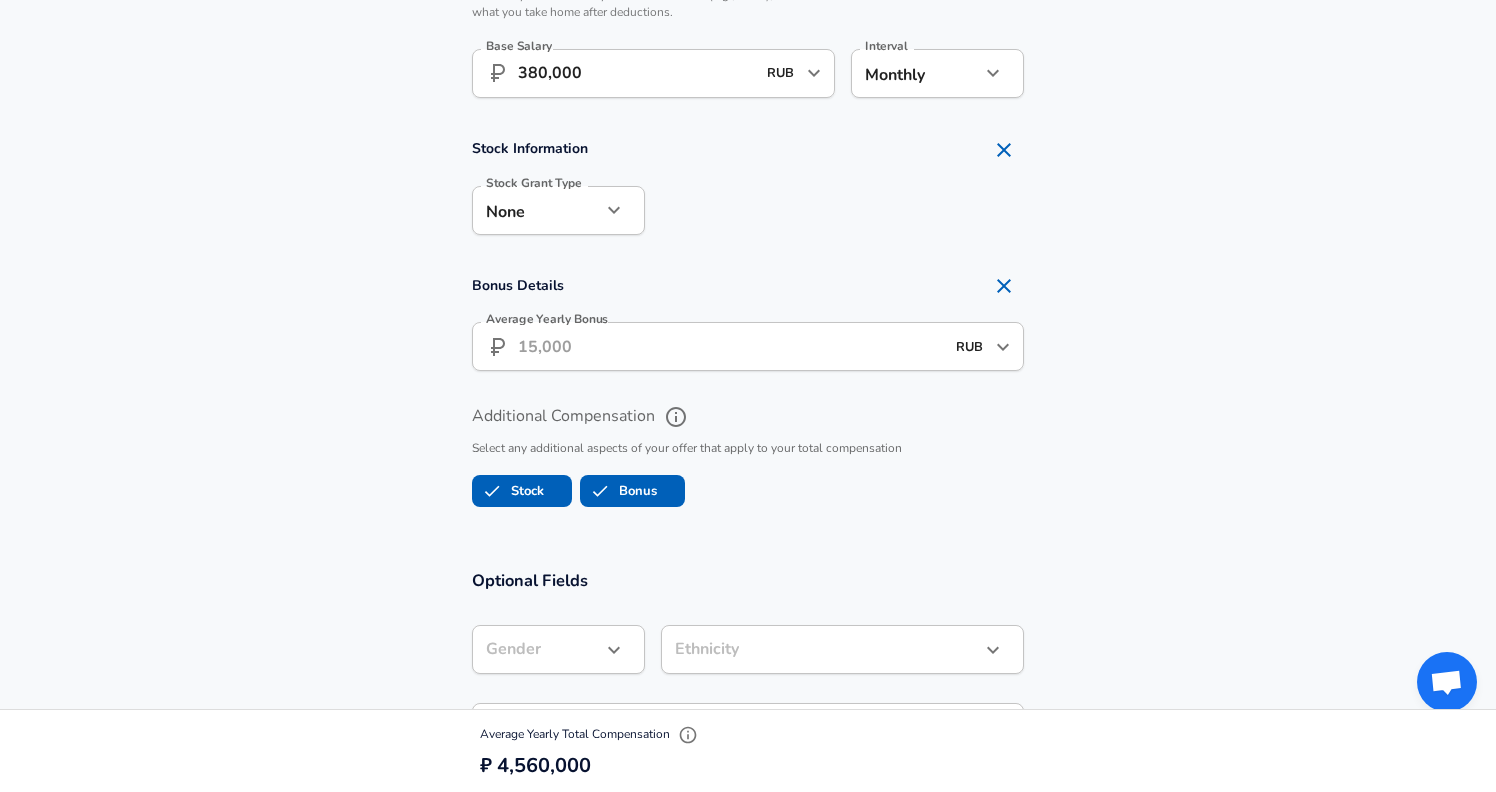 click on "Average Yearly Bonus" at bounding box center [731, 346] 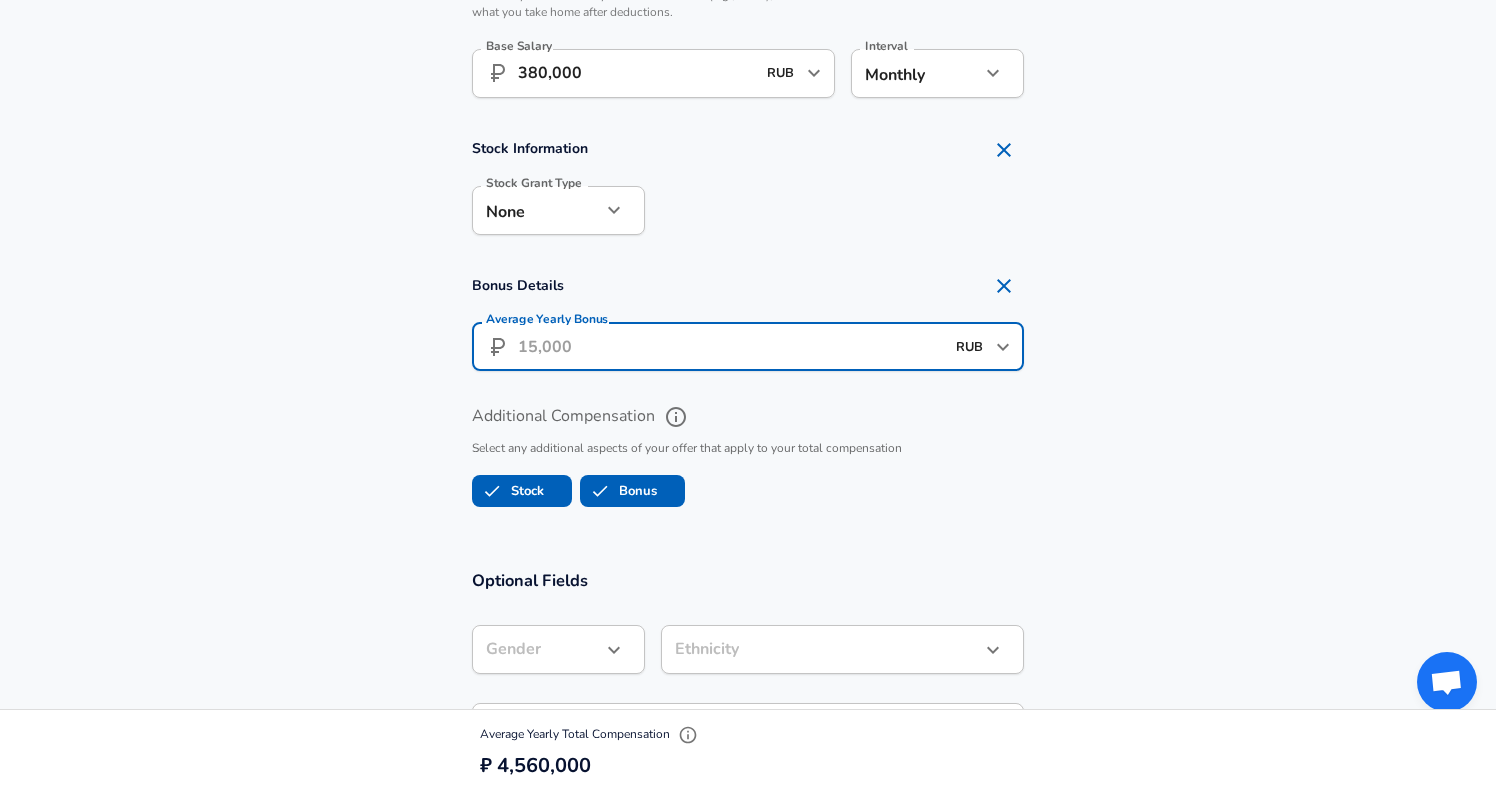 paste on "91,200" 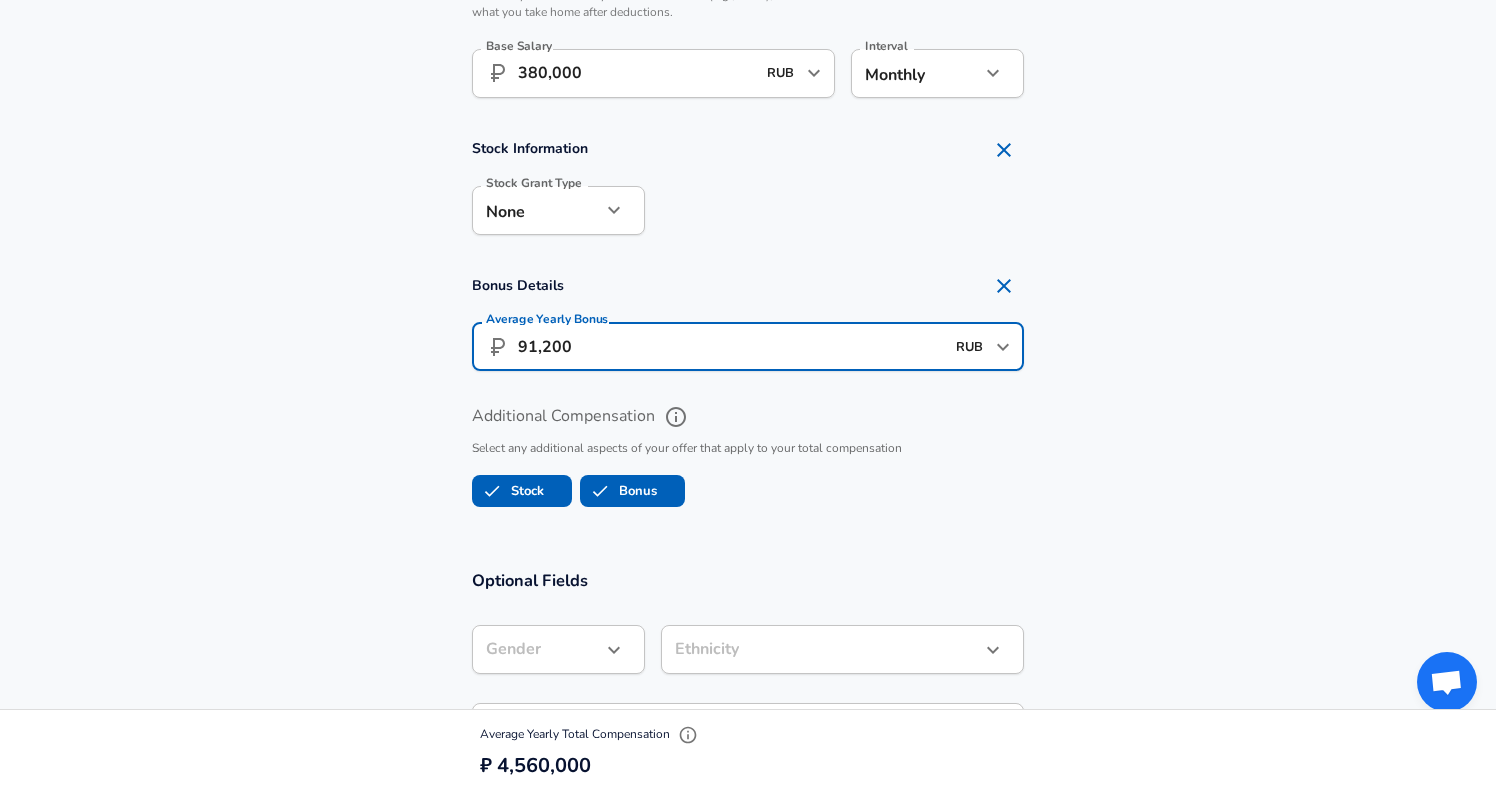 click on "Bonus Details  Average Yearly Bonus ​ 91,200 RUB ​ Average Yearly Bonus" at bounding box center (748, 325) 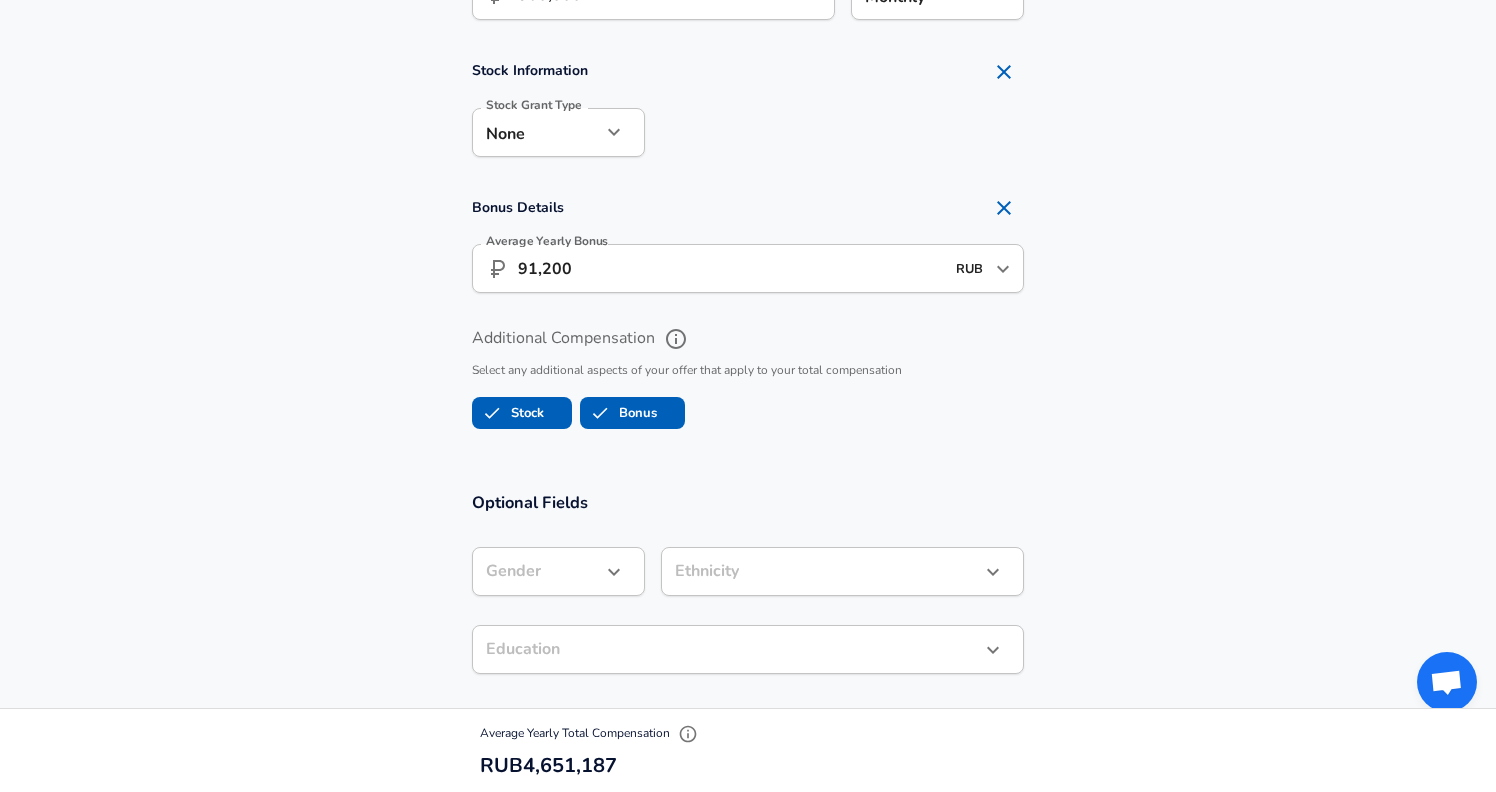 scroll, scrollTop: 1576, scrollLeft: 0, axis: vertical 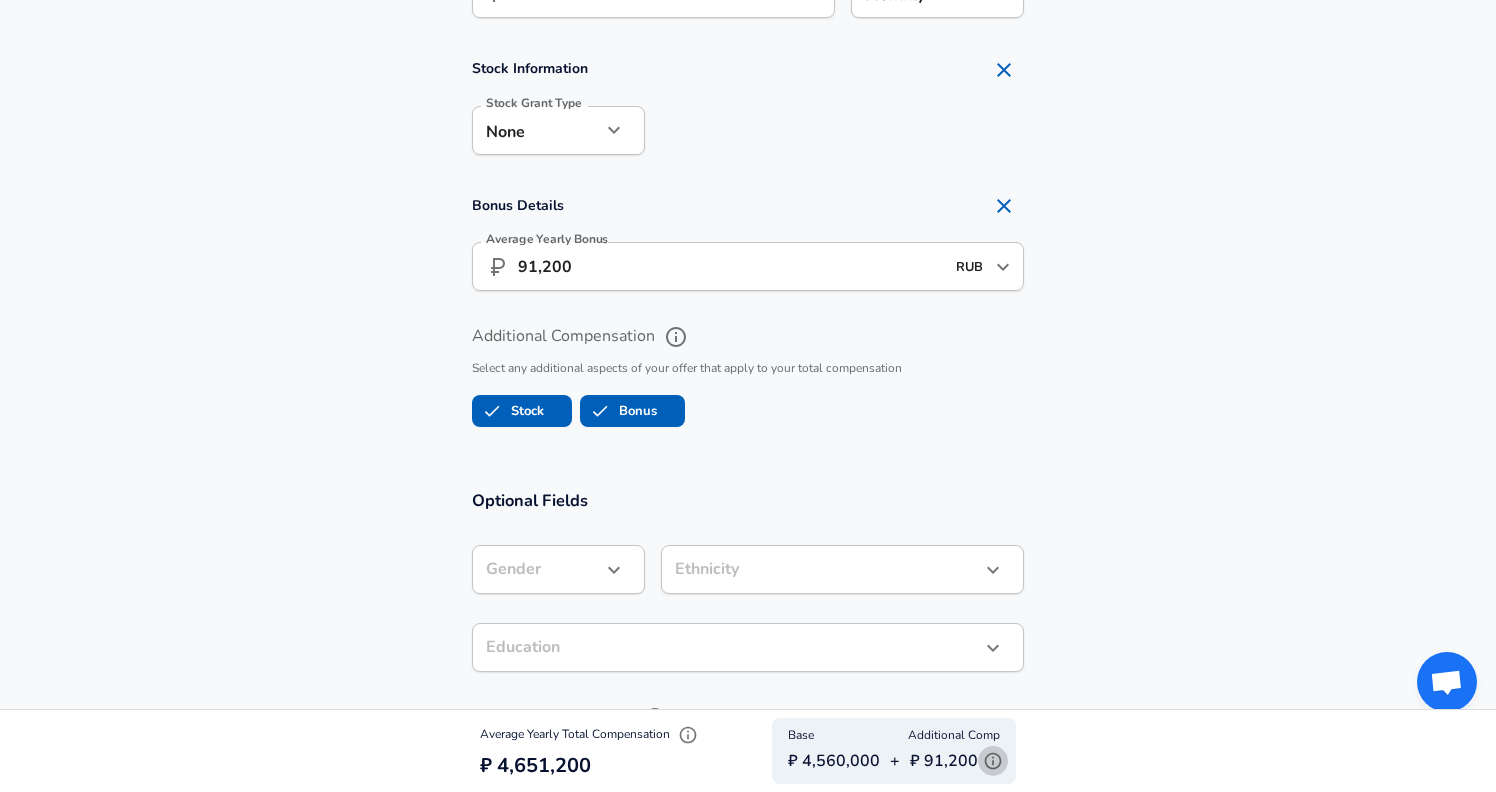 click 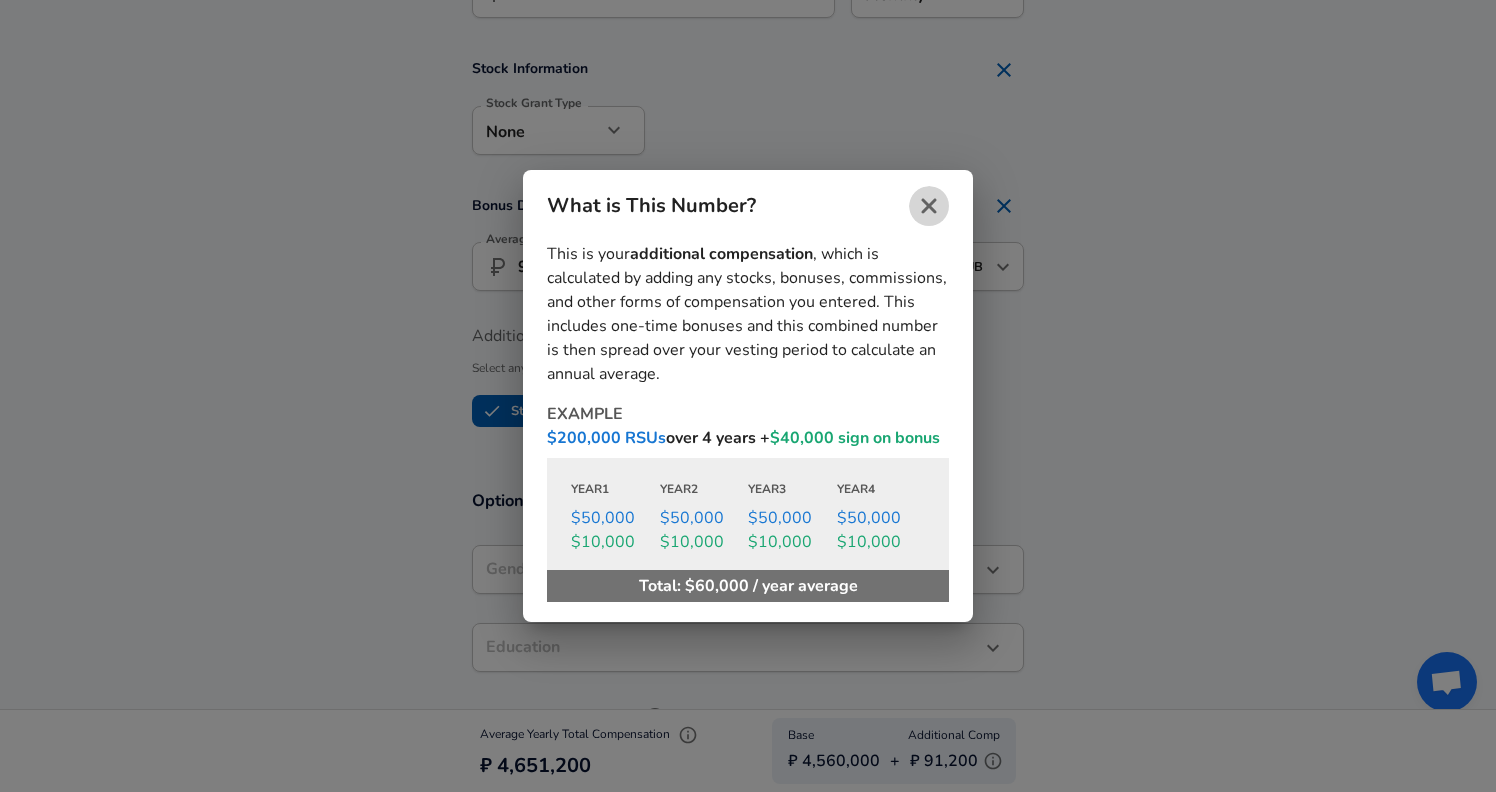 click at bounding box center [929, 206] 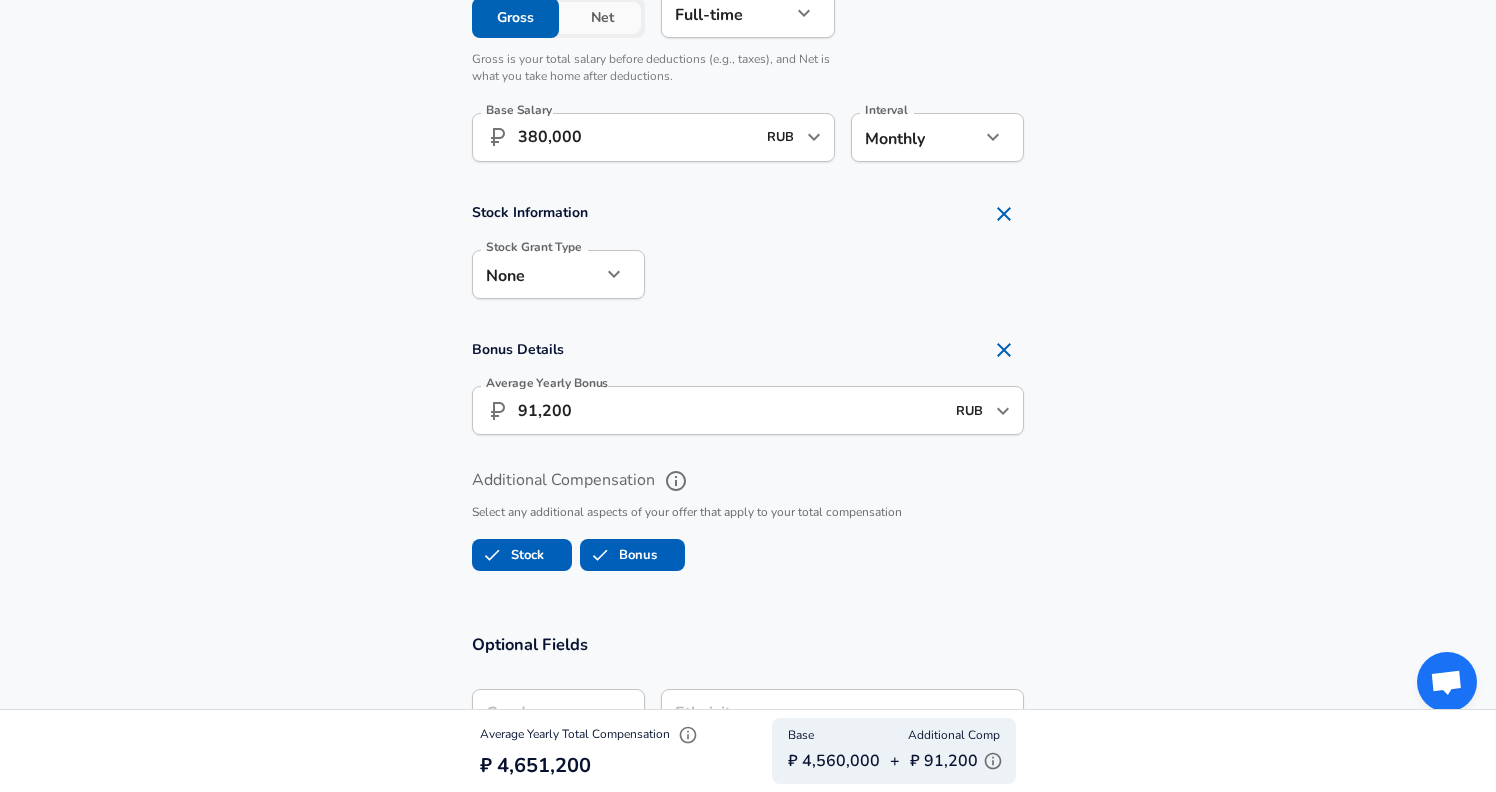 scroll, scrollTop: 1412, scrollLeft: 0, axis: vertical 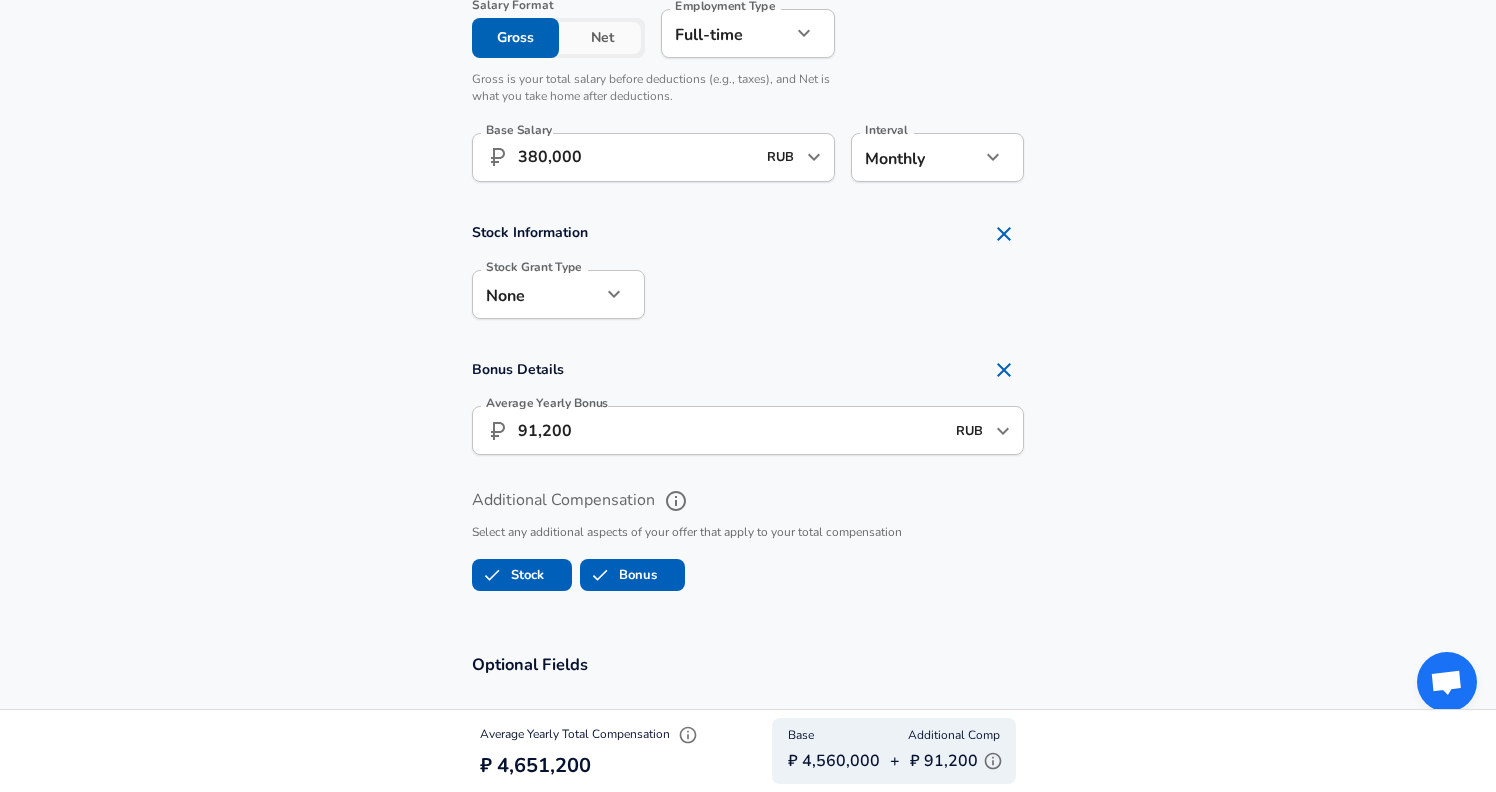 type 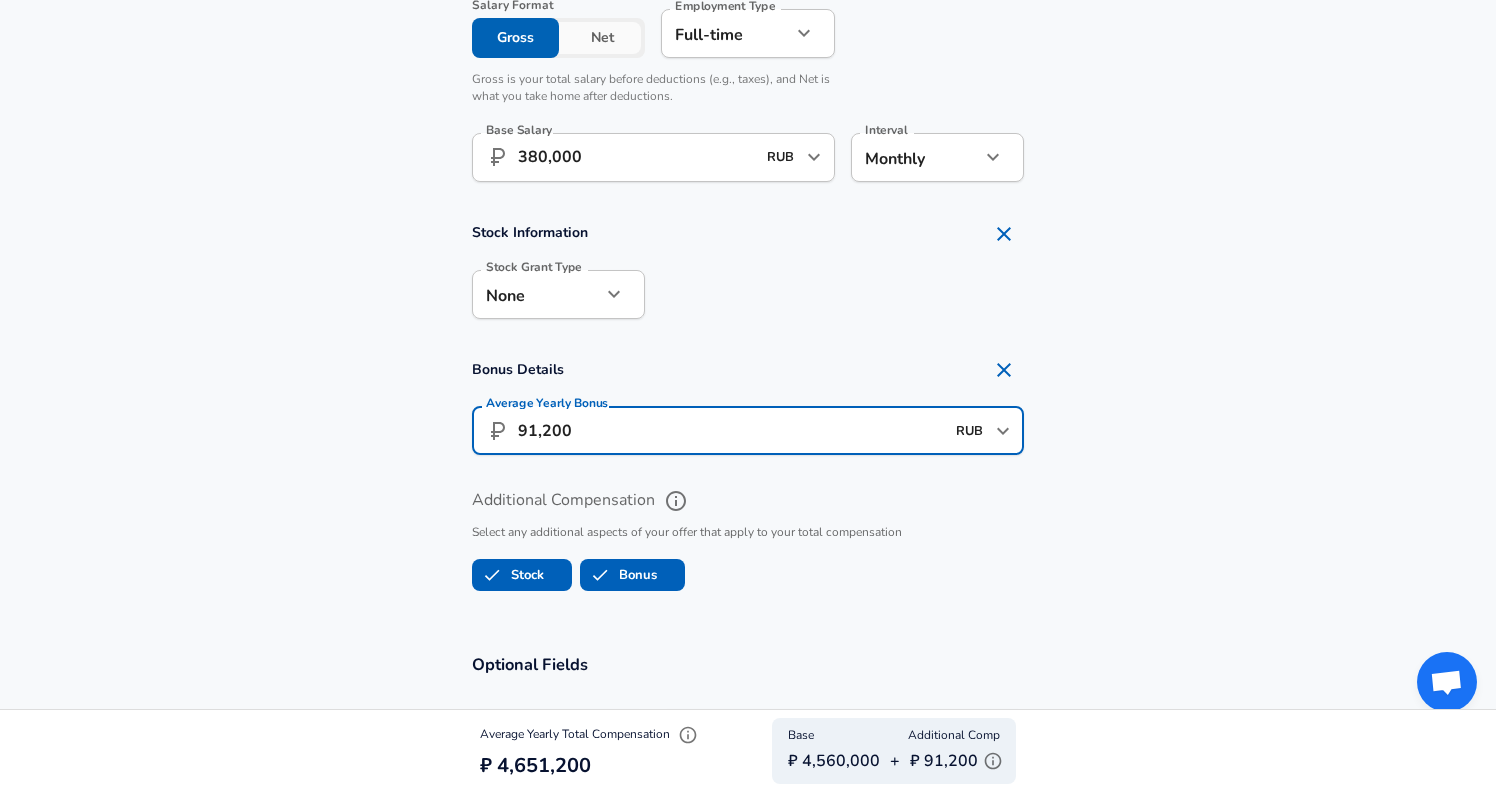 click on "91,200" at bounding box center [731, 430] 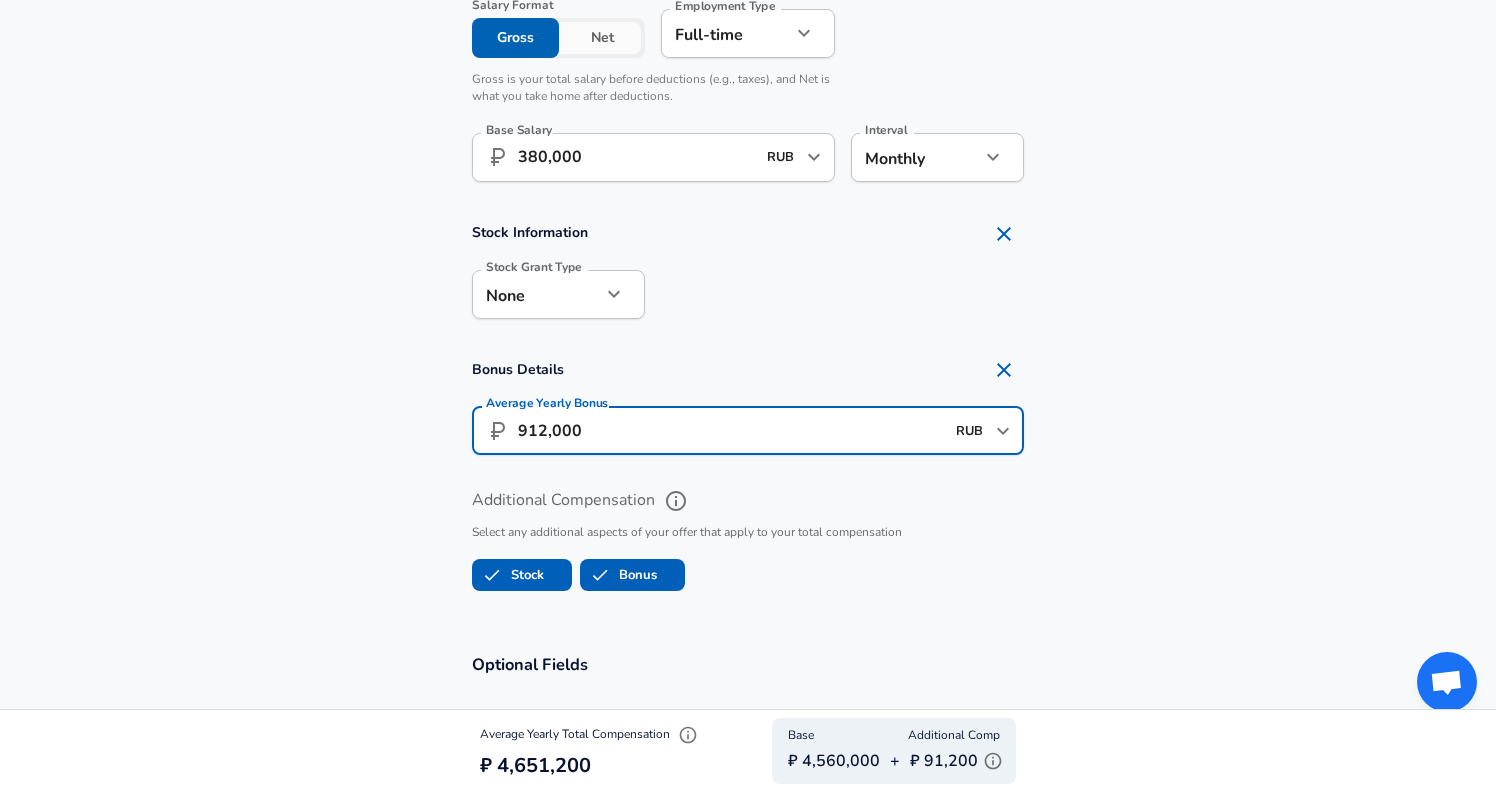 click on "Bonus Details  Average Yearly Bonus ​ 912,000 RUB ​ Average Yearly Bonus" at bounding box center (748, 409) 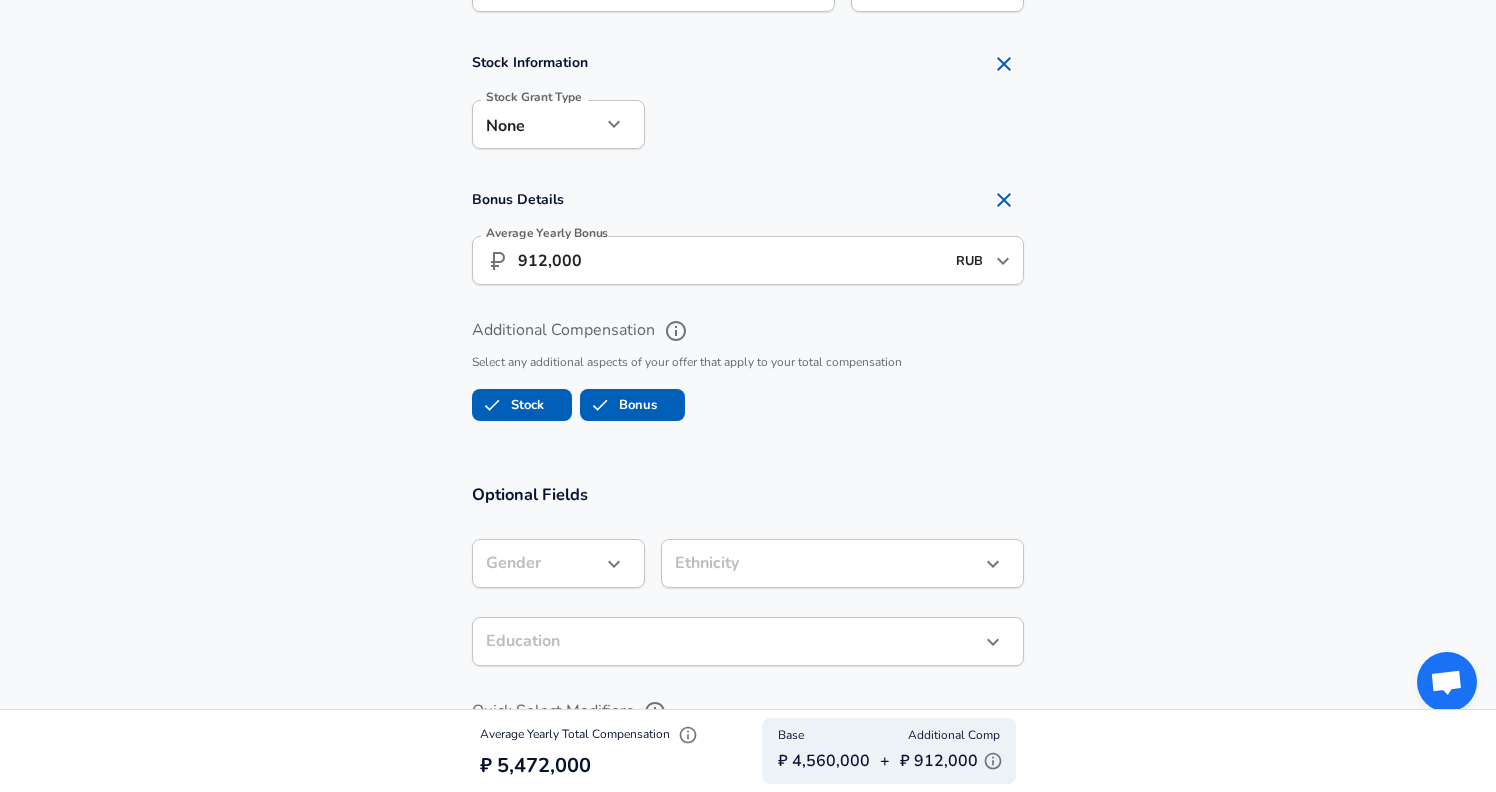 scroll, scrollTop: 1598, scrollLeft: 0, axis: vertical 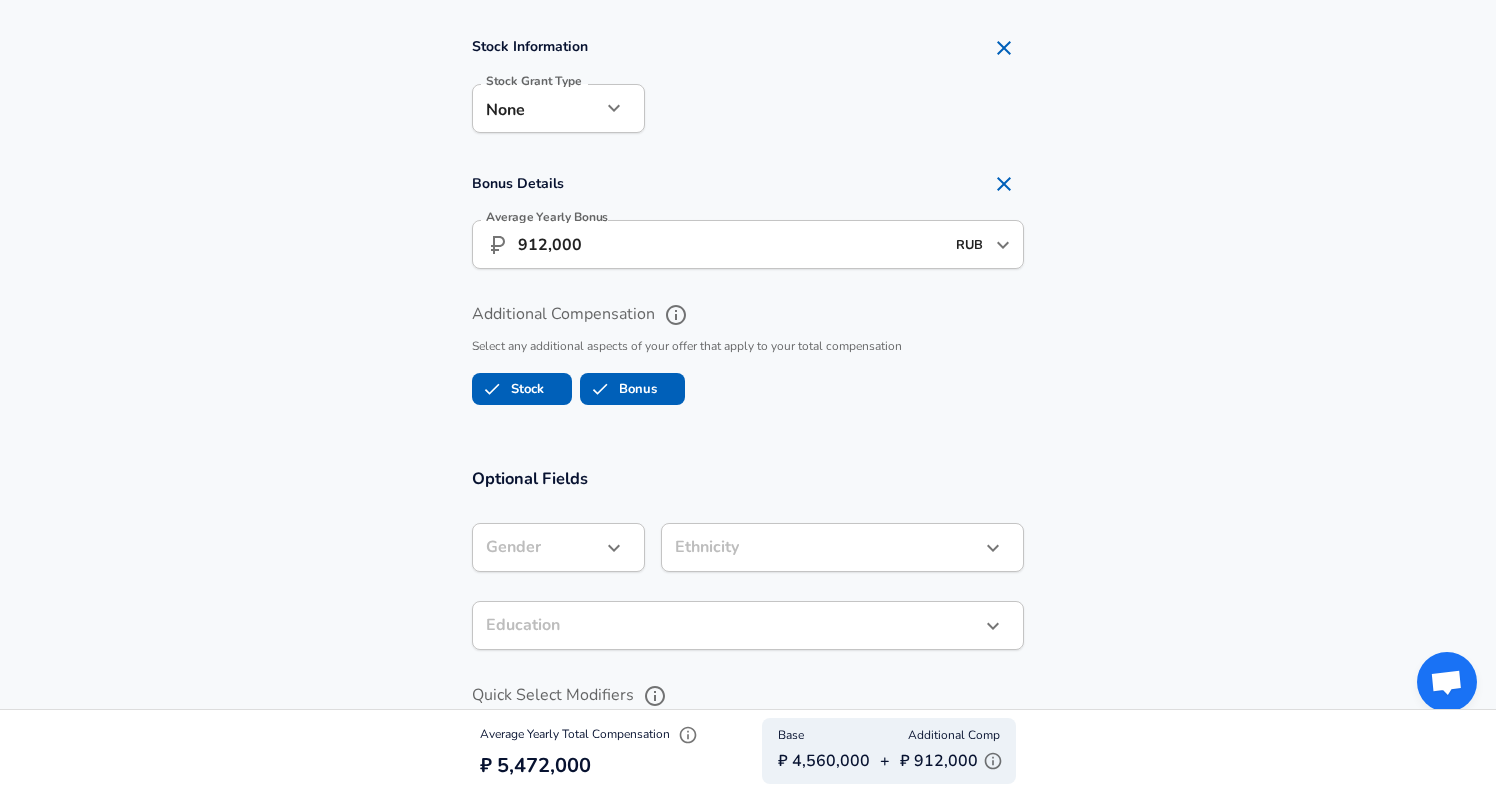click on "Bonus Details  Average Yearly Bonus ​ 912,000 RUB ​ Average Yearly Bonus" at bounding box center (748, 223) 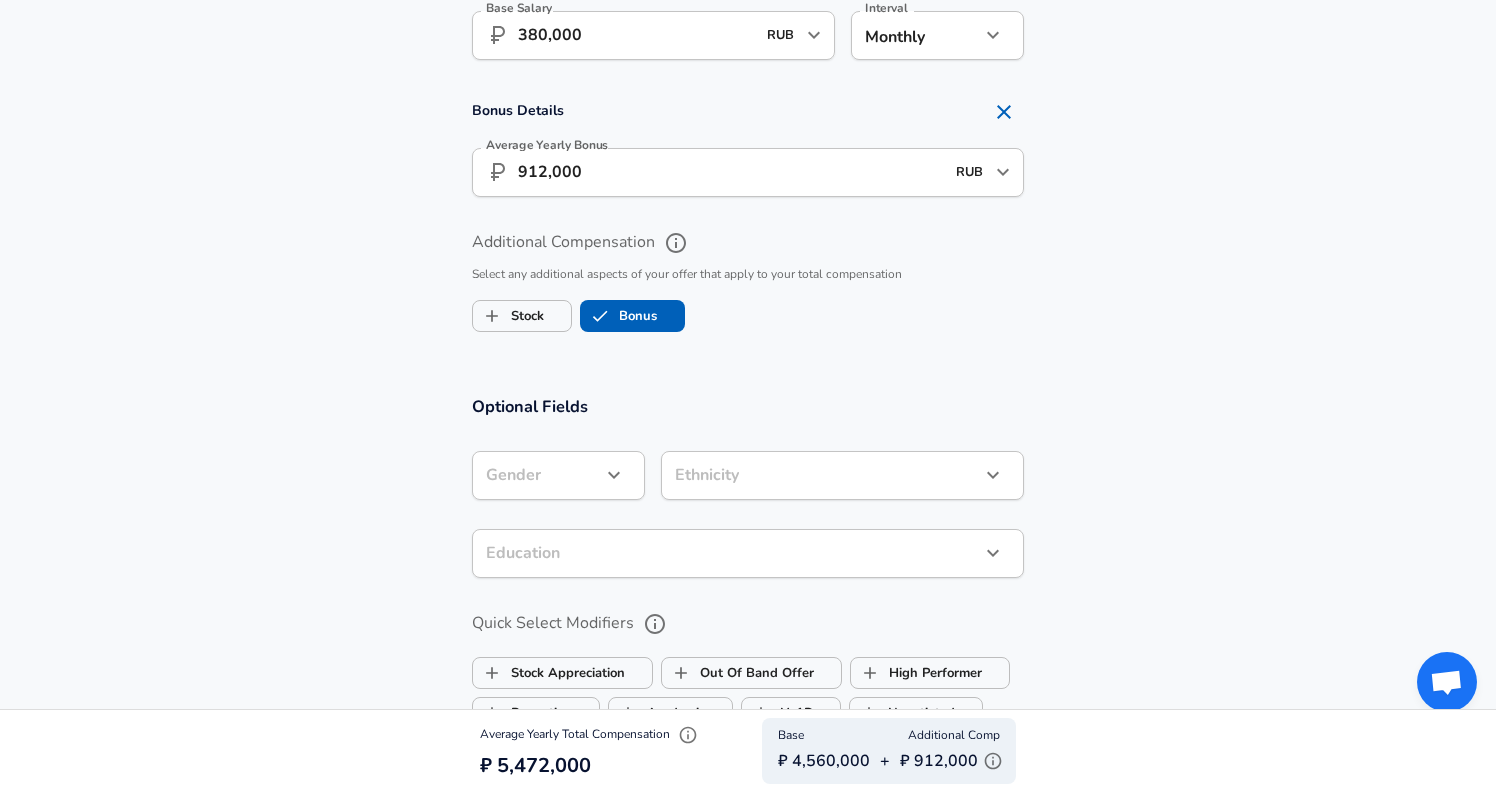 scroll, scrollTop: 1571, scrollLeft: 0, axis: vertical 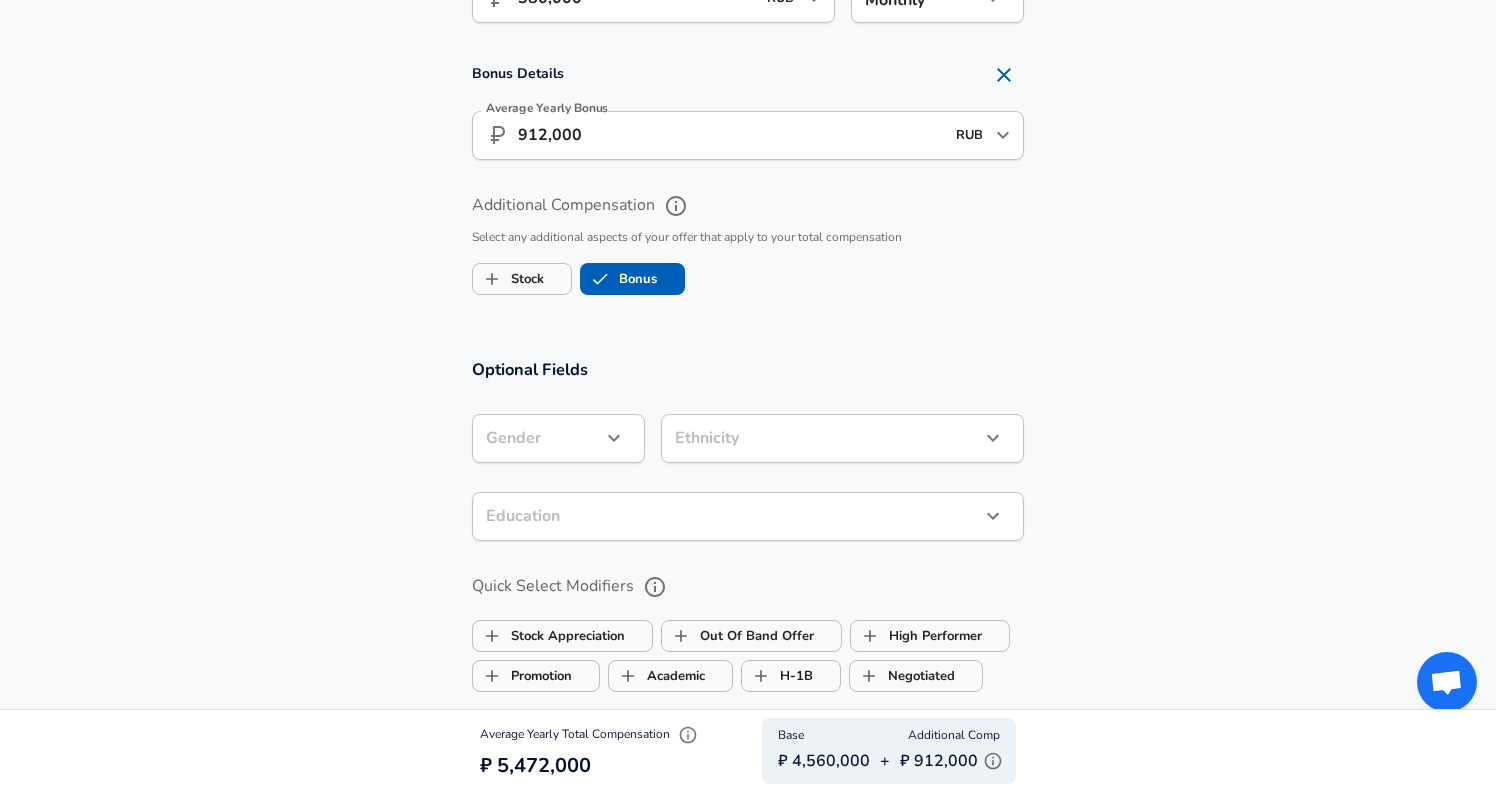 click on "Restart Add Your Salary Upload your offer letter   to verify your submission Enhance Privacy and Anonymity No Automatically hides specific fields until there are enough submissions to safely display the full details.   More Details Based on your submission and the data points that we have already collected, we will automatically hide and anonymize specific fields if there aren't enough data points to remain sufficiently anonymous. Company & Title Information   Enter the company you received your offer from Company Yandex Company   Select the title that closest resembles your official title. This should be similar to the title that was present on your offer letter. Title Software Engineer Title   Select a job family that best fits your role. If you can't find one, select 'Other' to enter a custom job family Job Family Software Engineer Job Family   Select a Specialization that best fits your role. If you can't find one, select 'Other' to enter a custom specialization Select Specialization Select Specialization" at bounding box center (748, -1175) 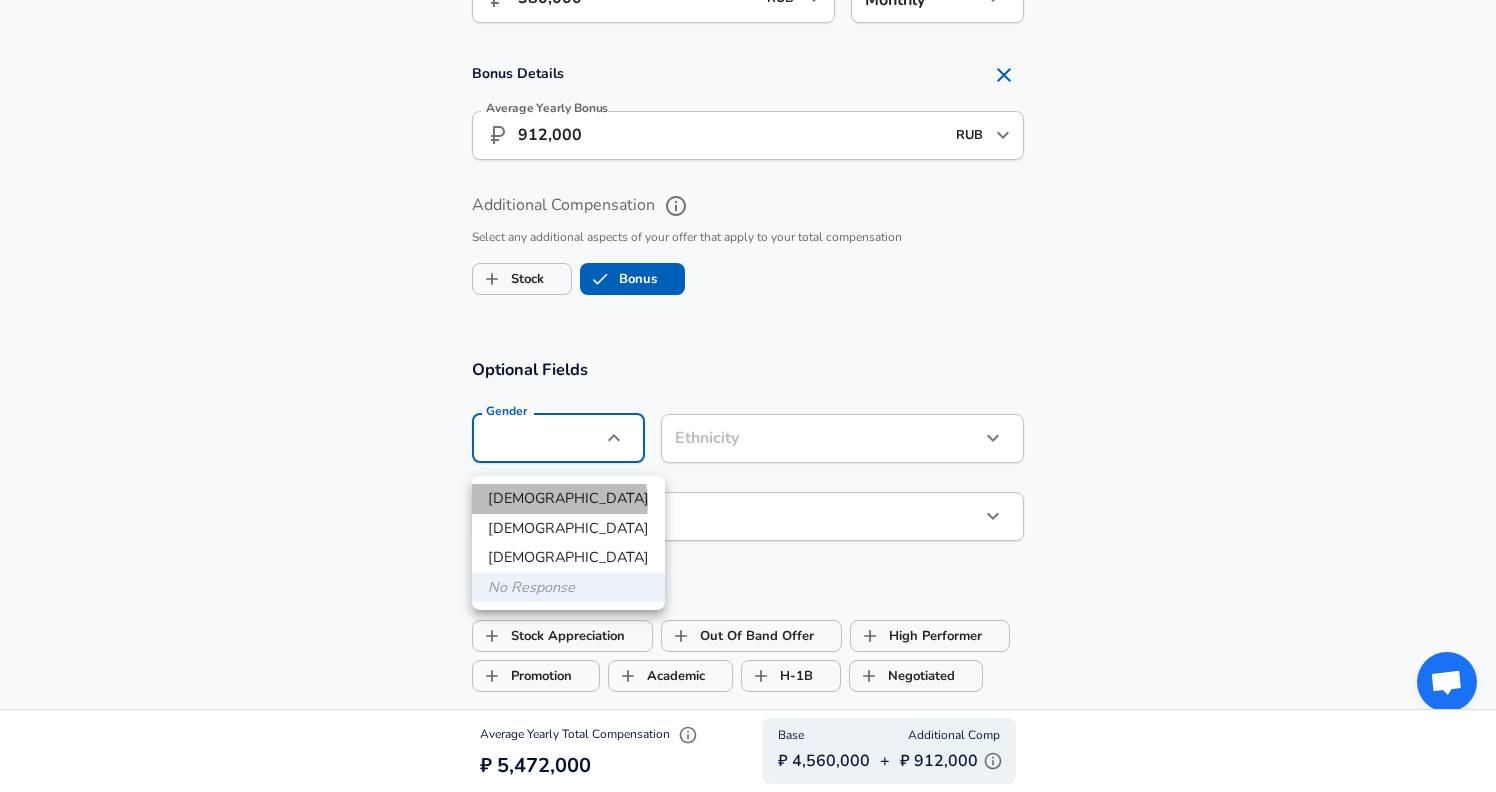click on "[DEMOGRAPHIC_DATA]" at bounding box center [568, 499] 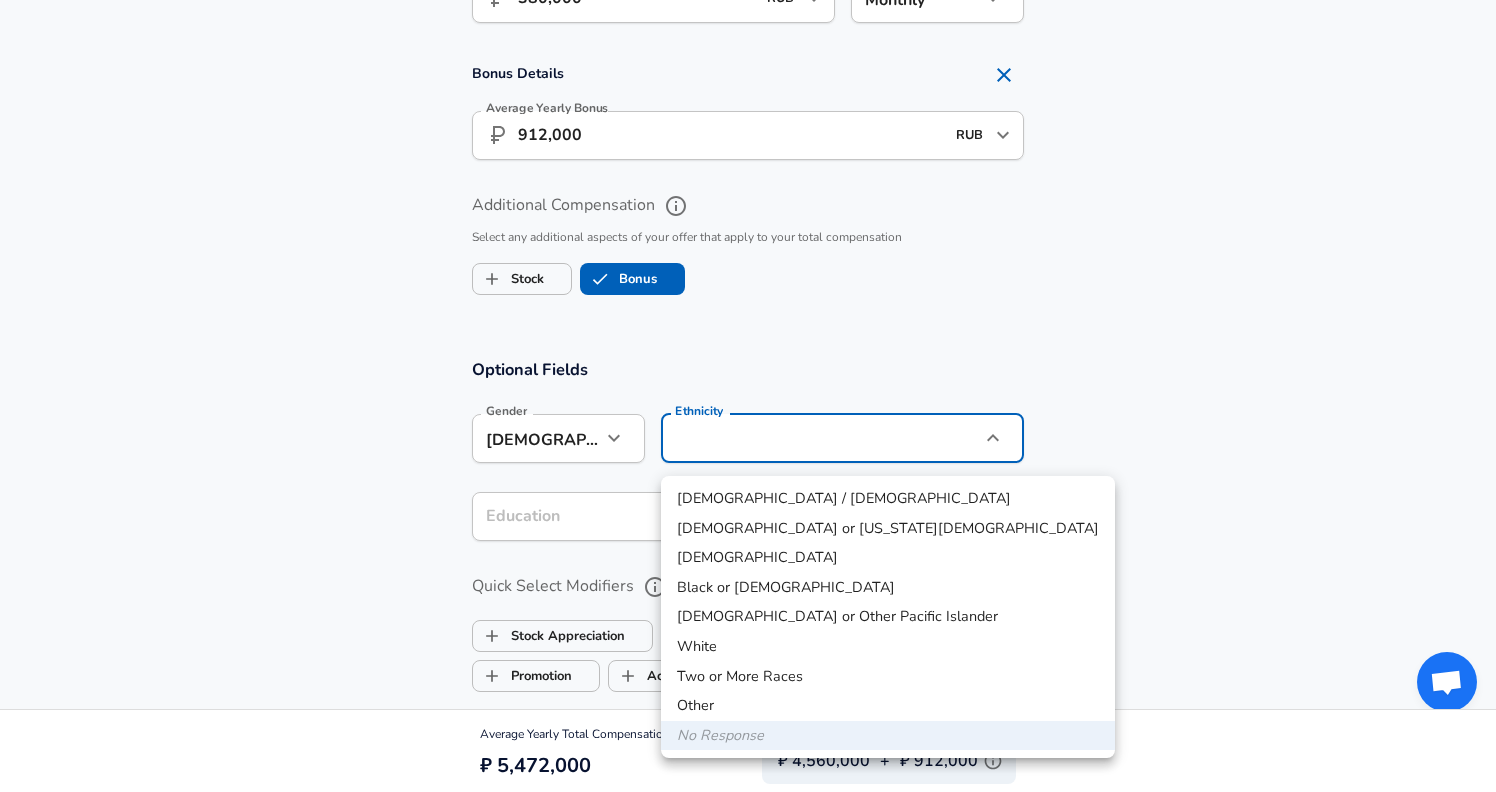 click on "Restart Add Your Salary Upload your offer letter   to verify your submission Enhance Privacy and Anonymity No Automatically hides specific fields until there are enough submissions to safely display the full details.   More Details Based on your submission and the data points that we have already collected, we will automatically hide and anonymize specific fields if there aren't enough data points to remain sufficiently anonymous. Company & Title Information   Enter the company you received your offer from Company Yandex Company   Select the title that closest resembles your official title. This should be similar to the title that was present on your offer letter. Title Software Engineer Title   Select a job family that best fits your role. If you can't find one, select 'Other' to enter a custom job family Job Family Software Engineer Job Family   Select a Specialization that best fits your role. If you can't find one, select 'Other' to enter a custom specialization Select Specialization Select Specialization" at bounding box center (748, -1175) 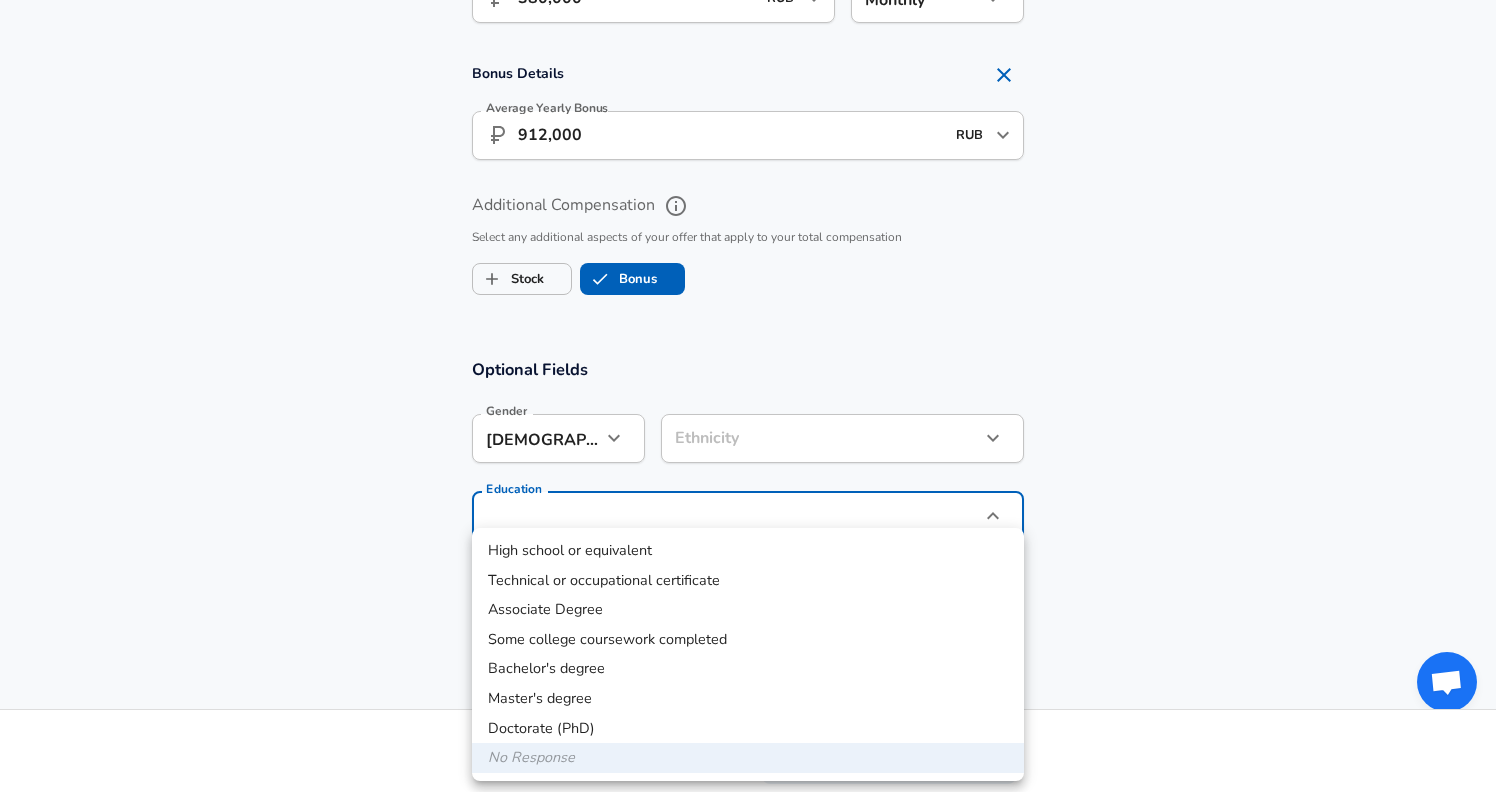 click on "Restart Add Your Salary Upload your offer letter   to verify your submission Enhance Privacy and Anonymity No Automatically hides specific fields until there are enough submissions to safely display the full details.   More Details Based on your submission and the data points that we have already collected, we will automatically hide and anonymize specific fields if there aren't enough data points to remain sufficiently anonymous. Company & Title Information   Enter the company you received your offer from Company Yandex Company   Select the title that closest resembles your official title. This should be similar to the title that was present on your offer letter. Title Software Engineer Title   Select a job family that best fits your role. If you can't find one, select 'Other' to enter a custom job family Job Family Software Engineer Job Family   Select a Specialization that best fits your role. If you can't find one, select 'Other' to enter a custom specialization Select Specialization Select Specialization" at bounding box center (748, -1175) 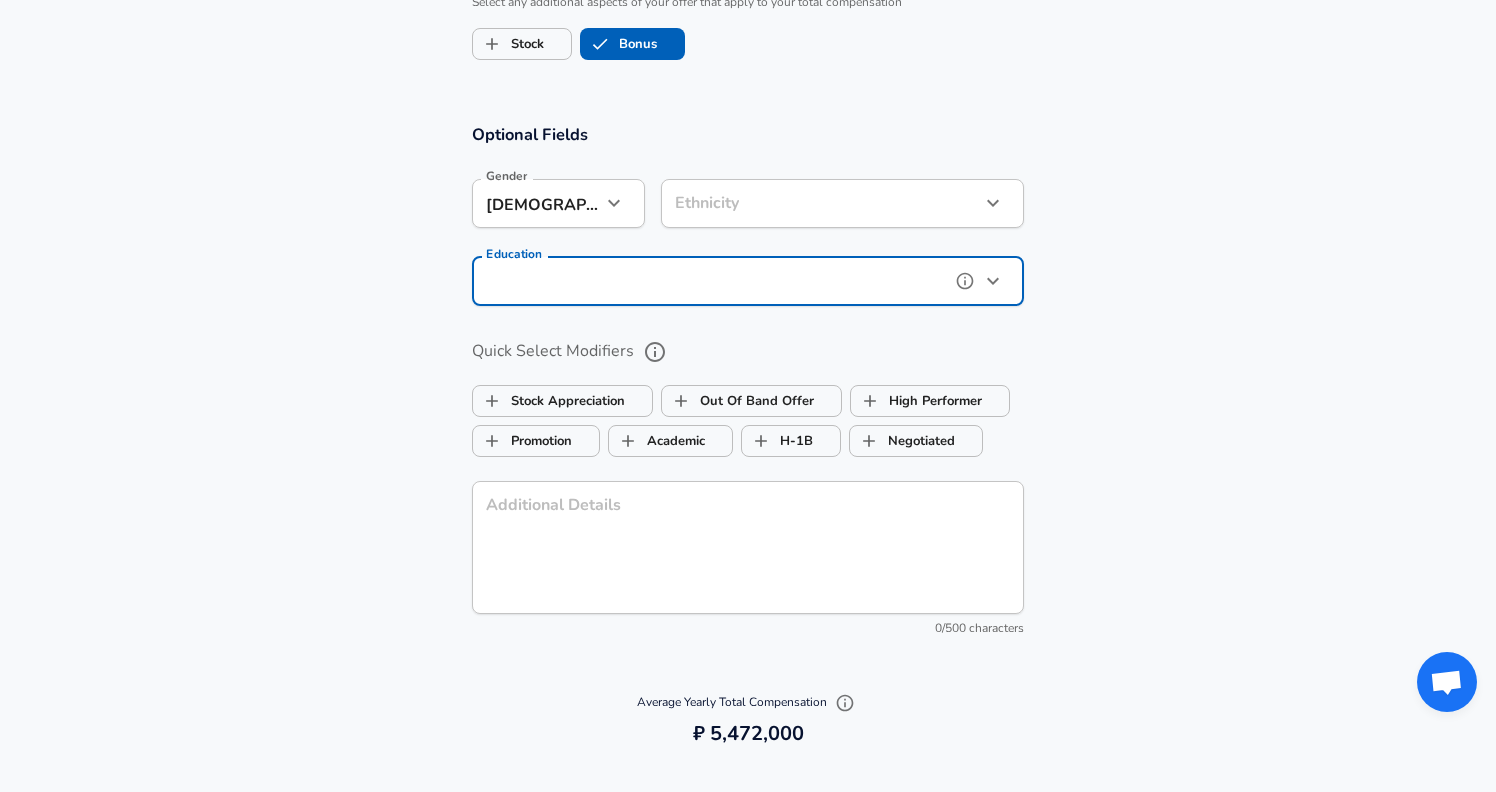 scroll, scrollTop: 1828, scrollLeft: 0, axis: vertical 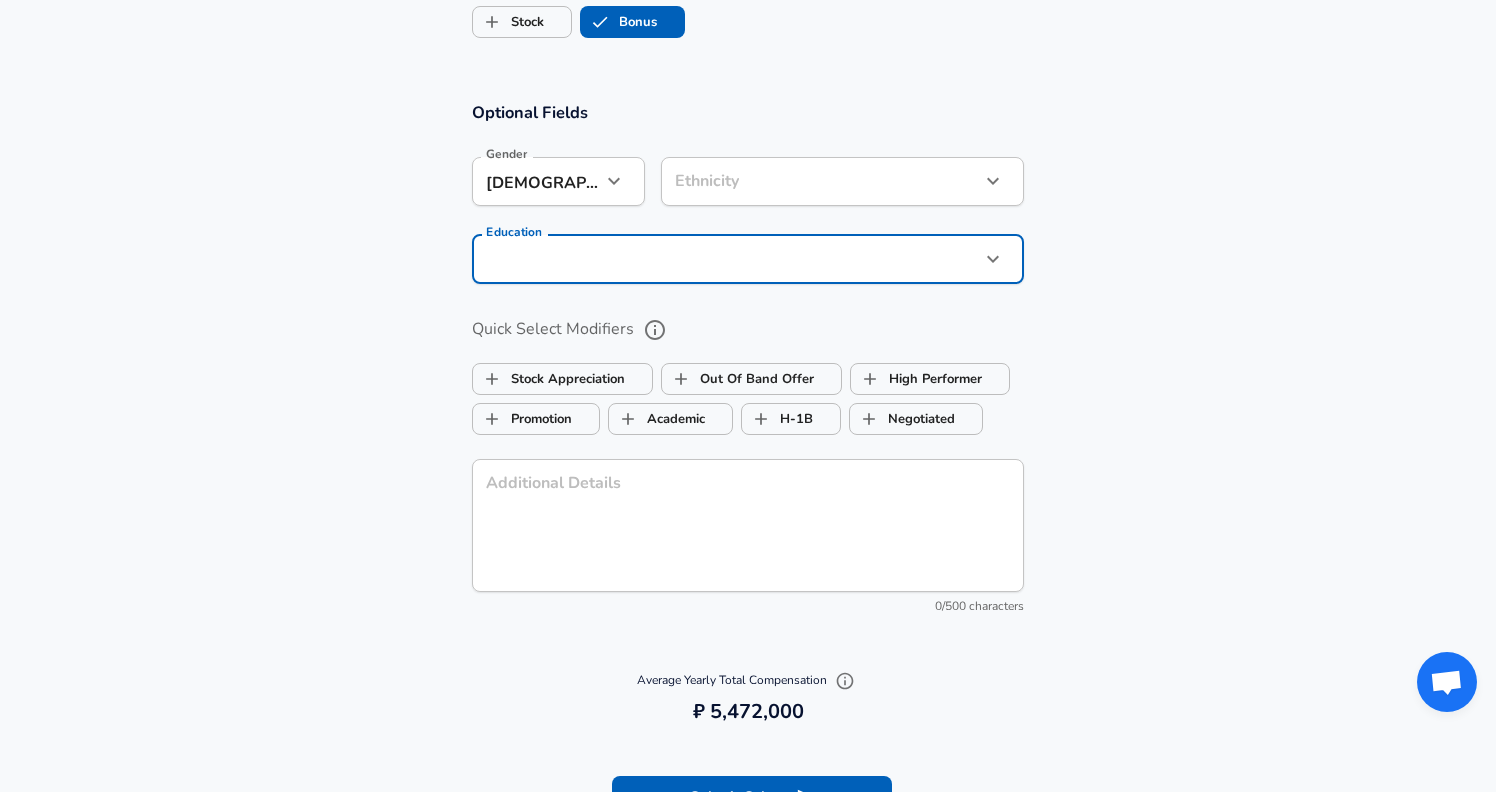 click 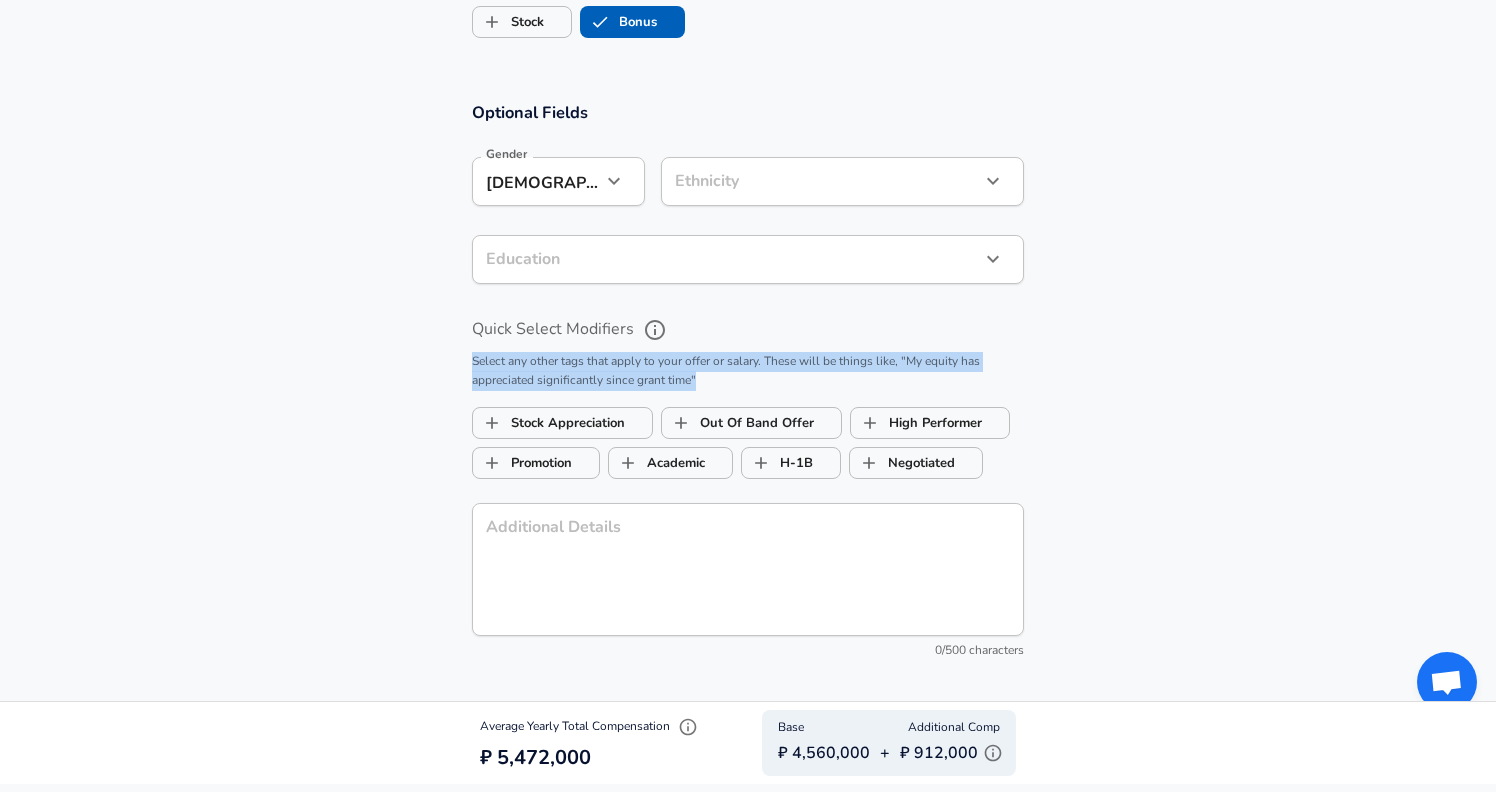 drag, startPoint x: 702, startPoint y: 393, endPoint x: 473, endPoint y: 380, distance: 229.3687 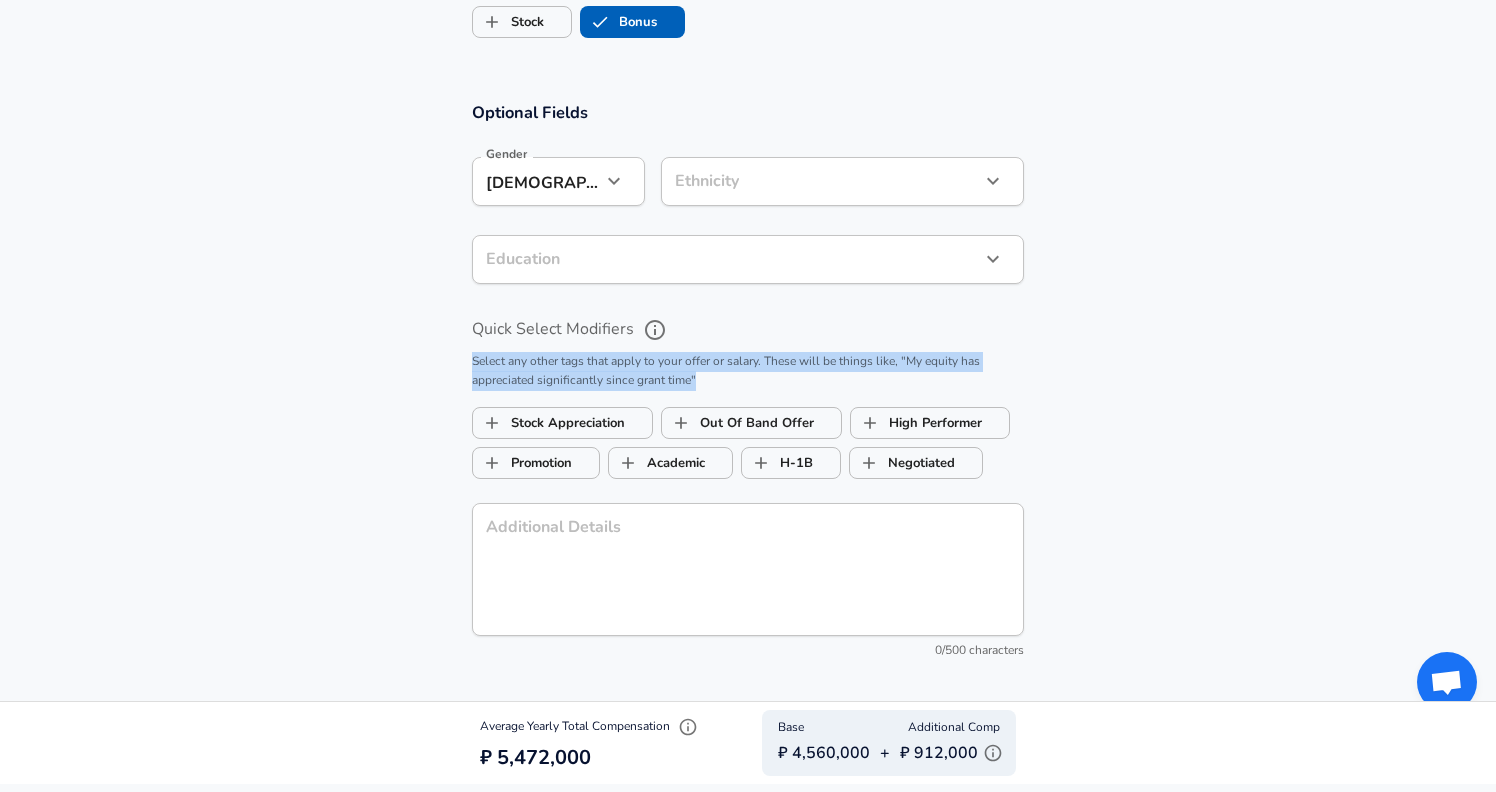 copy on "Select any other tags that apply to your offer or salary. These will be things like, "My equity has appreciated significantly since grant time"" 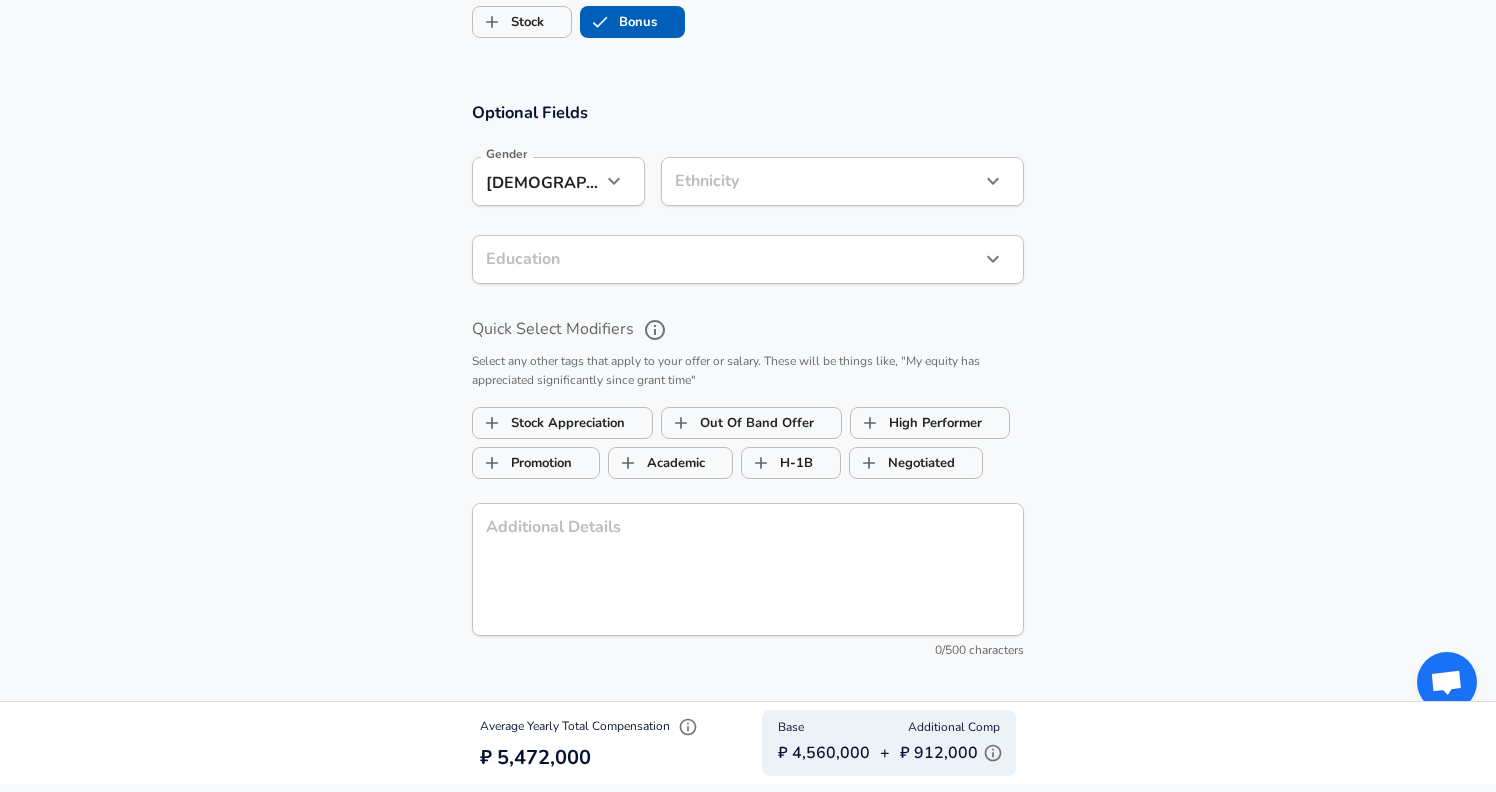 click on "Optional Fields Gender [DEMOGRAPHIC_DATA] [DEMOGRAPHIC_DATA] Gender Ethnicity ​ Ethnicity Education ​ Education Quick Select Modifiers   Select any other tags that apply to your offer or salary. These will be things like, "My equity has appreciated significantly since grant time"  Stock Appreciation Out Of Band Offer High Performer Promotion Academic H-1B Negotiated Additional Details x Additional Details 0 /500 characters Email Address [EMAIL_ADDRESS][DOMAIN_NAME] Email Address   Providing an email allows for editing or removal of your submission. We may also reach out if we have any questions. Your email will not be published." at bounding box center [748, 389] 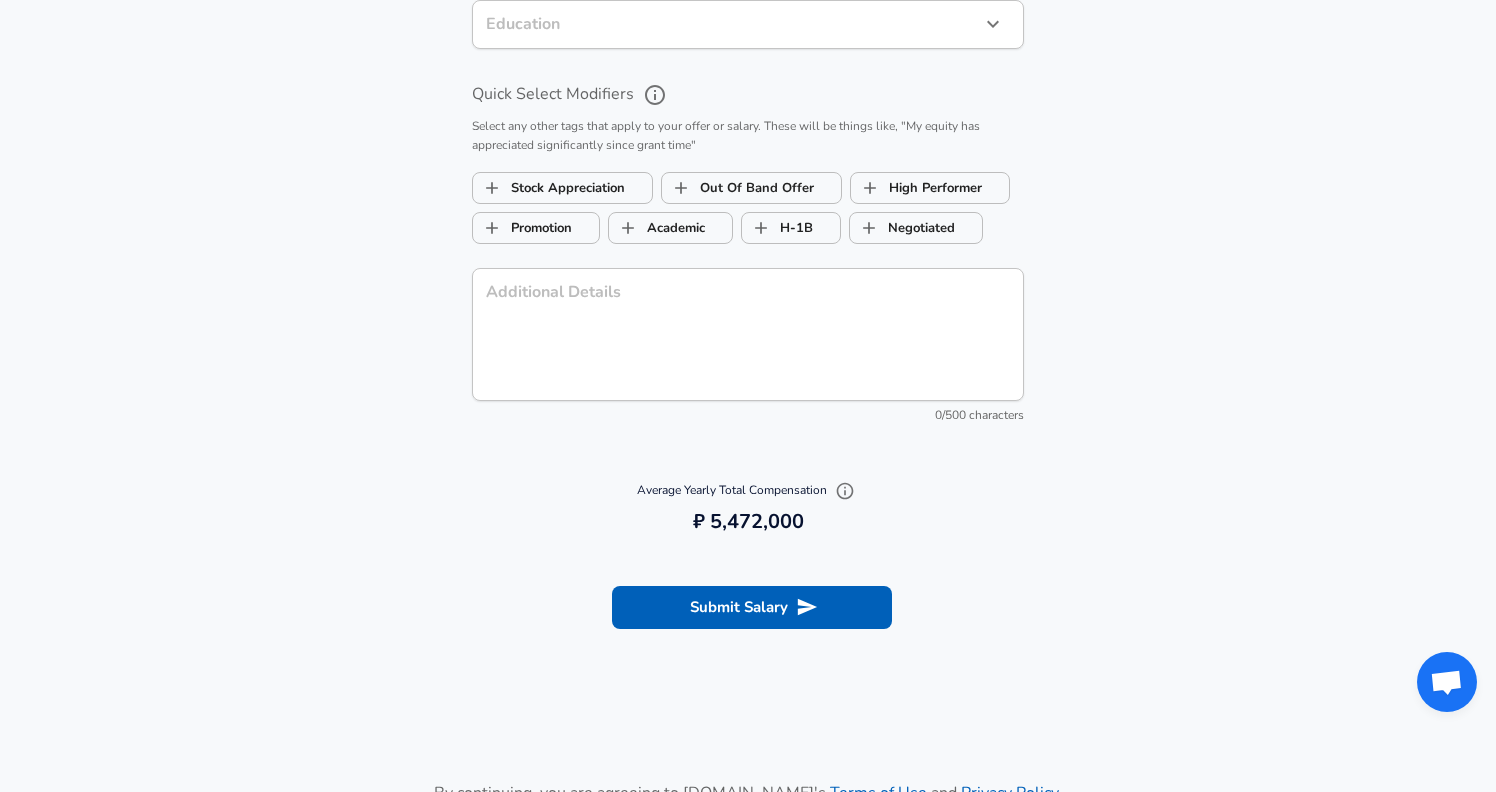 scroll, scrollTop: 2125, scrollLeft: 0, axis: vertical 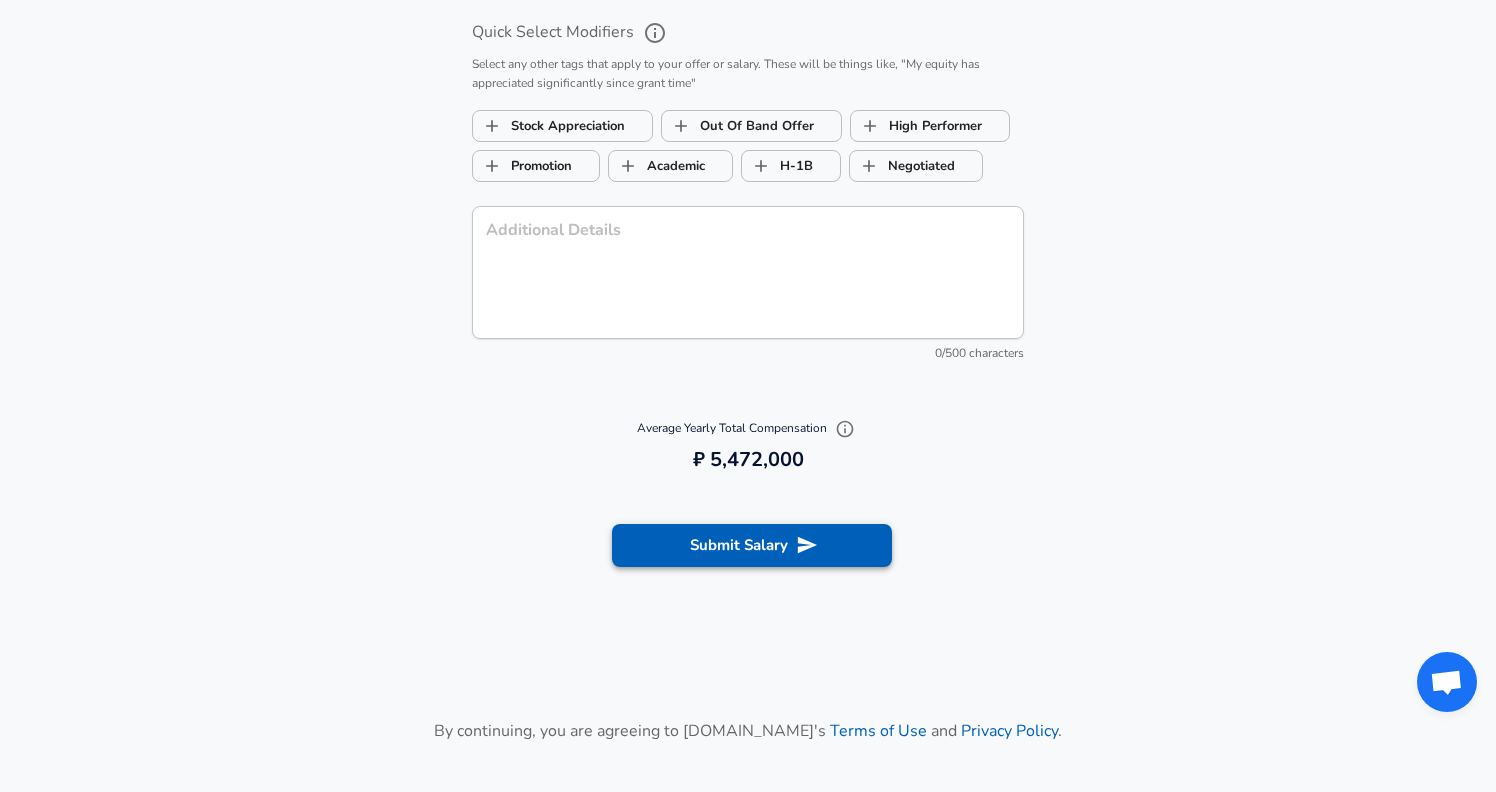 click on "Submit Salary" at bounding box center [752, 545] 